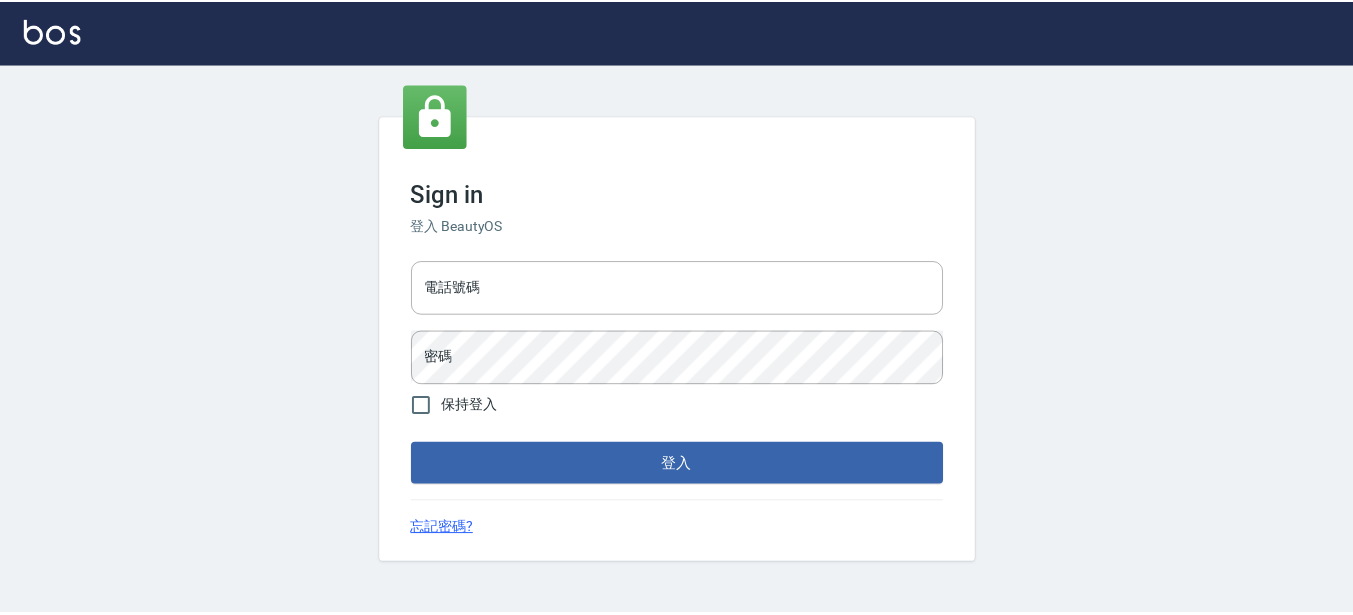 scroll, scrollTop: 0, scrollLeft: 0, axis: both 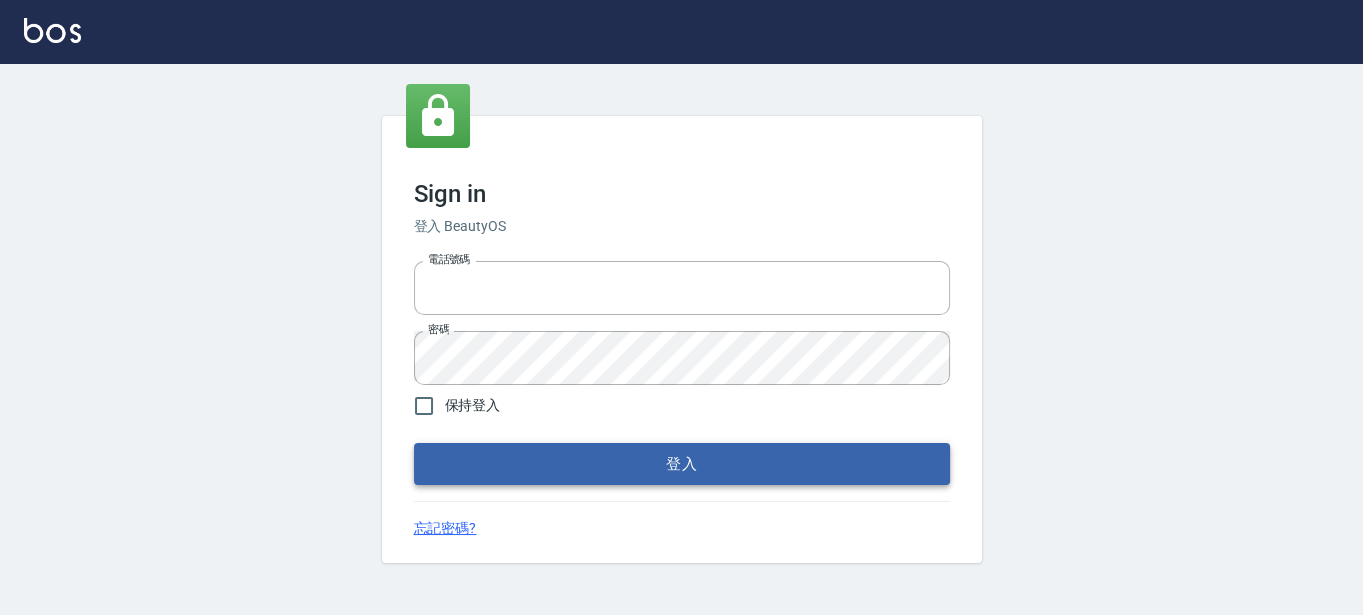 type on "[PHONE]" 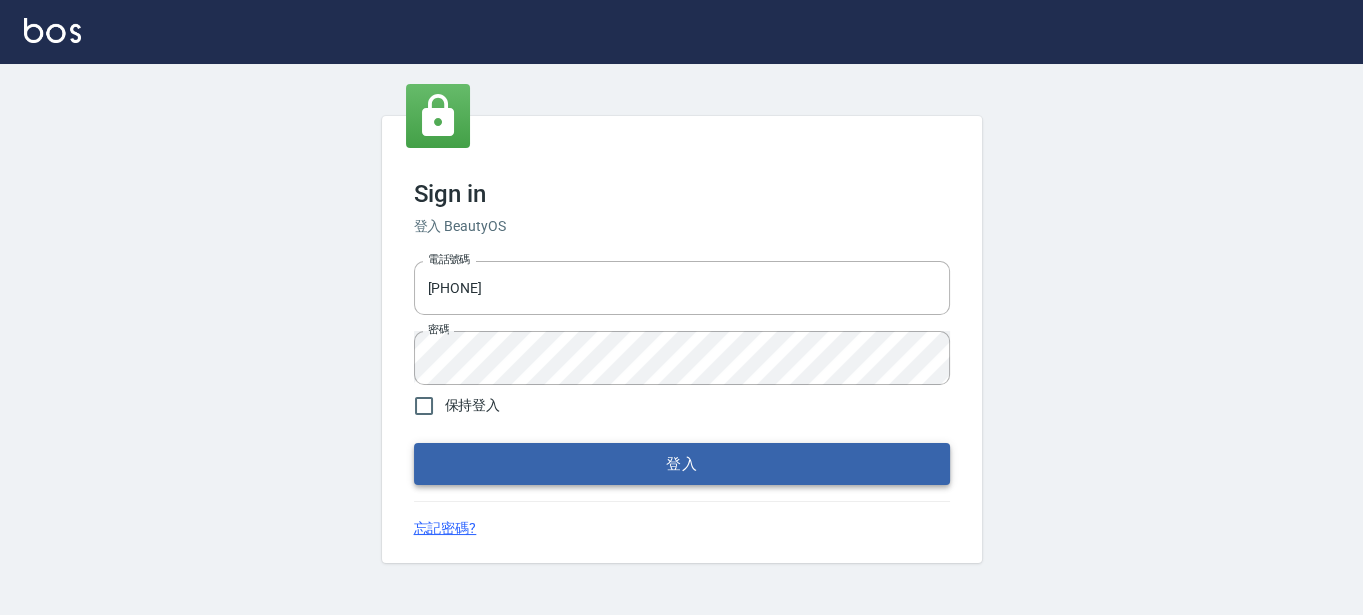 click on "登入" at bounding box center (682, 464) 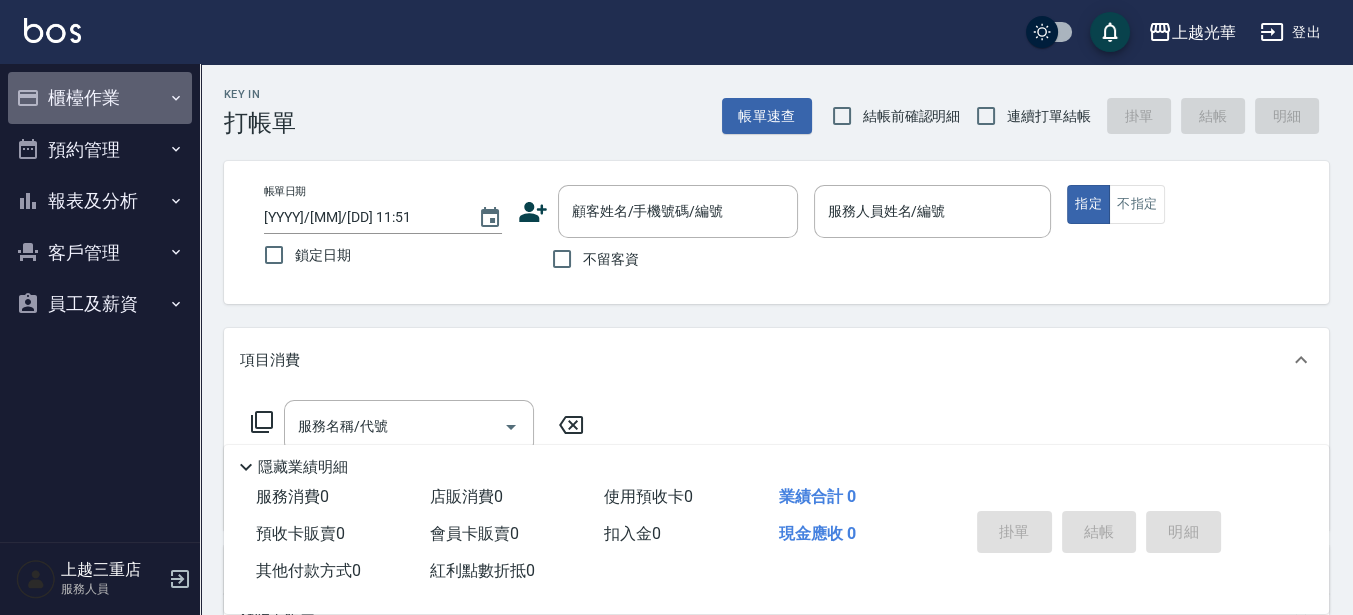 click on "櫃檯作業" at bounding box center (100, 98) 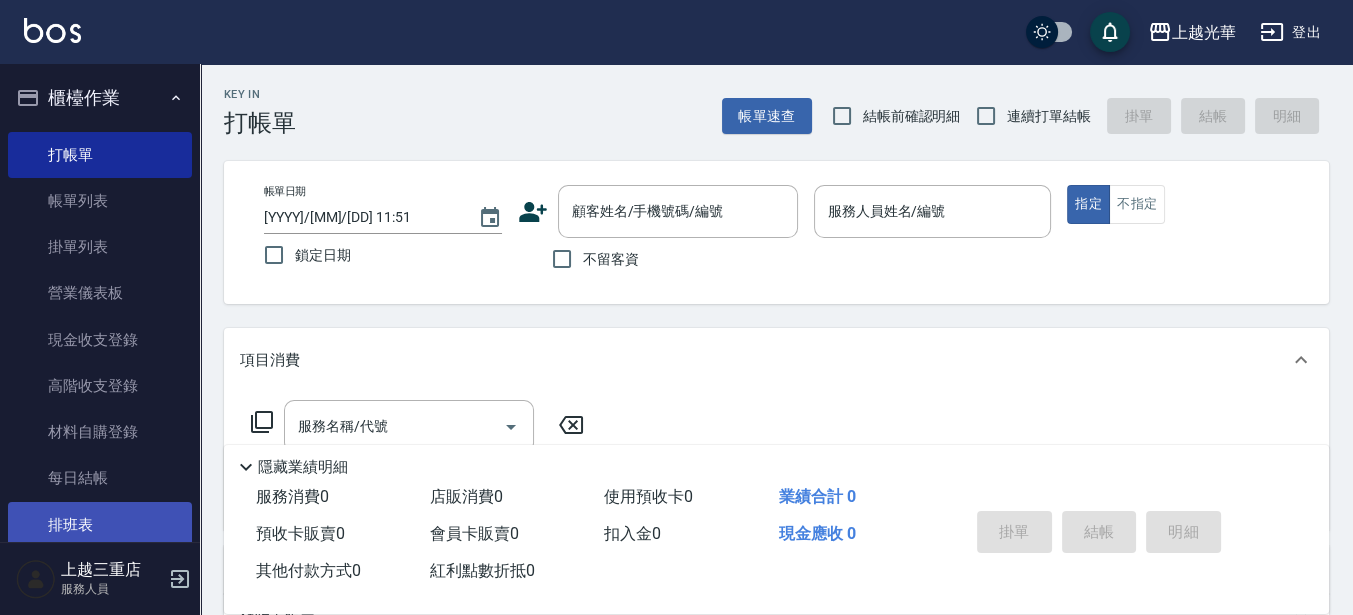 scroll, scrollTop: 165, scrollLeft: 0, axis: vertical 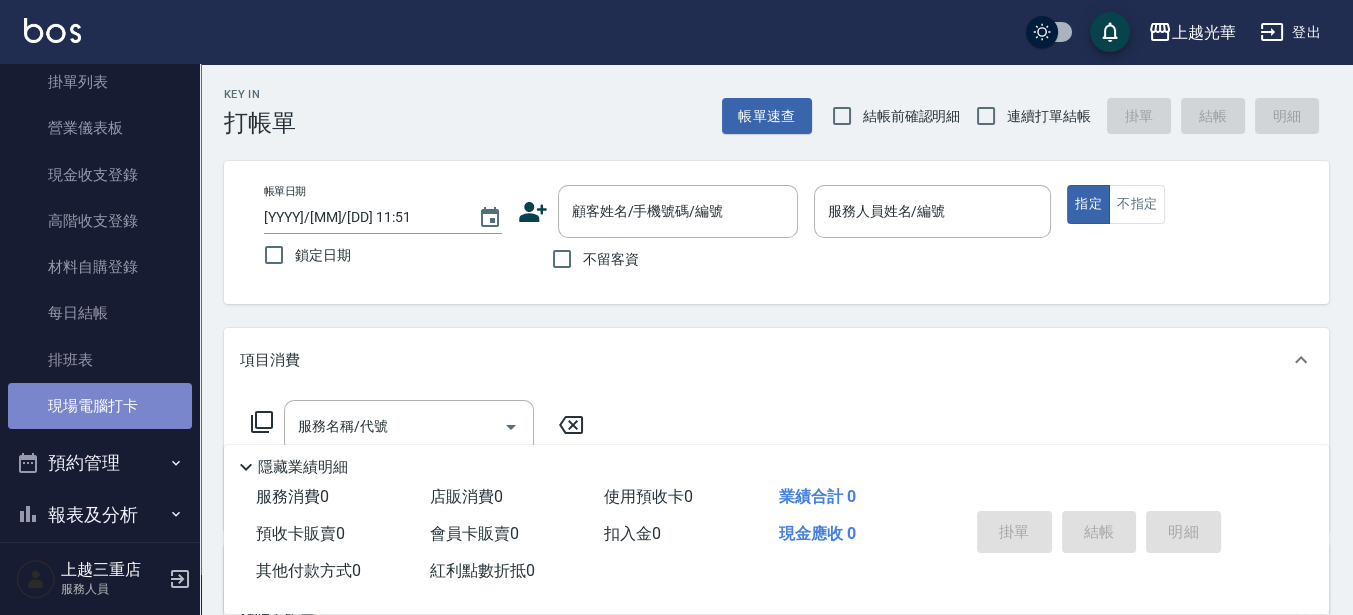 click on "現場電腦打卡" at bounding box center (100, 406) 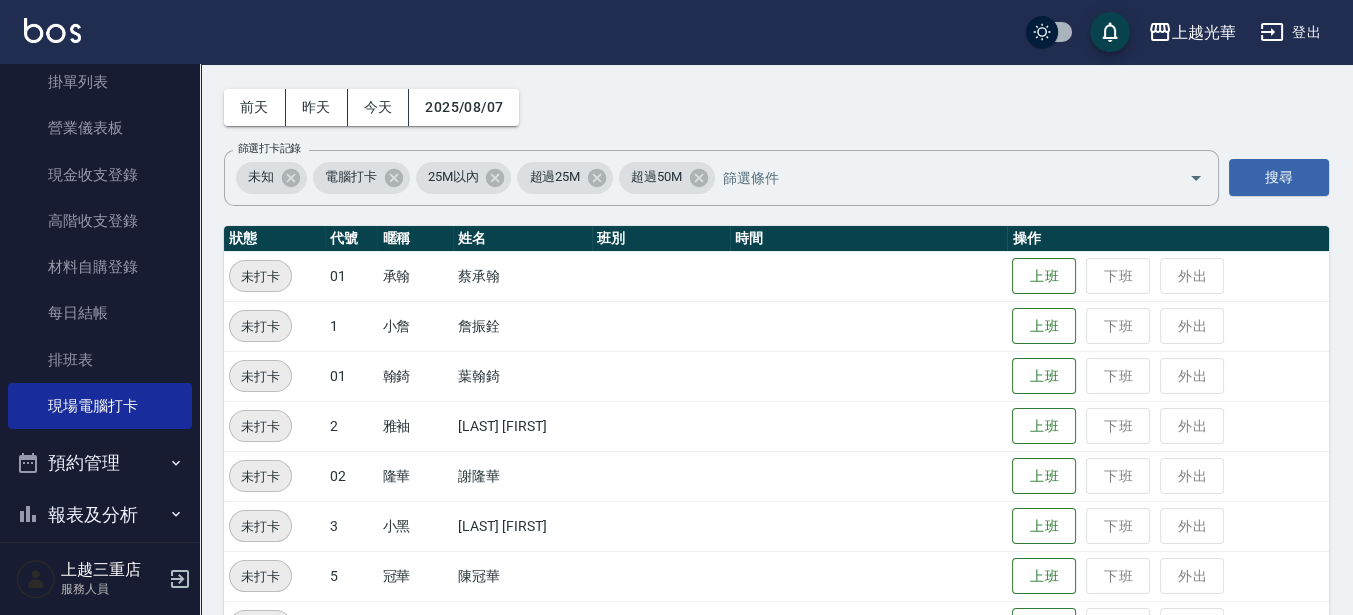 scroll, scrollTop: 125, scrollLeft: 0, axis: vertical 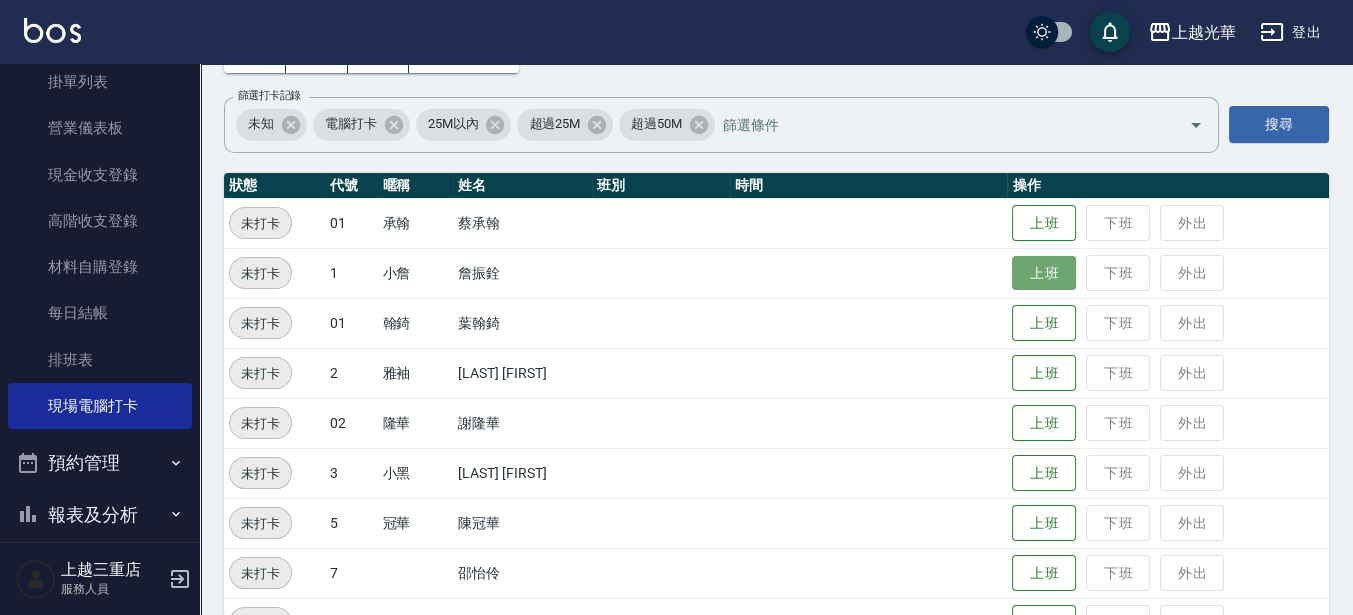 click on "上班" at bounding box center [1044, 273] 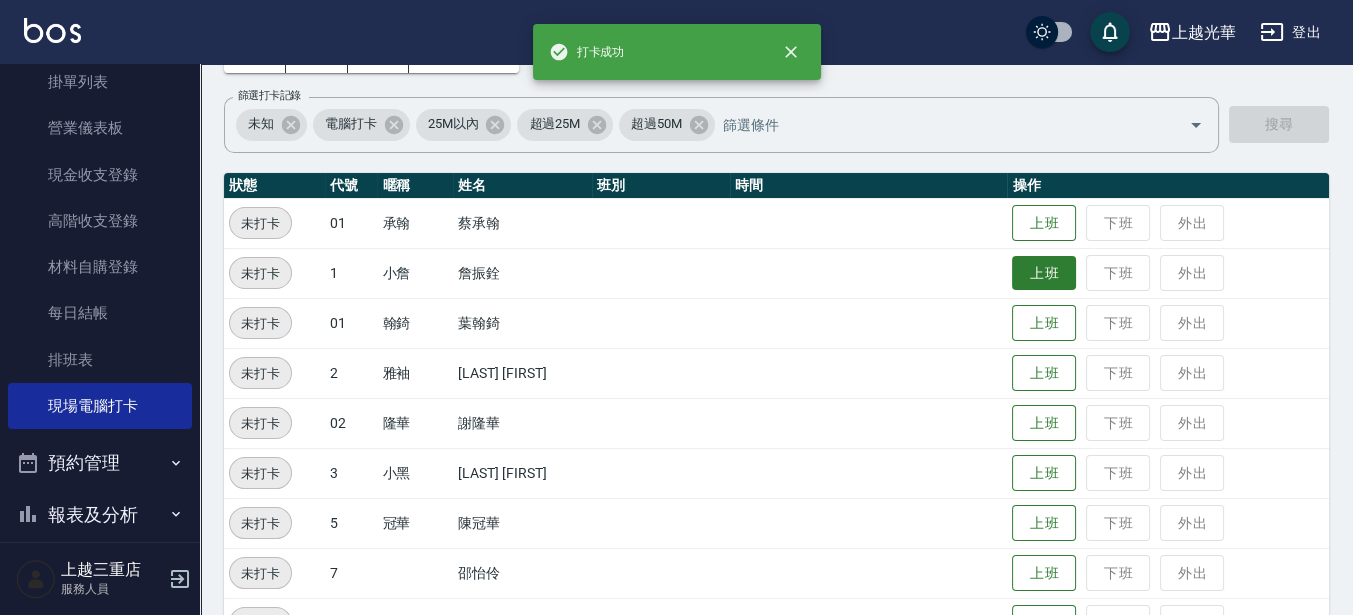 scroll, scrollTop: 375, scrollLeft: 0, axis: vertical 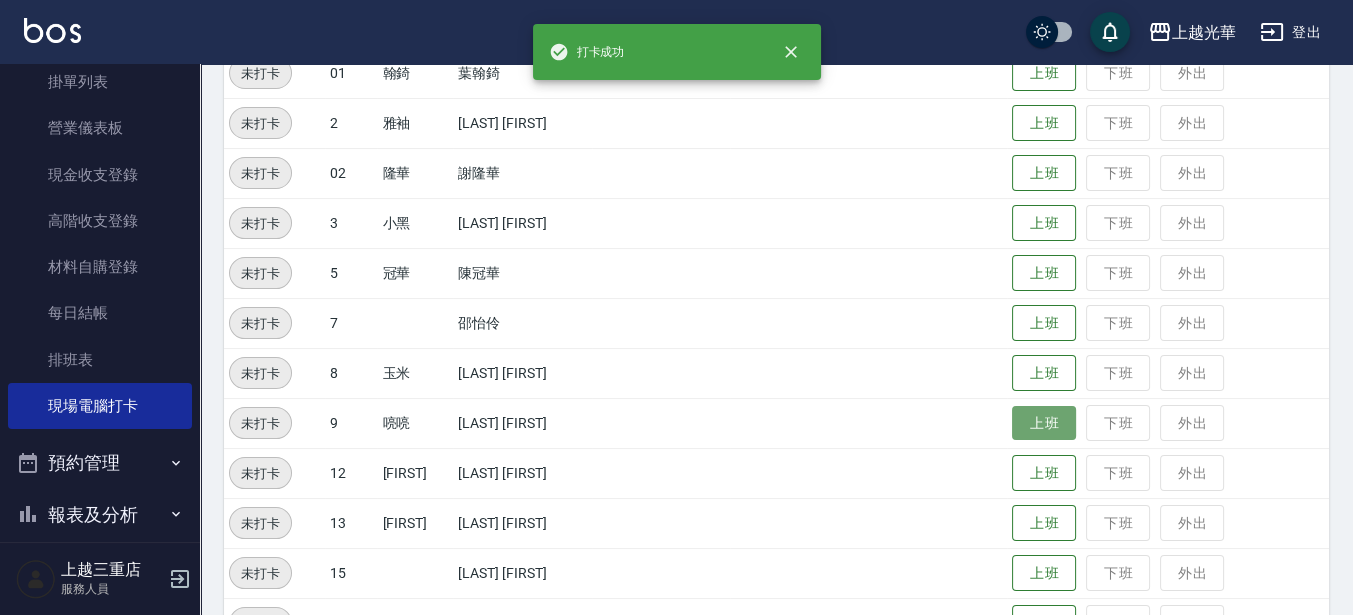 click on "上班" at bounding box center [1044, 423] 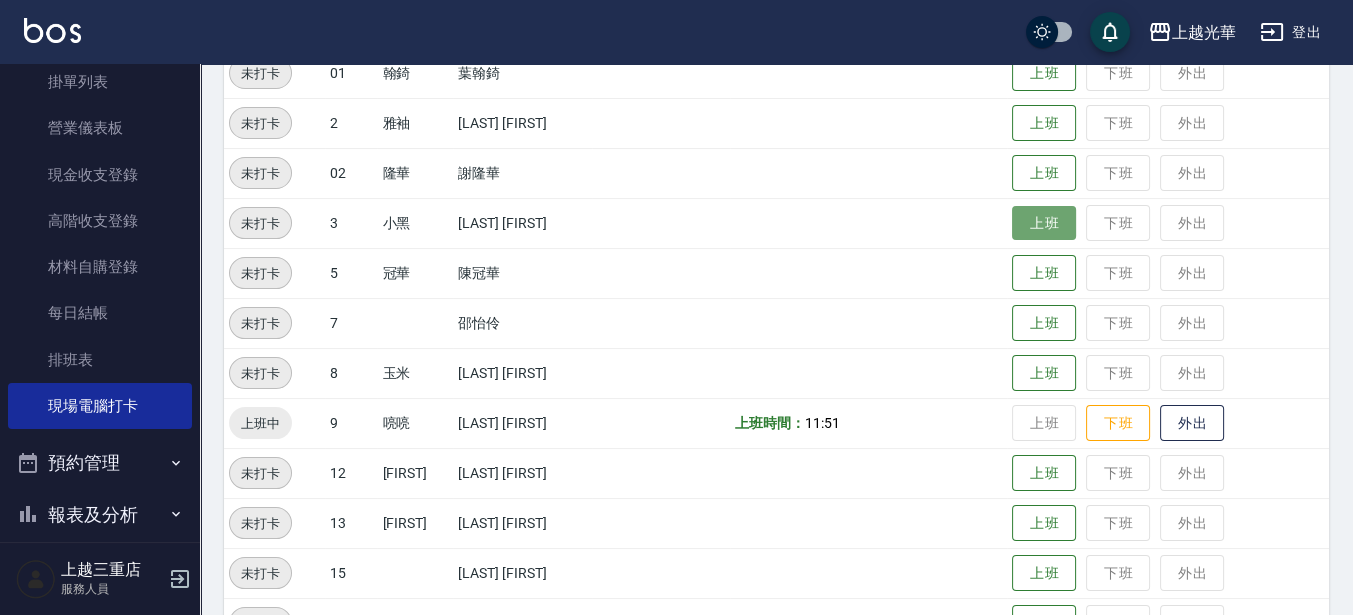 click on "上班" at bounding box center (1044, 223) 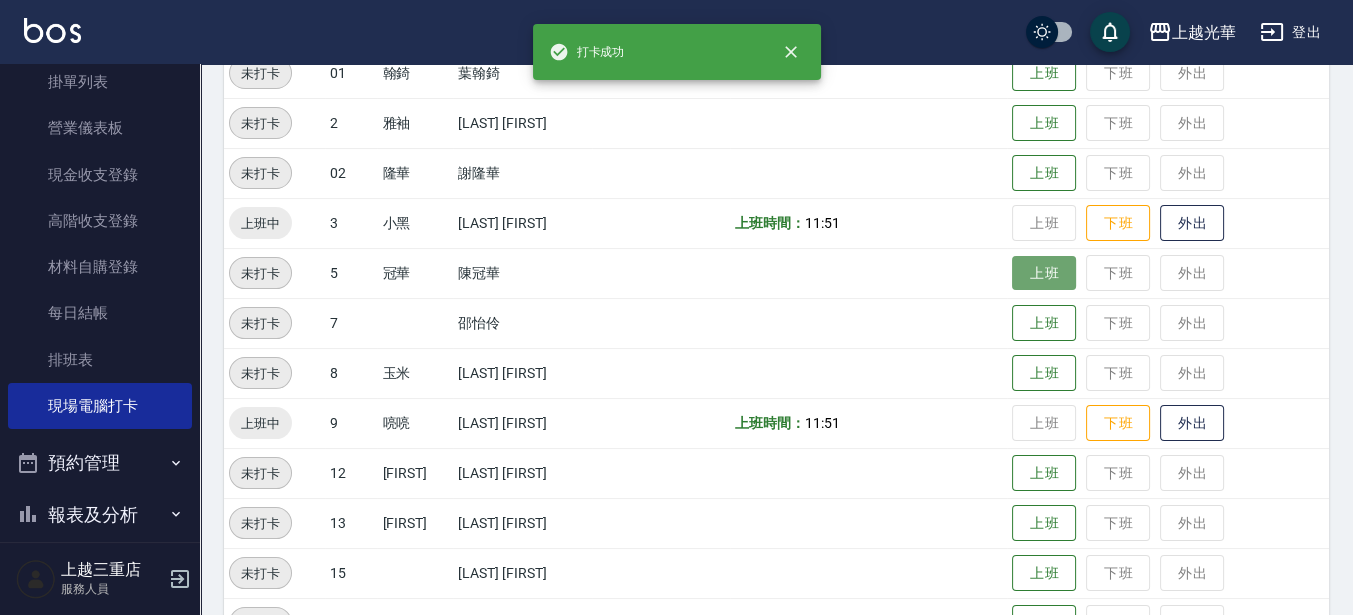 click on "上班" at bounding box center [1044, 273] 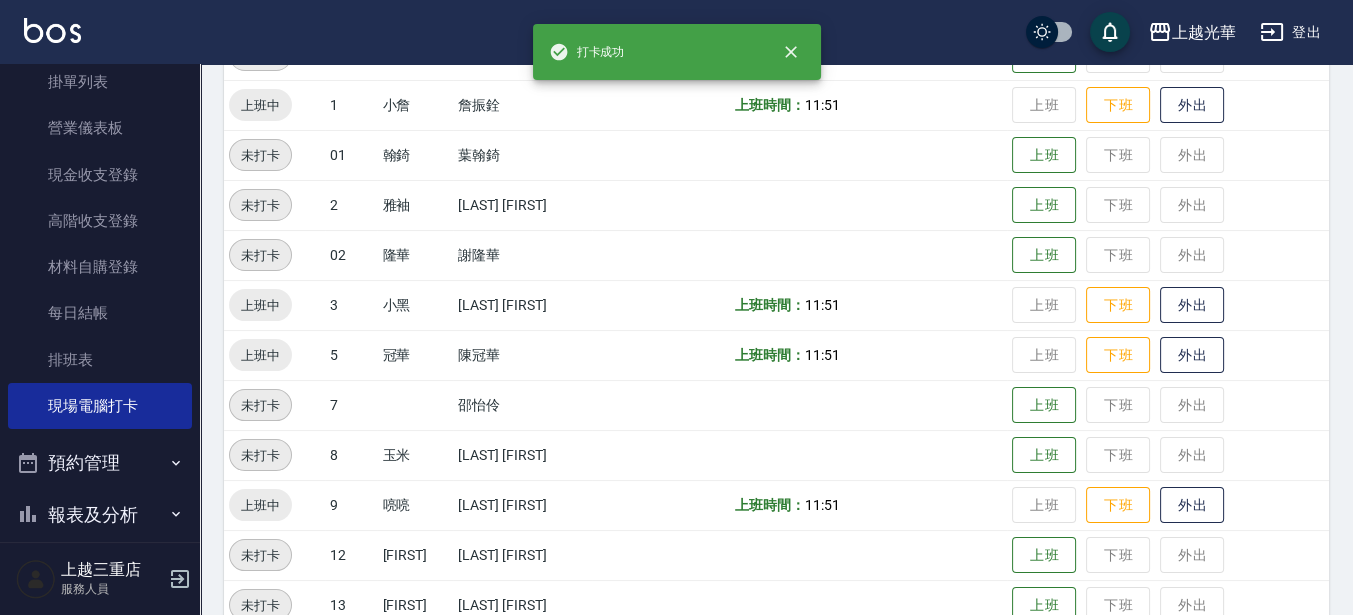 scroll, scrollTop: 582, scrollLeft: 0, axis: vertical 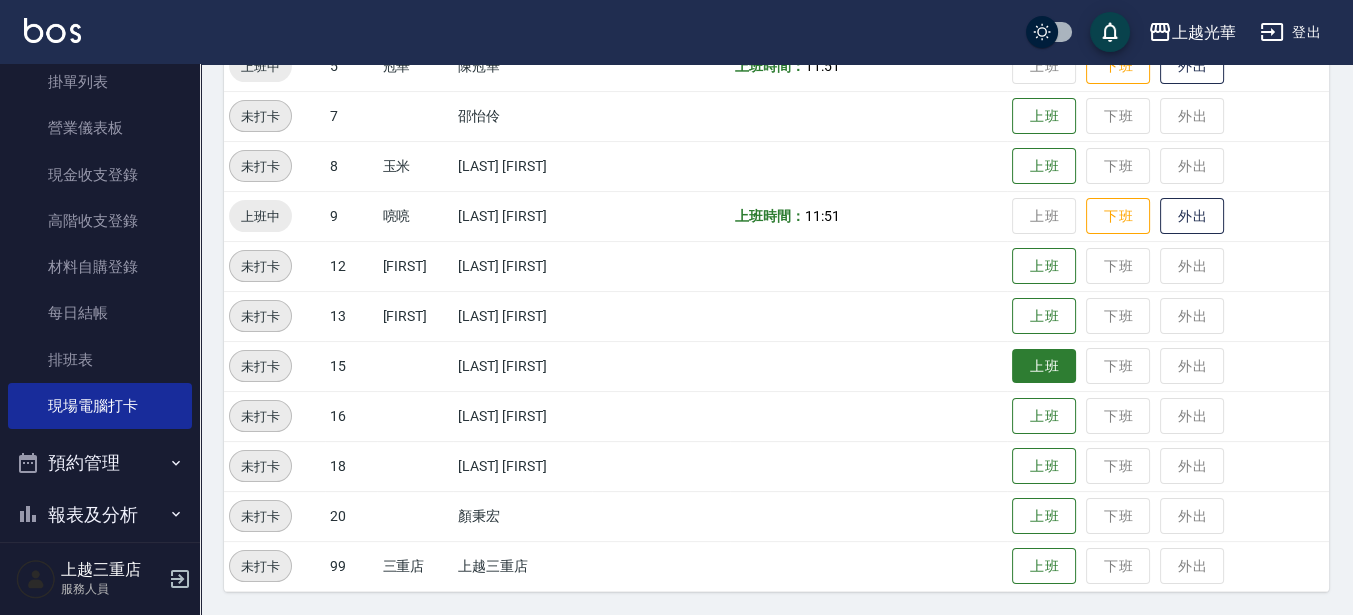 click on "上班" at bounding box center [1044, 366] 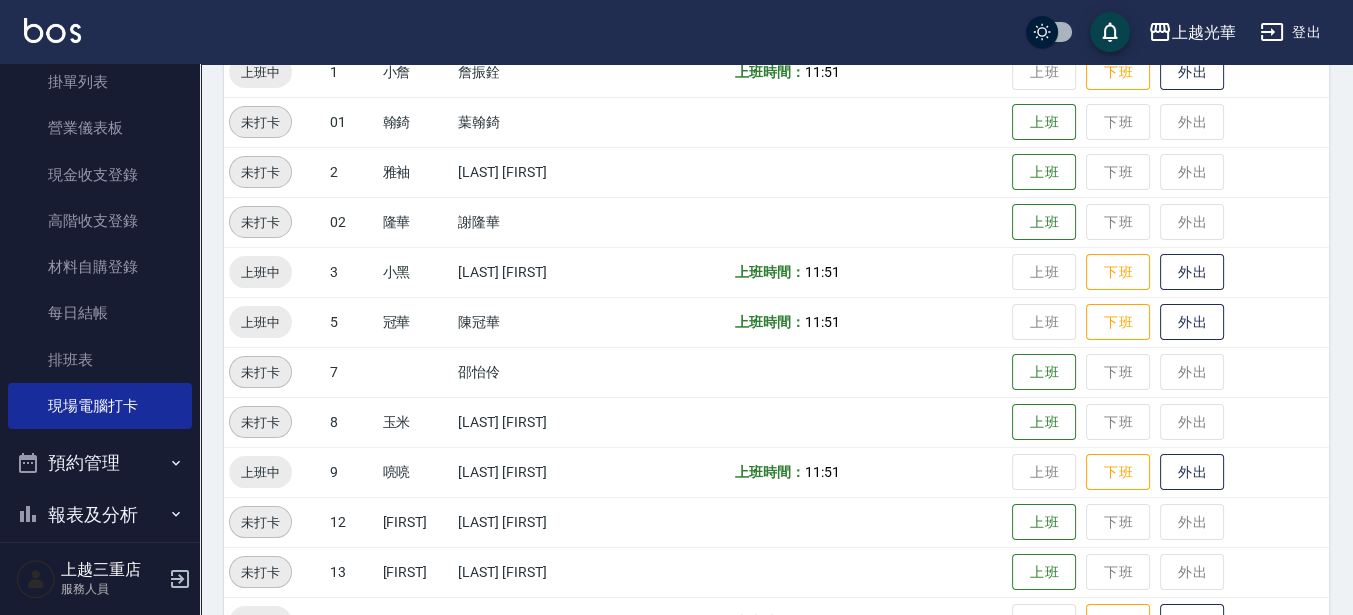 scroll, scrollTop: 375, scrollLeft: 0, axis: vertical 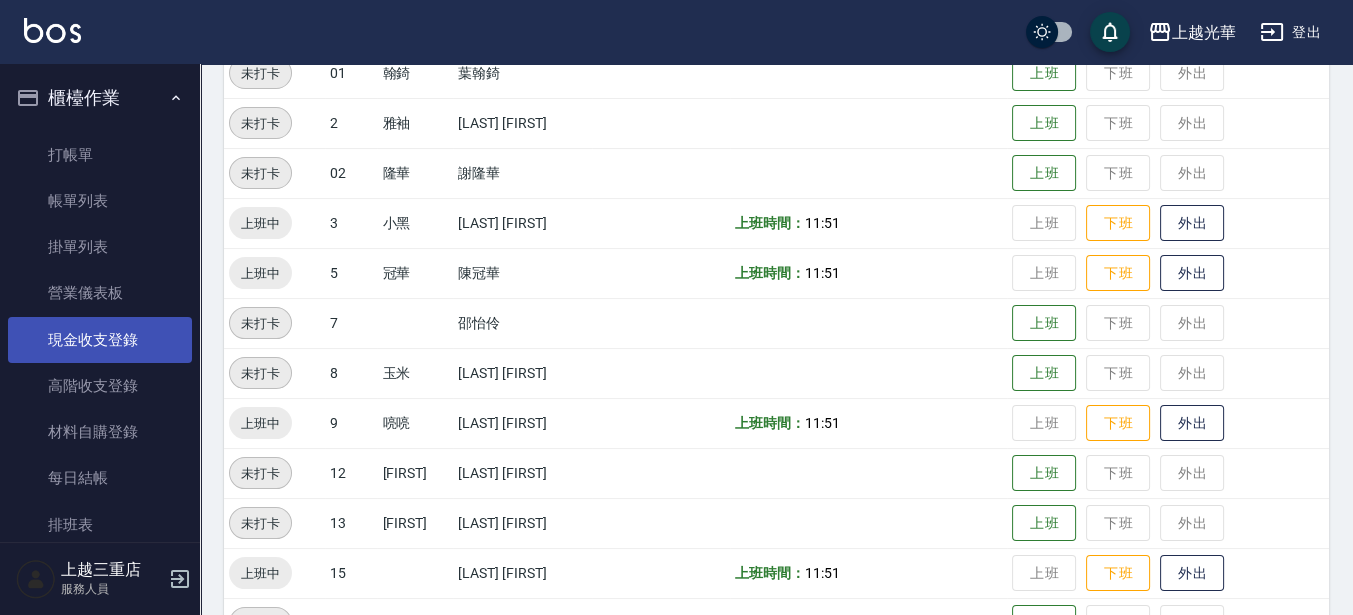 click on "現金收支登錄" at bounding box center [100, 340] 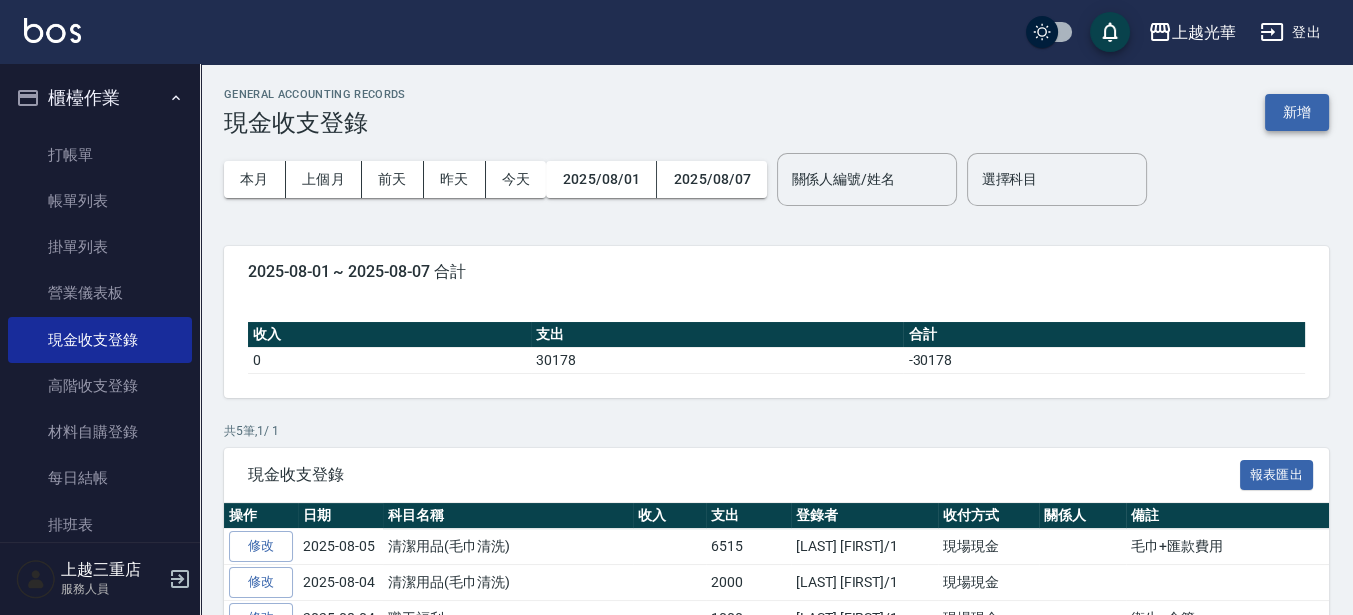 click on "新增" at bounding box center (1297, 112) 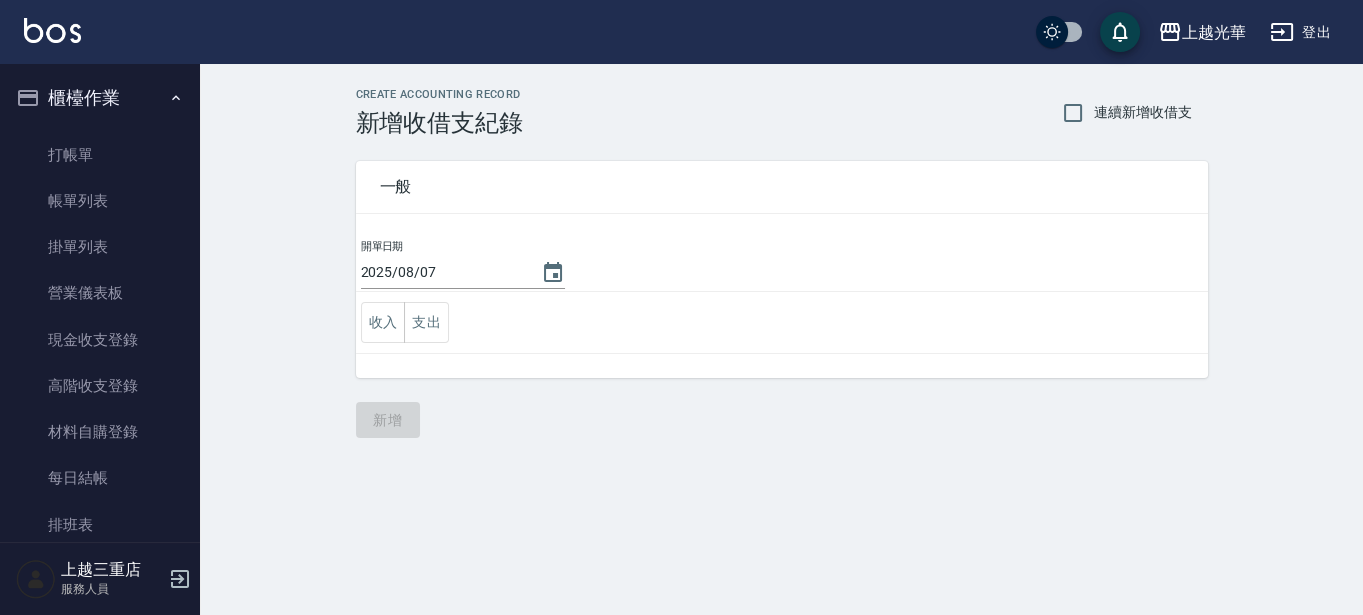 click on "一般 開單日期 [YYYY]/[MM]/[DD] 收入 支出" at bounding box center (770, 257) 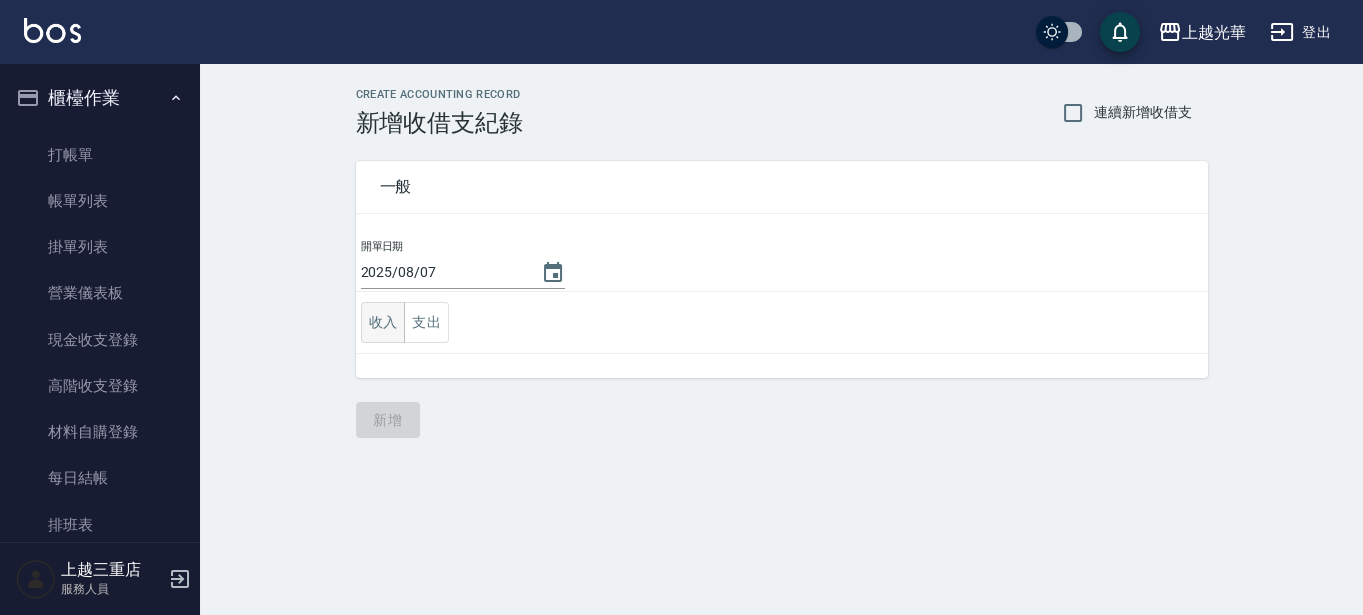 click on "收入" at bounding box center (383, 322) 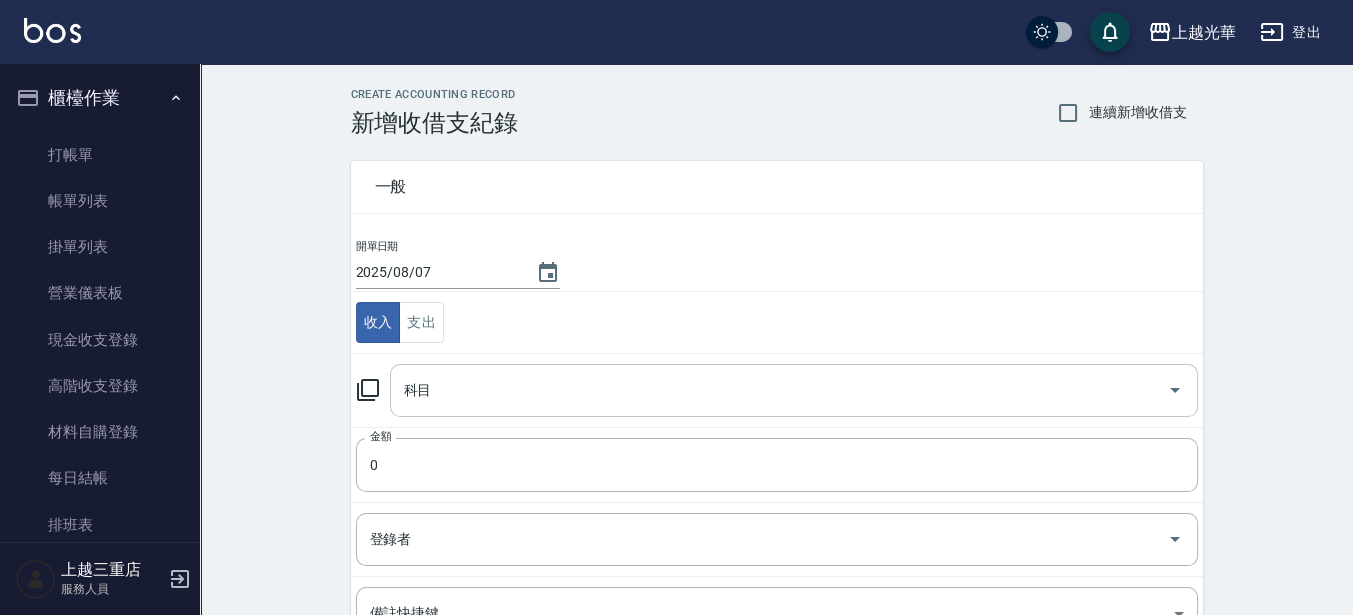 click on "科目 科目" at bounding box center [794, 390] 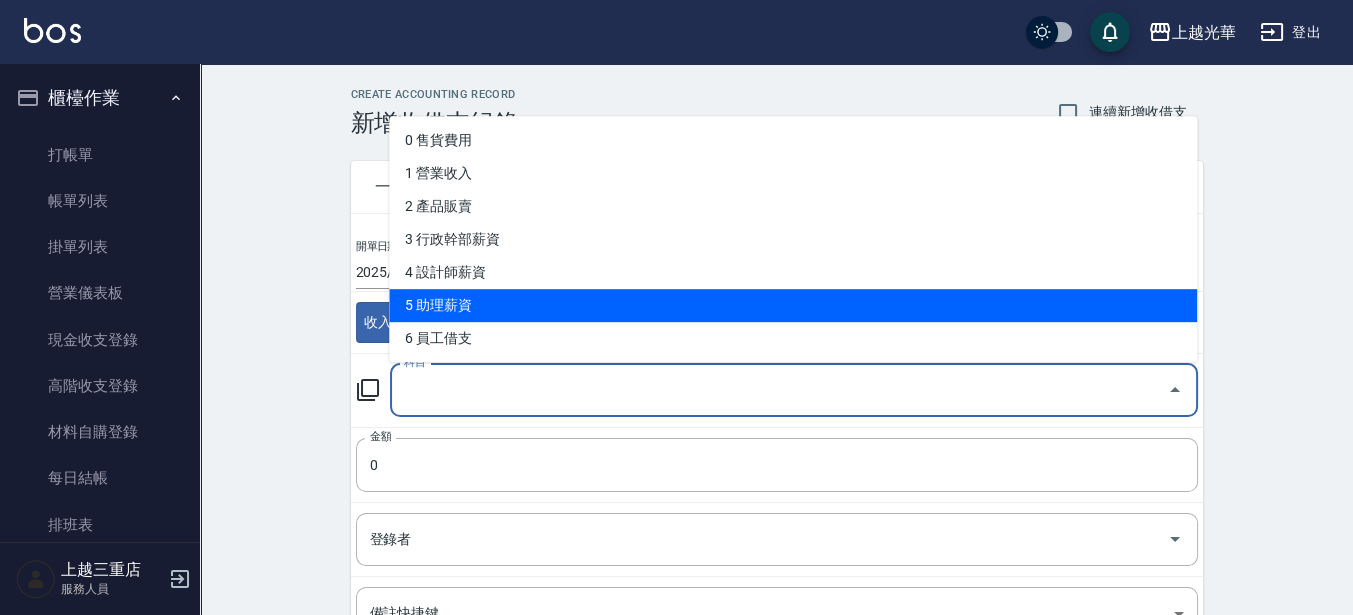 scroll, scrollTop: 250, scrollLeft: 0, axis: vertical 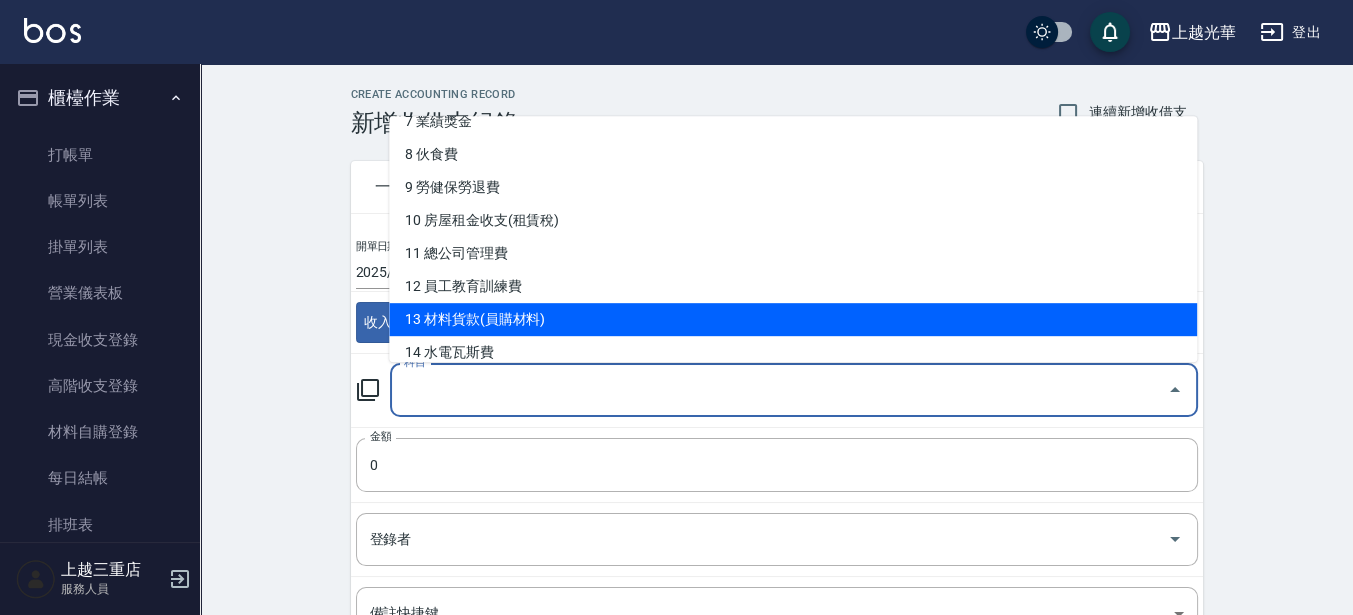 click on "13 材料貨款(員購材料)" at bounding box center [793, 319] 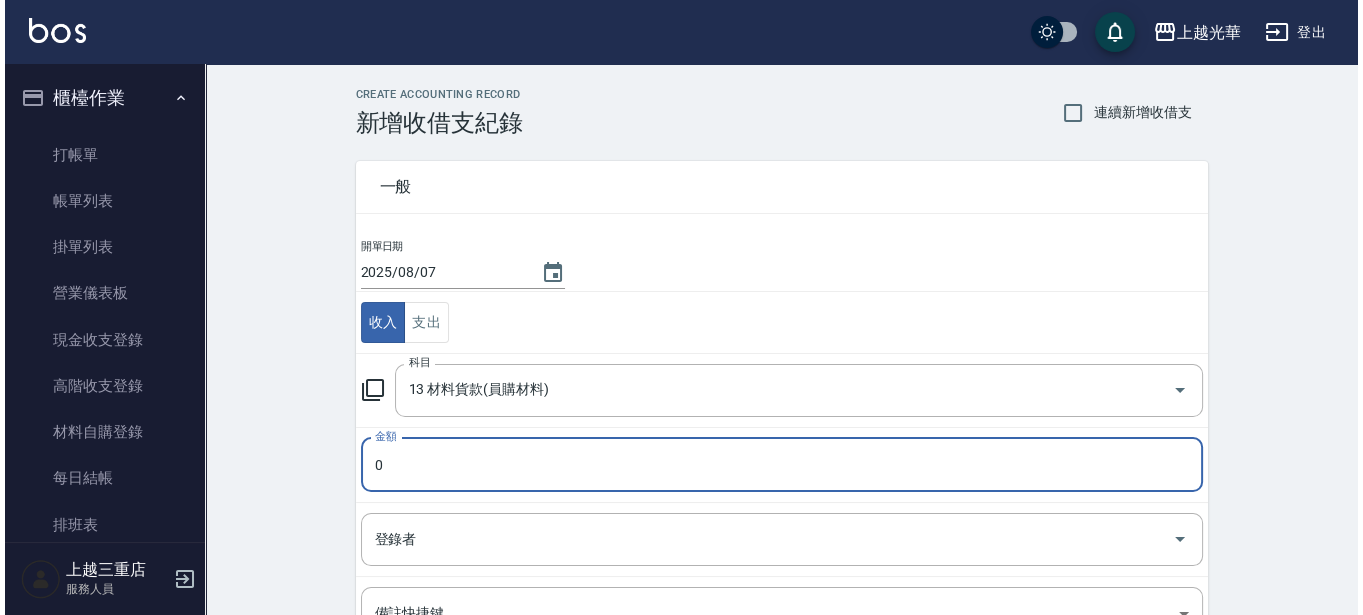scroll, scrollTop: 125, scrollLeft: 0, axis: vertical 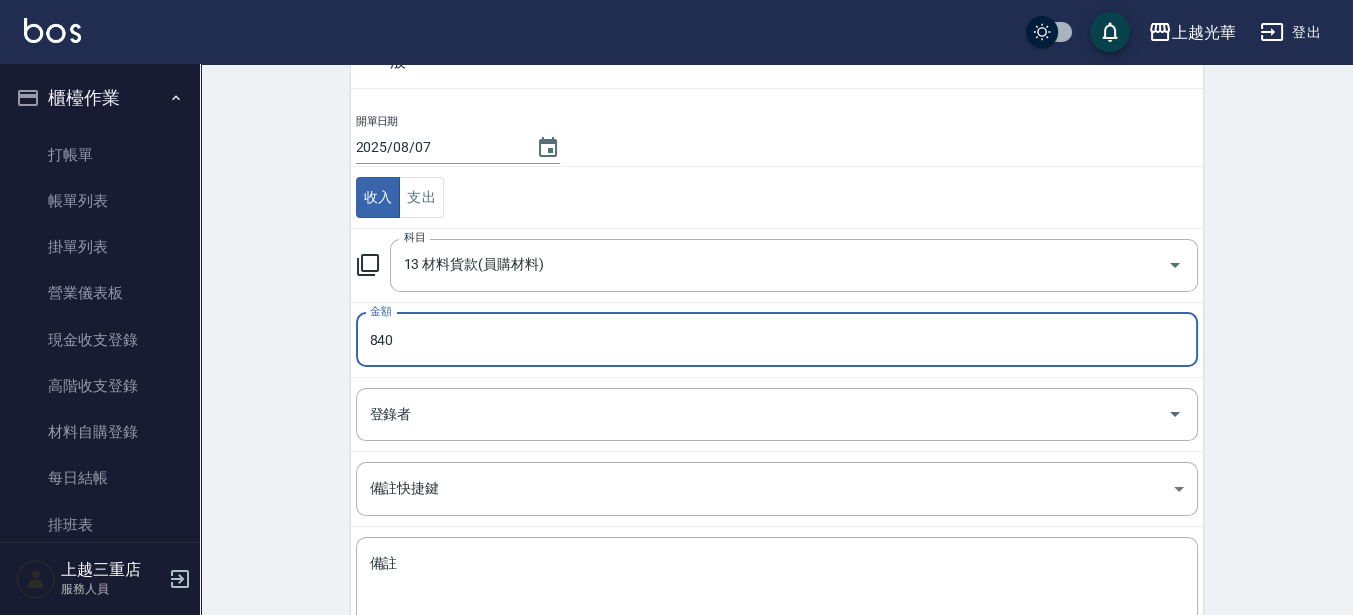 type on "840" 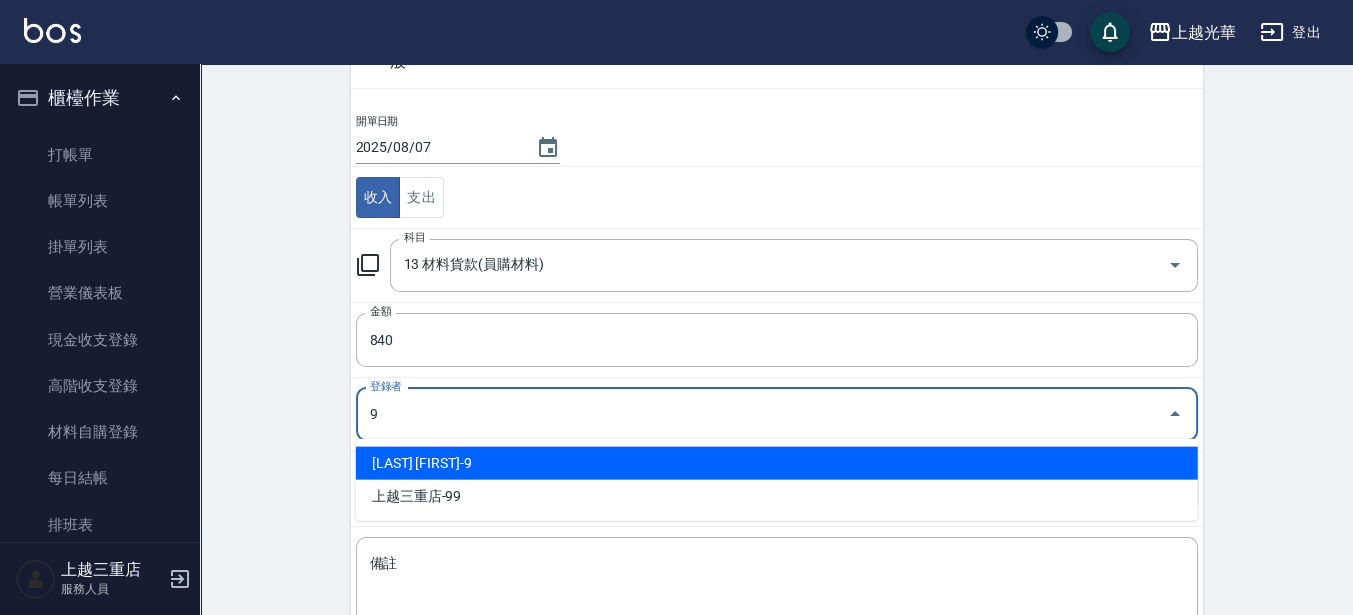 type on "[LAST] [FIRST]-9" 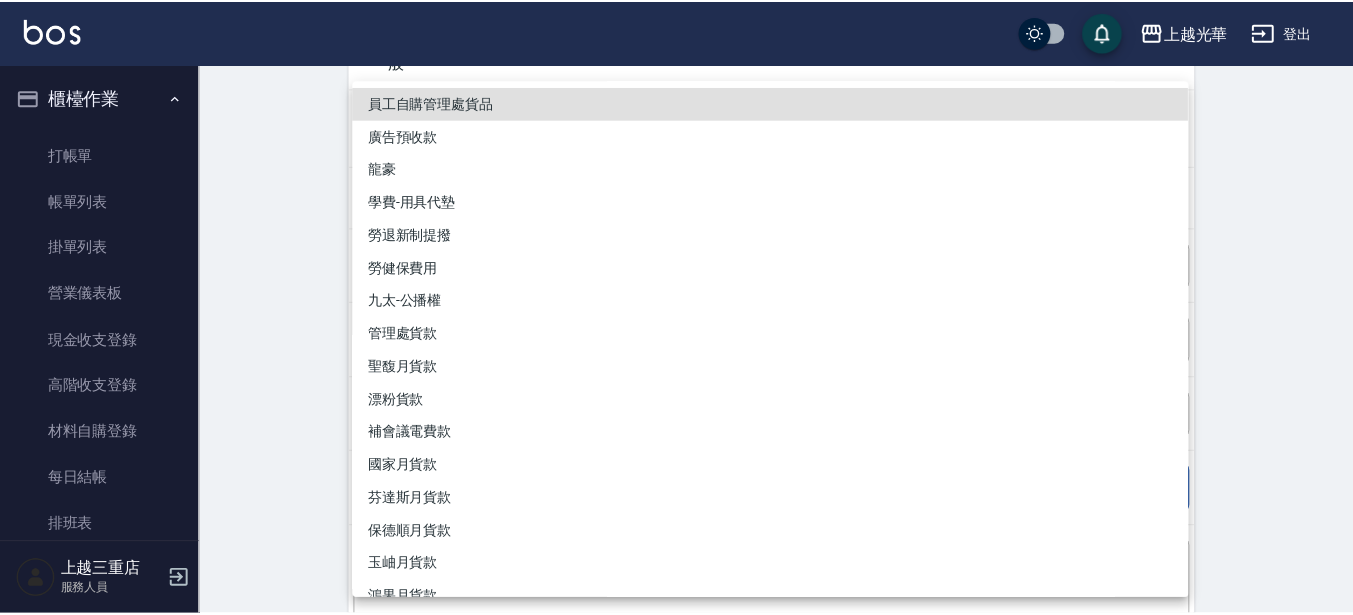 scroll, scrollTop: 0, scrollLeft: 0, axis: both 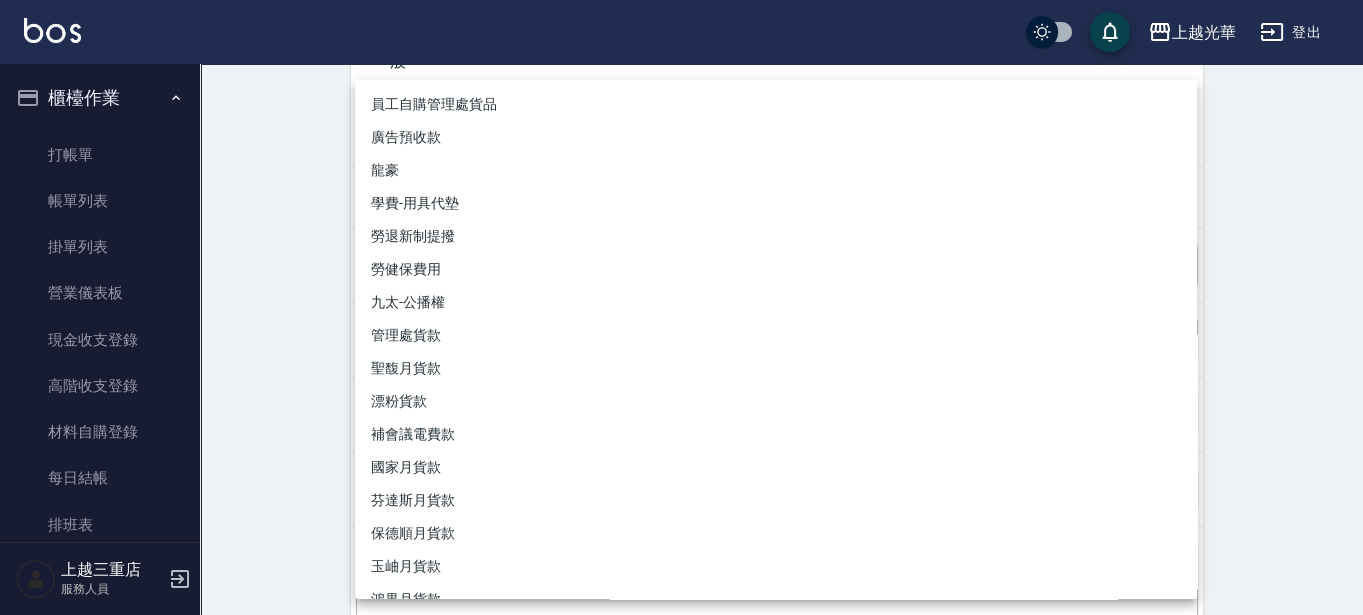 click at bounding box center (681, 307) 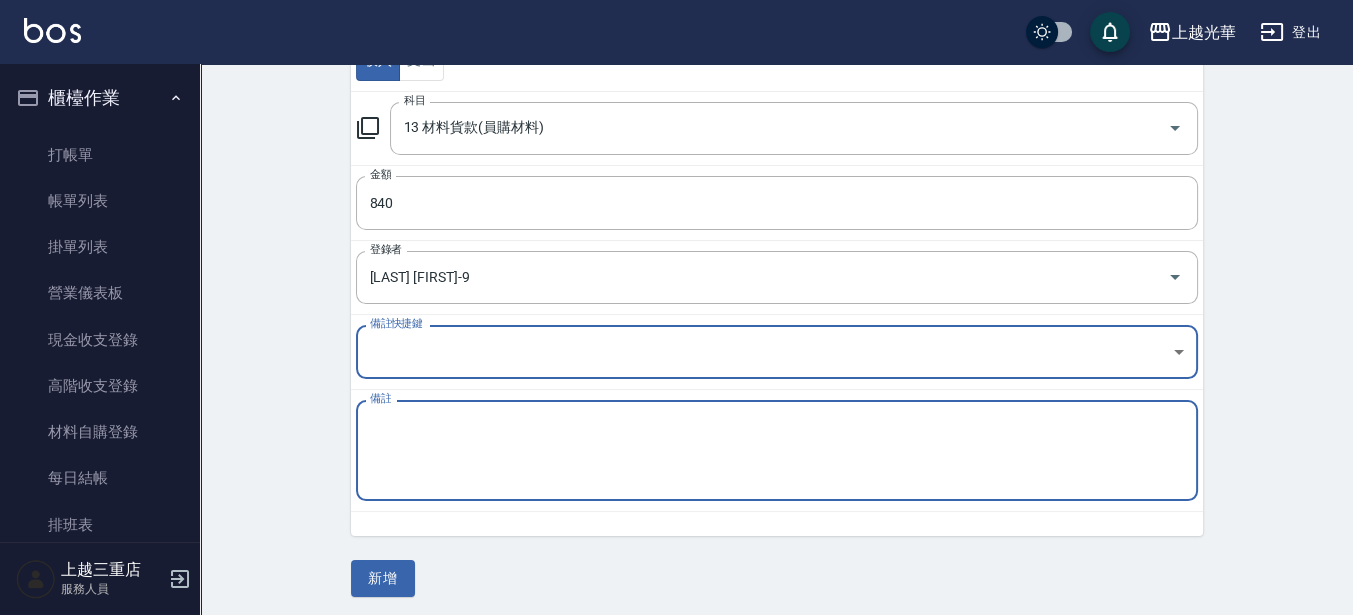 scroll, scrollTop: 264, scrollLeft: 0, axis: vertical 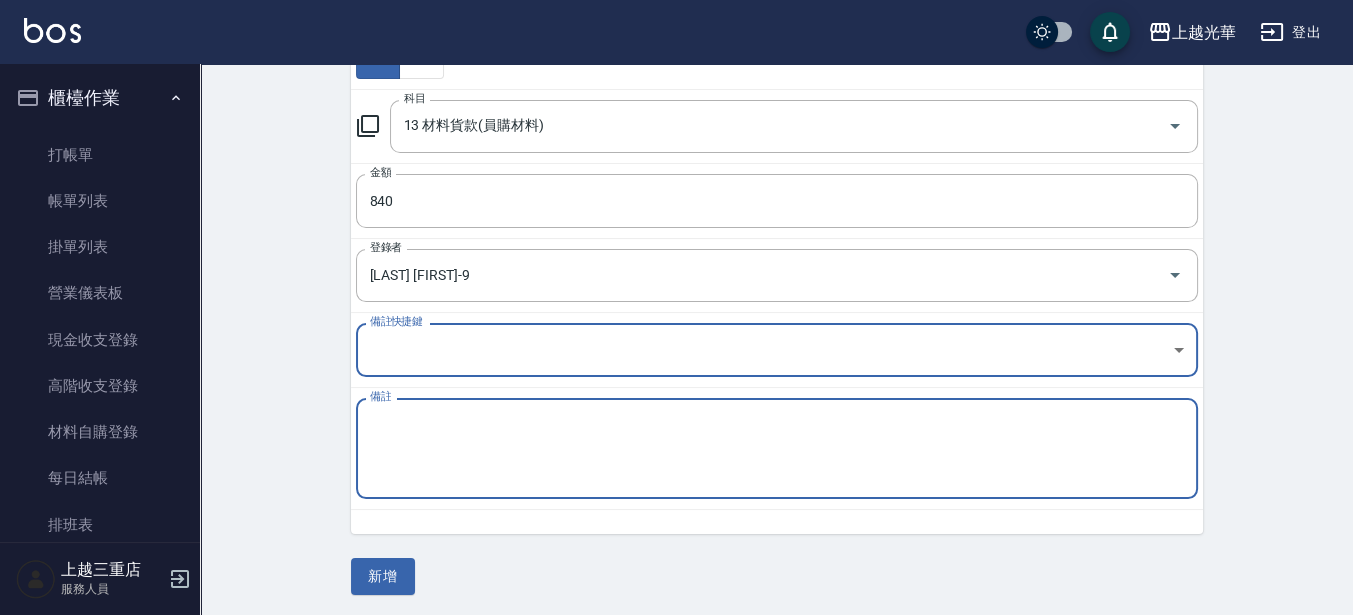 click on "備註" at bounding box center [777, 449] 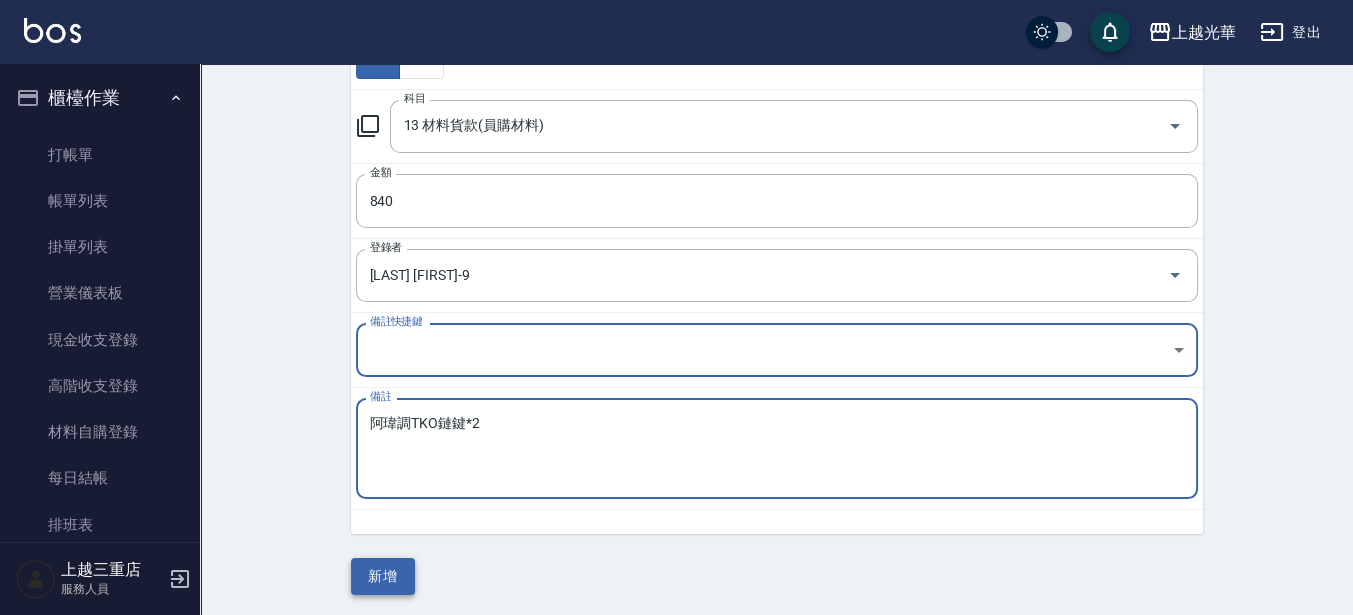 type on "阿瑋調TKO鏈鍵*2" 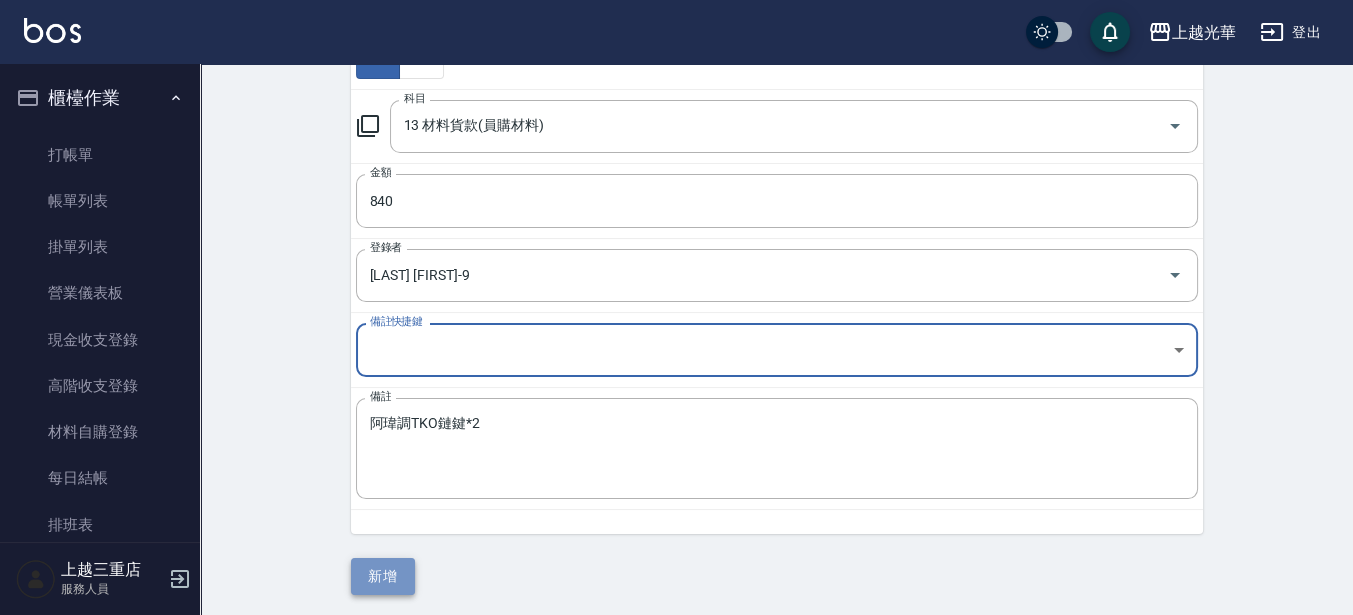 click on "新增" at bounding box center [383, 576] 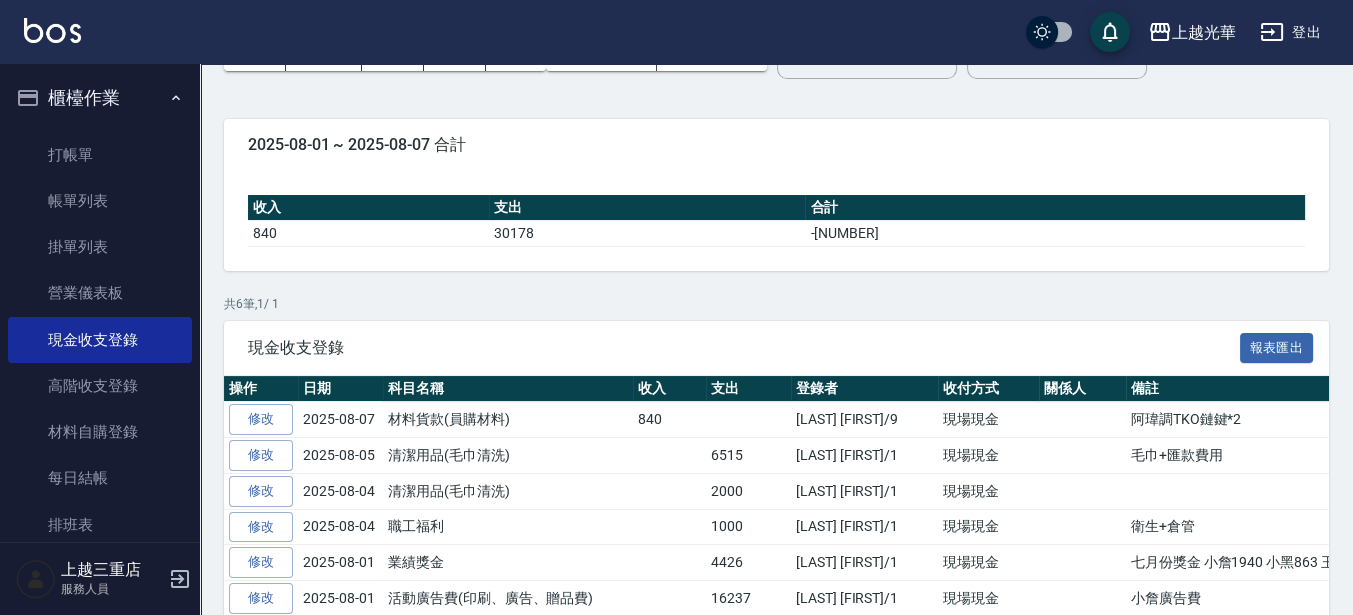 scroll, scrollTop: 200, scrollLeft: 0, axis: vertical 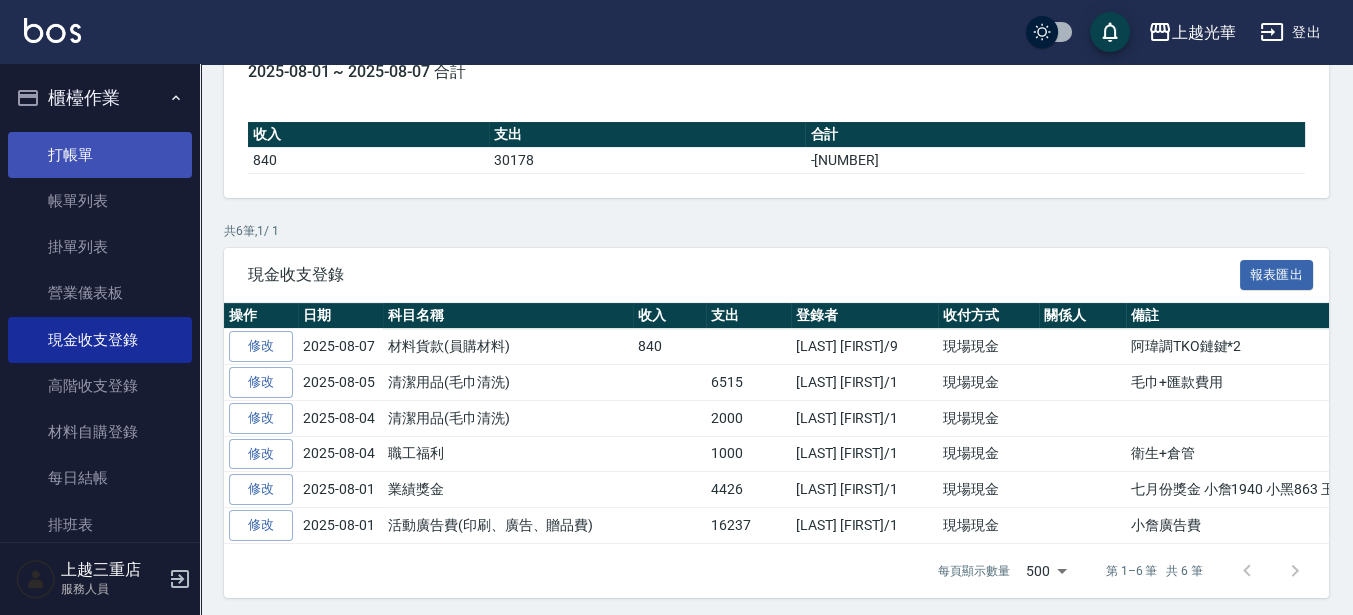 click on "打帳單" at bounding box center [100, 155] 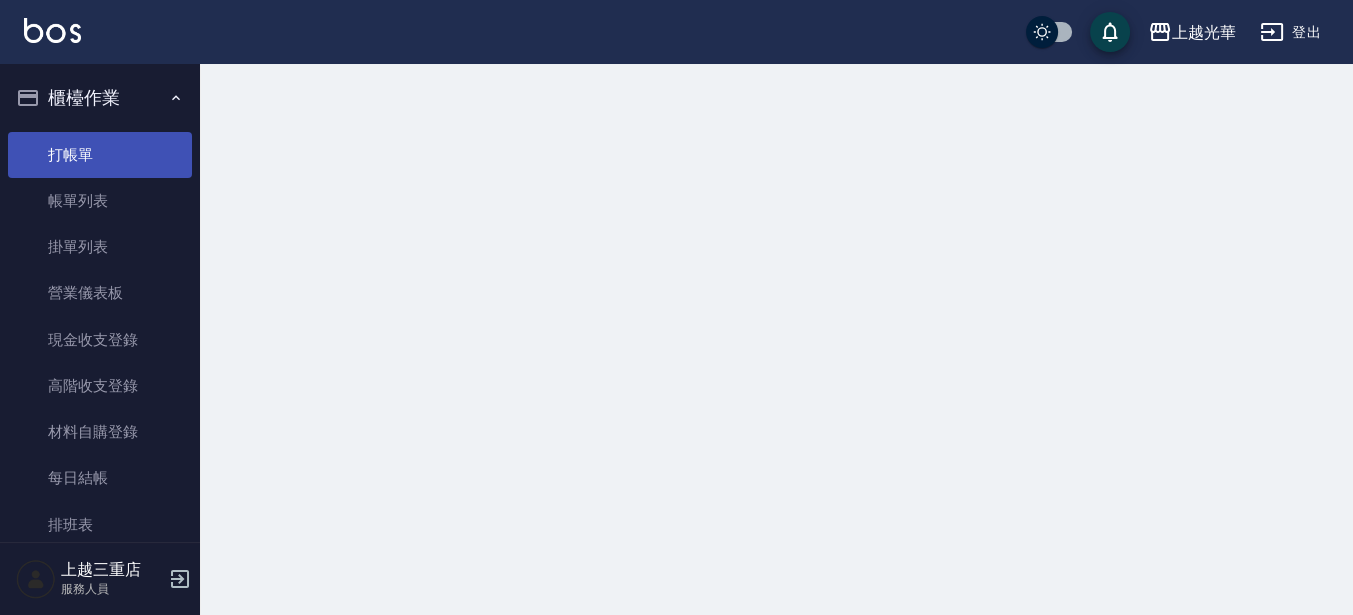 scroll, scrollTop: 0, scrollLeft: 0, axis: both 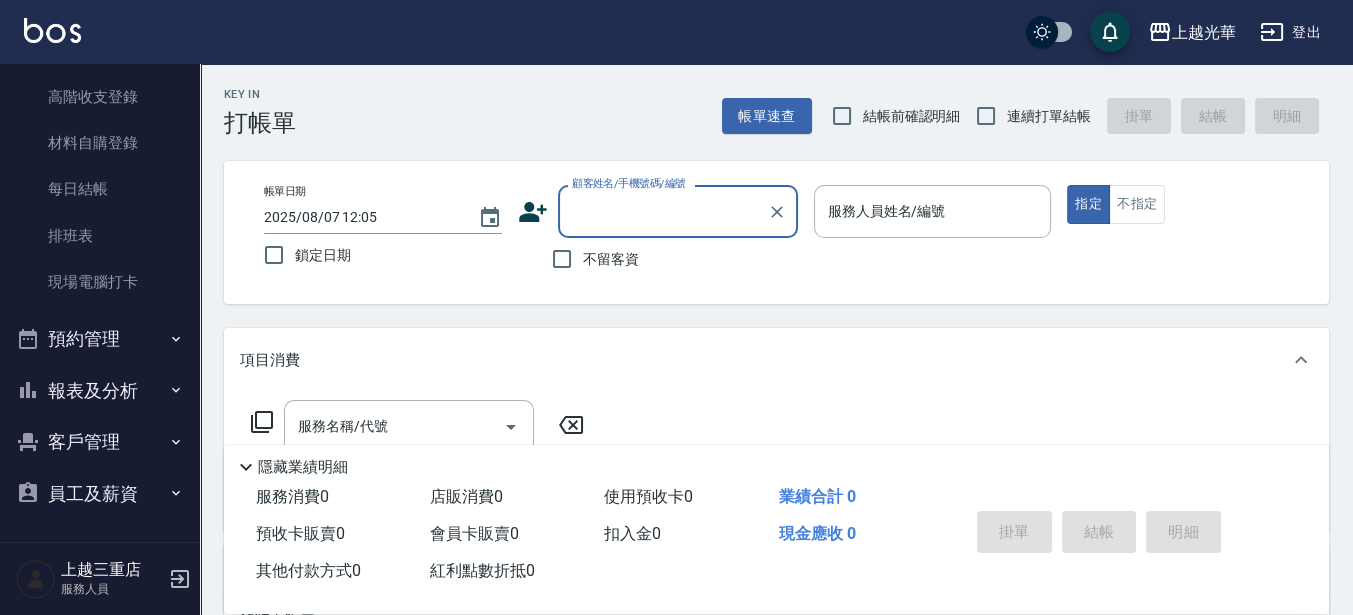 click on "客戶管理" at bounding box center [100, 442] 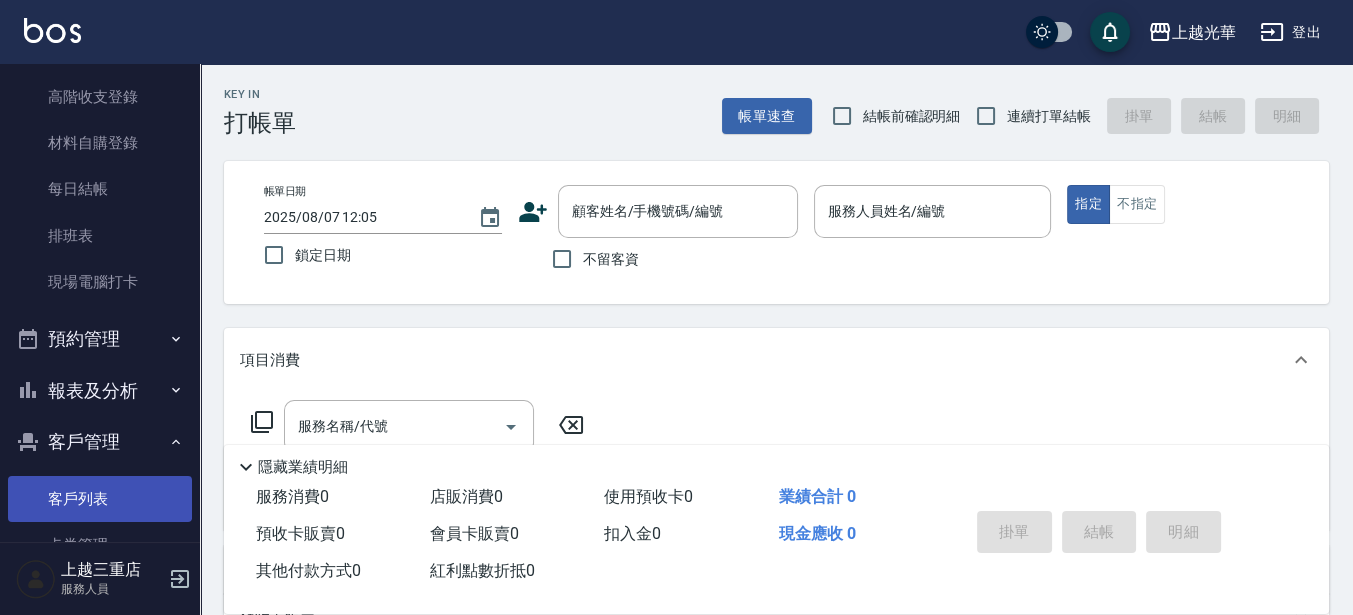 click on "客戶列表" at bounding box center (100, 499) 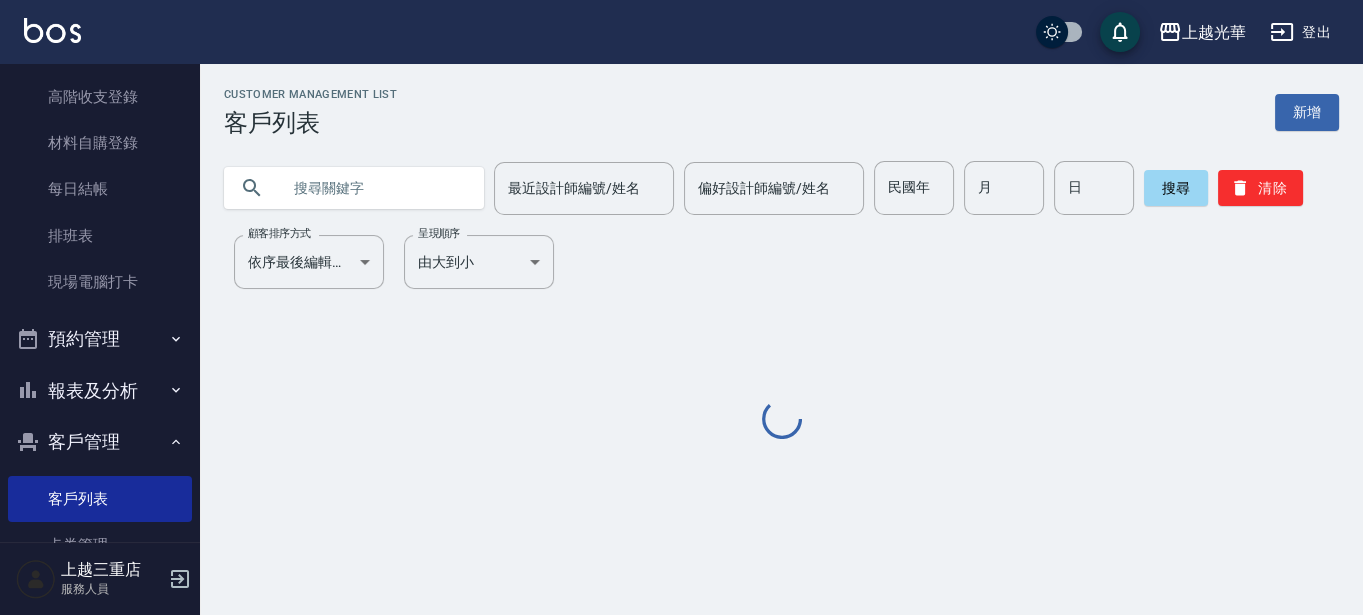 drag, startPoint x: 351, startPoint y: 181, endPoint x: 0, endPoint y: 7, distance: 391.7614 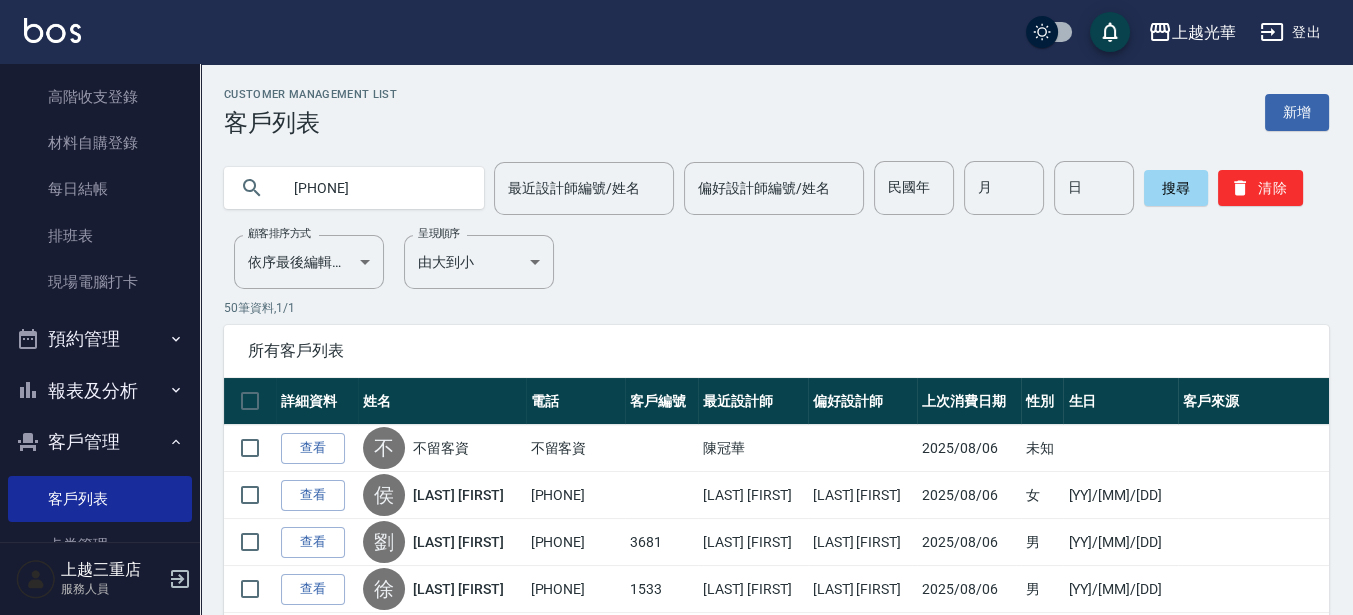 type on "[PHONE]" 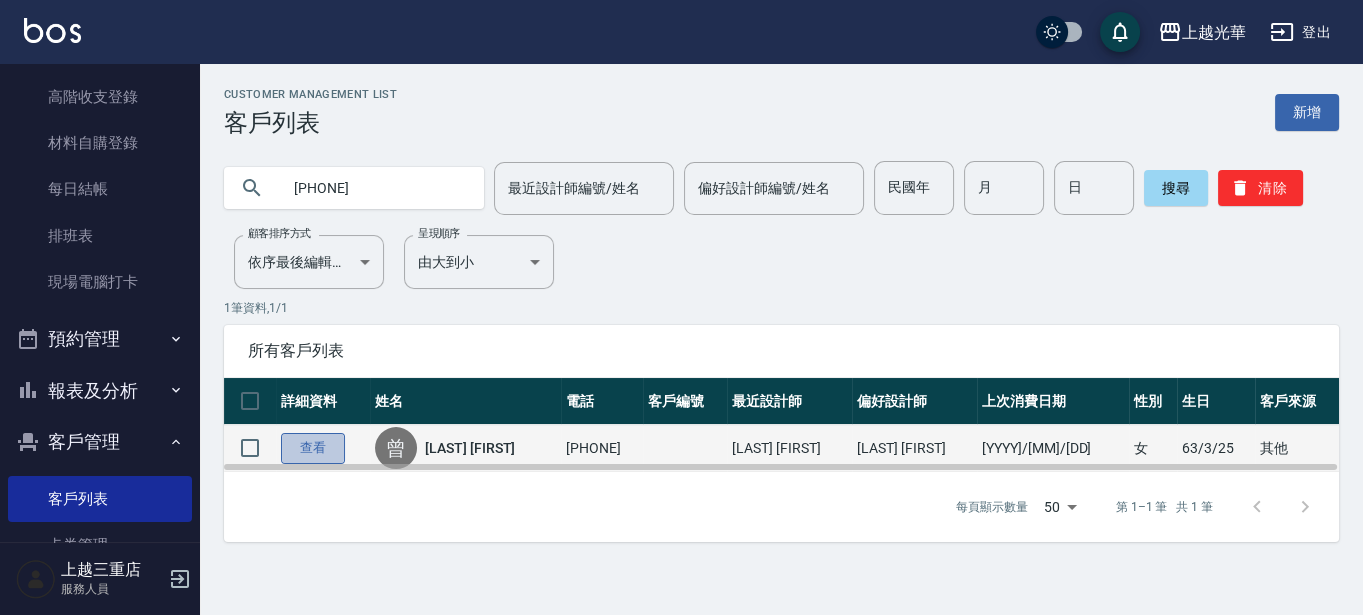 click on "查看" at bounding box center (313, 448) 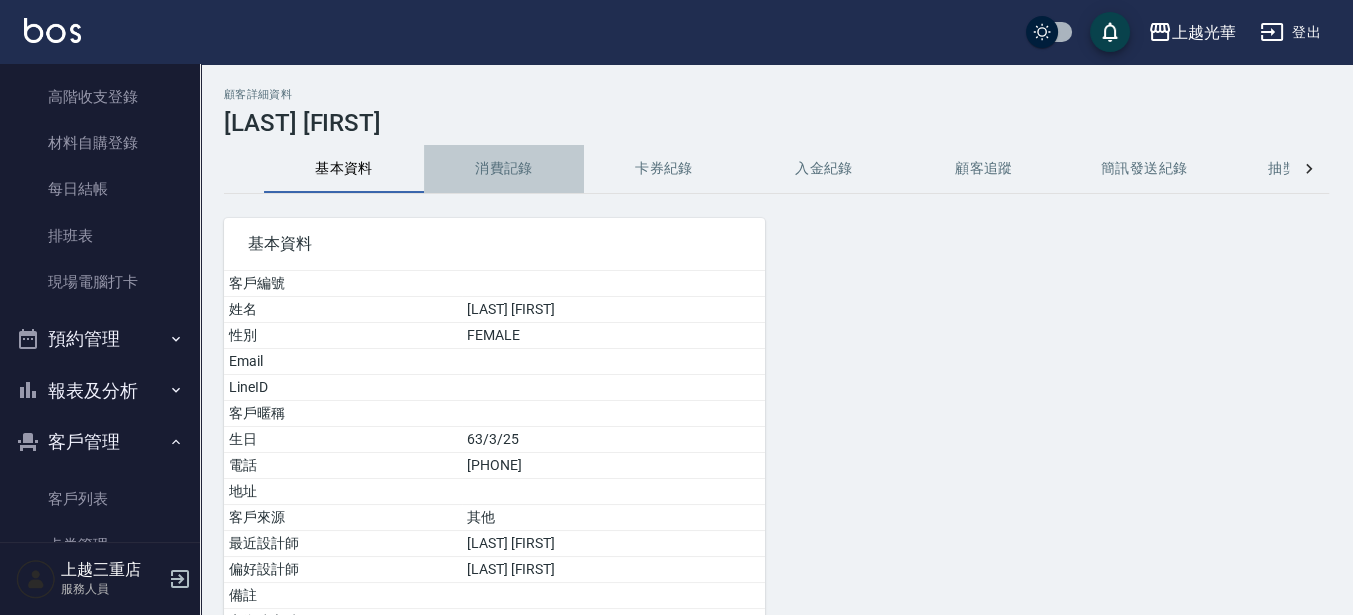 click on "消費記錄" at bounding box center (504, 169) 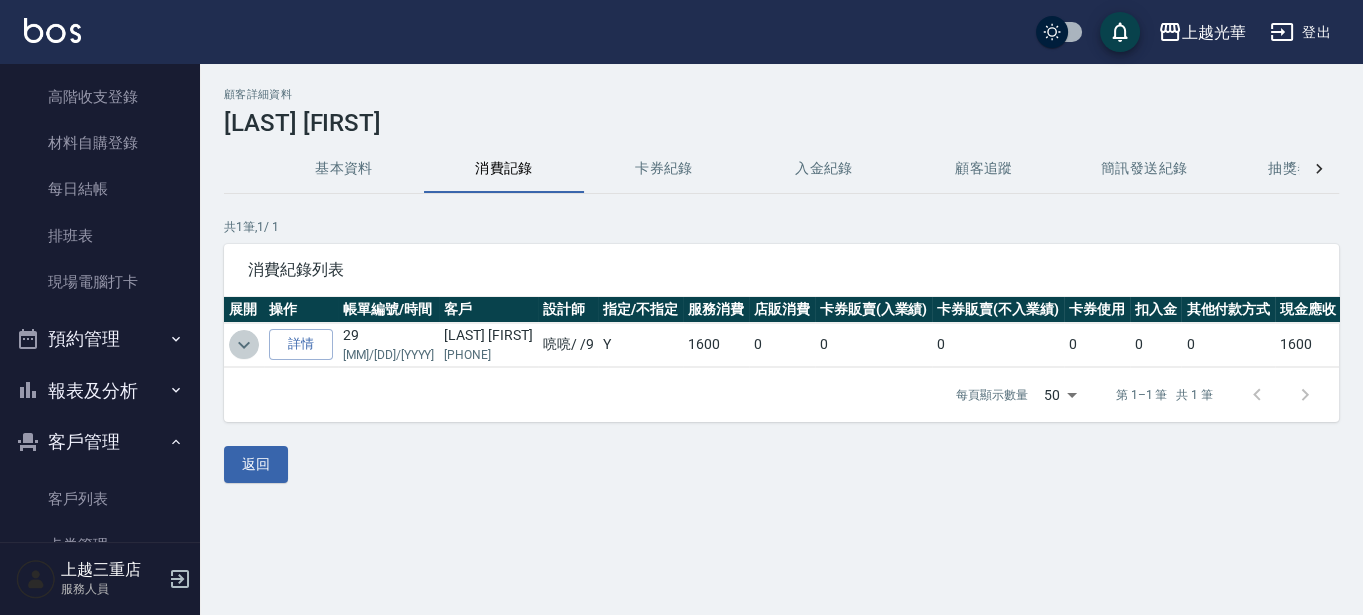 click 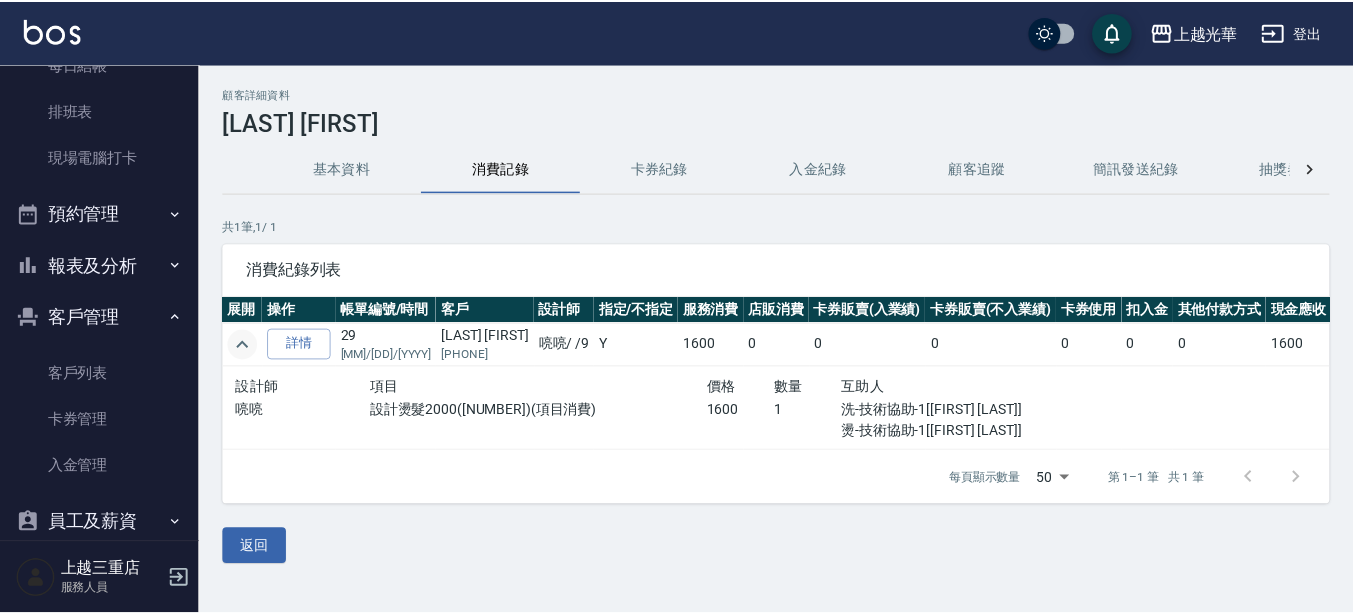 scroll, scrollTop: 444, scrollLeft: 0, axis: vertical 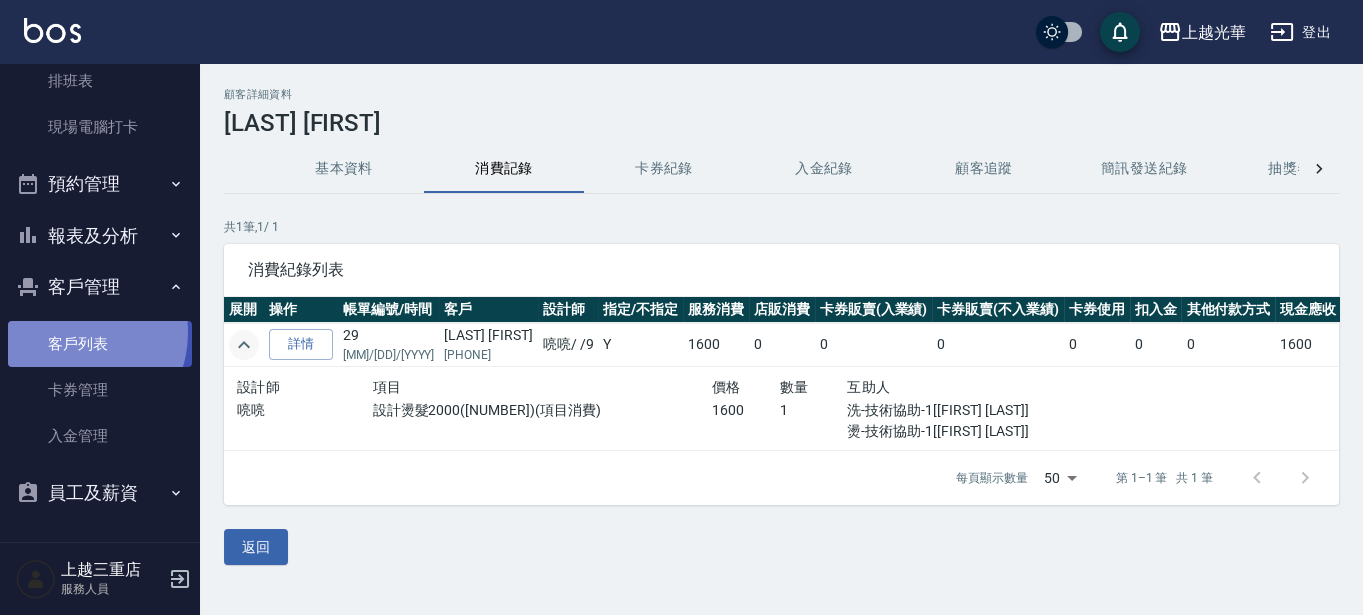 click on "客戶列表" at bounding box center [100, 344] 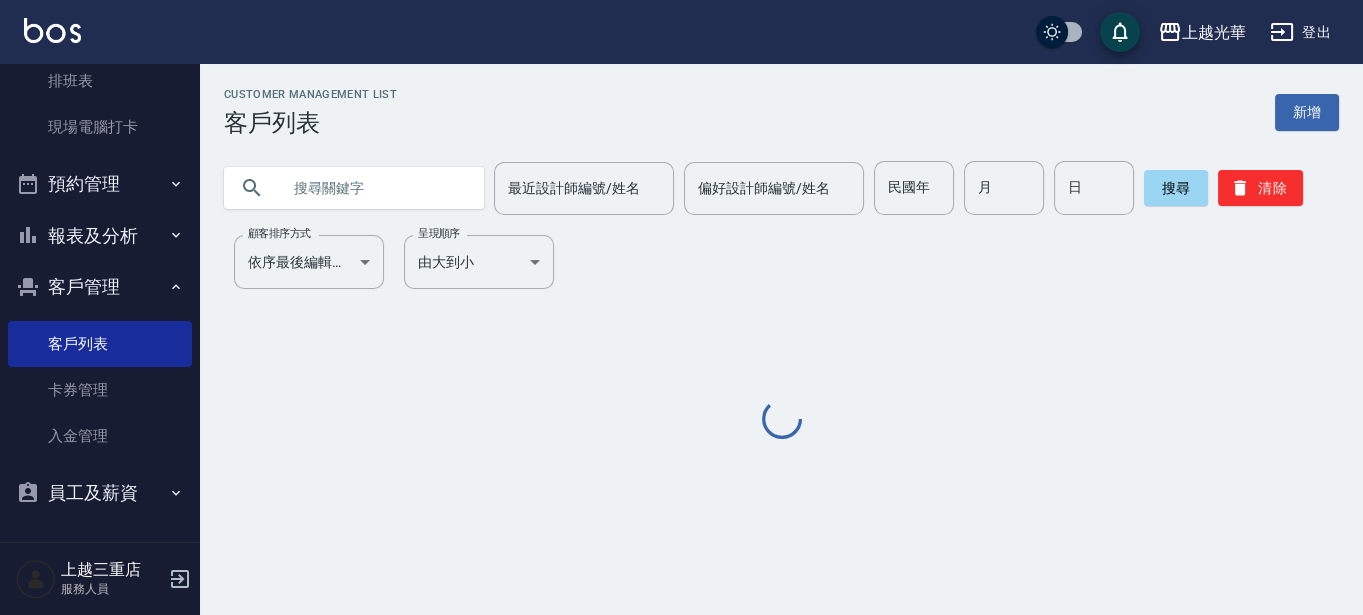 click at bounding box center (374, 188) 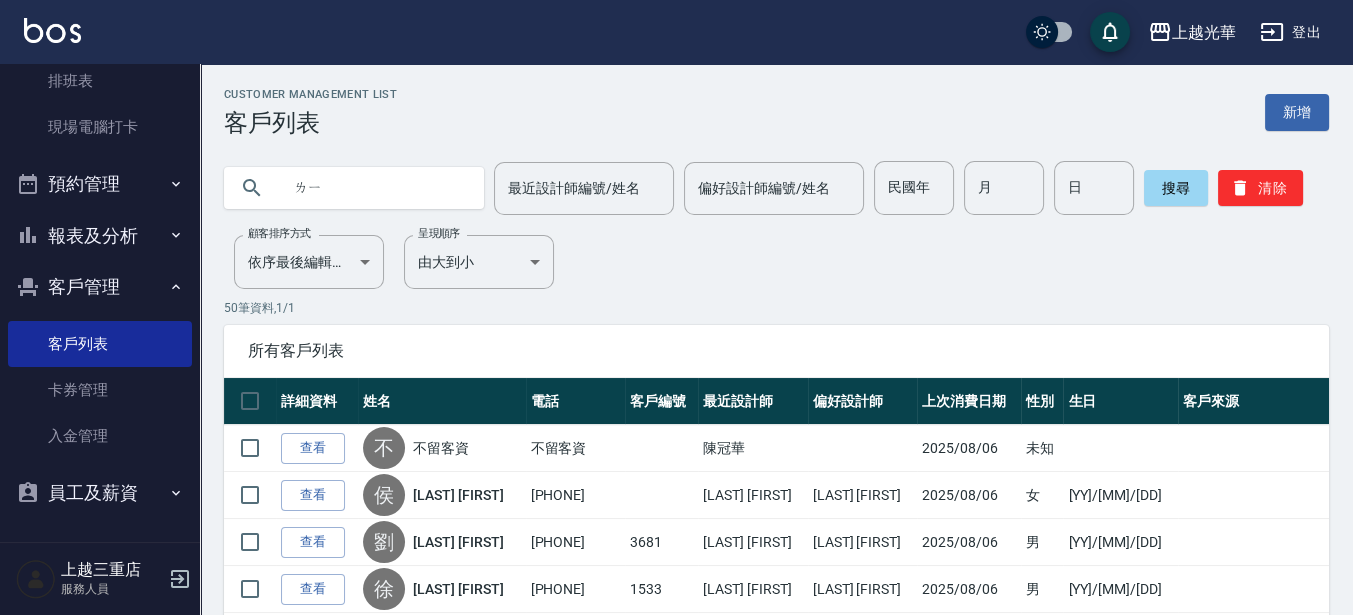 type on "立" 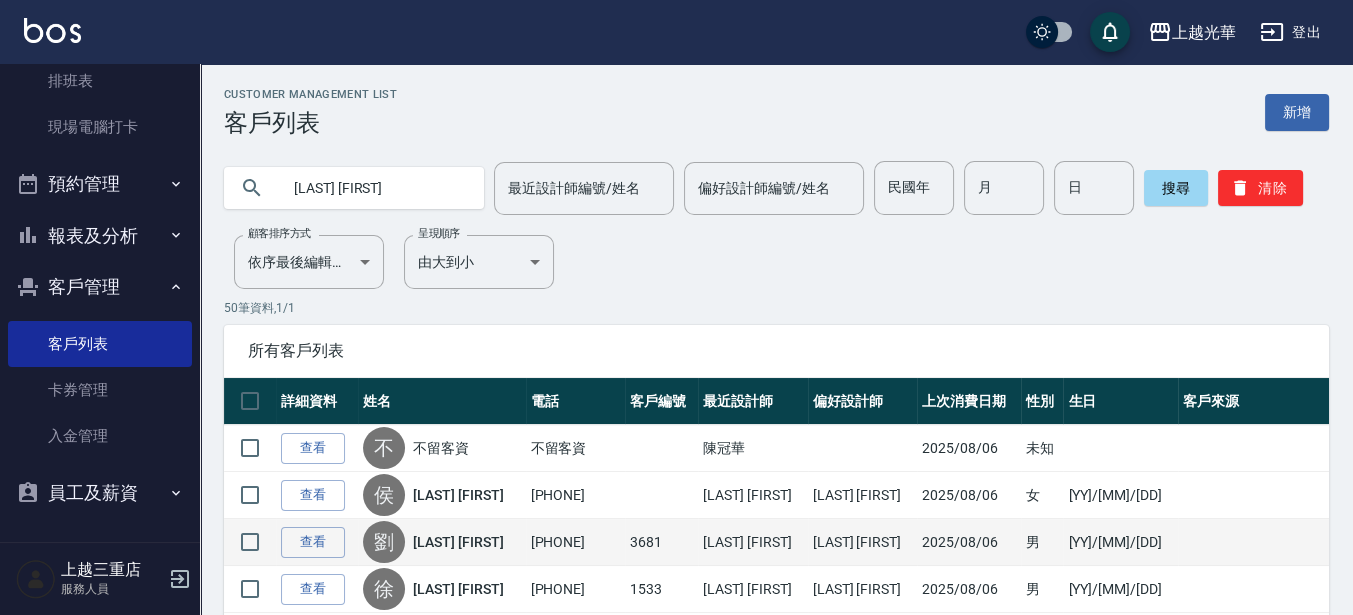 type on "[LAST] [FIRST]" 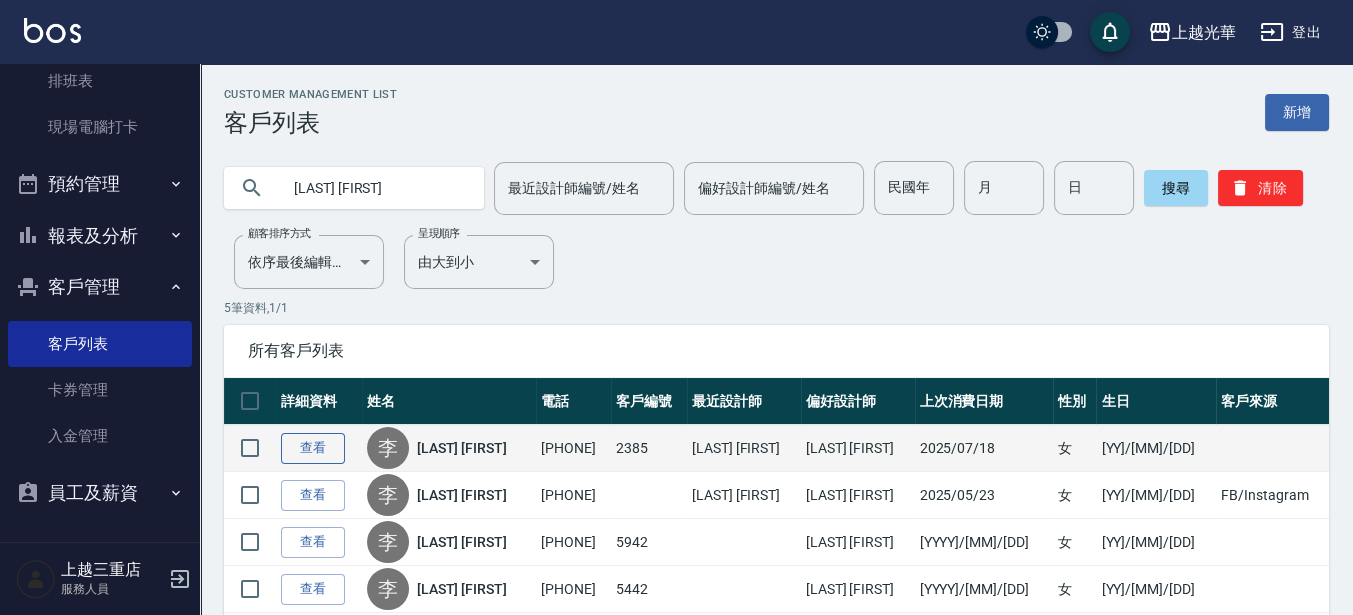 click on "查看" at bounding box center (313, 448) 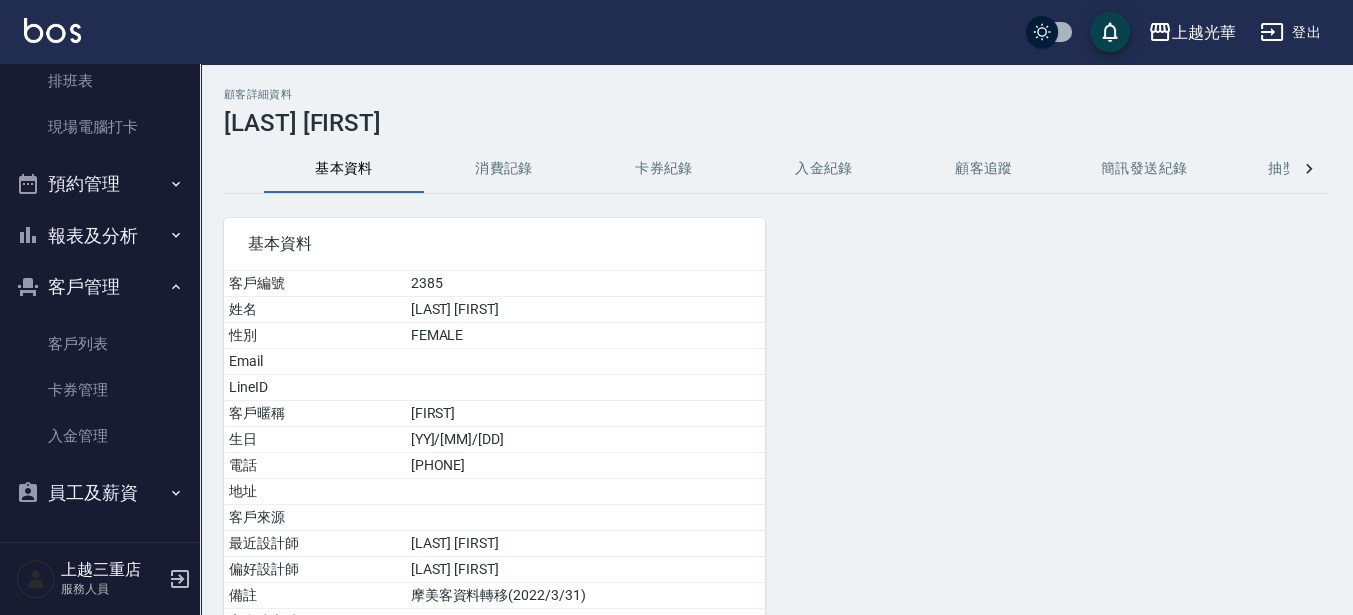 click on "消費記錄" at bounding box center (504, 169) 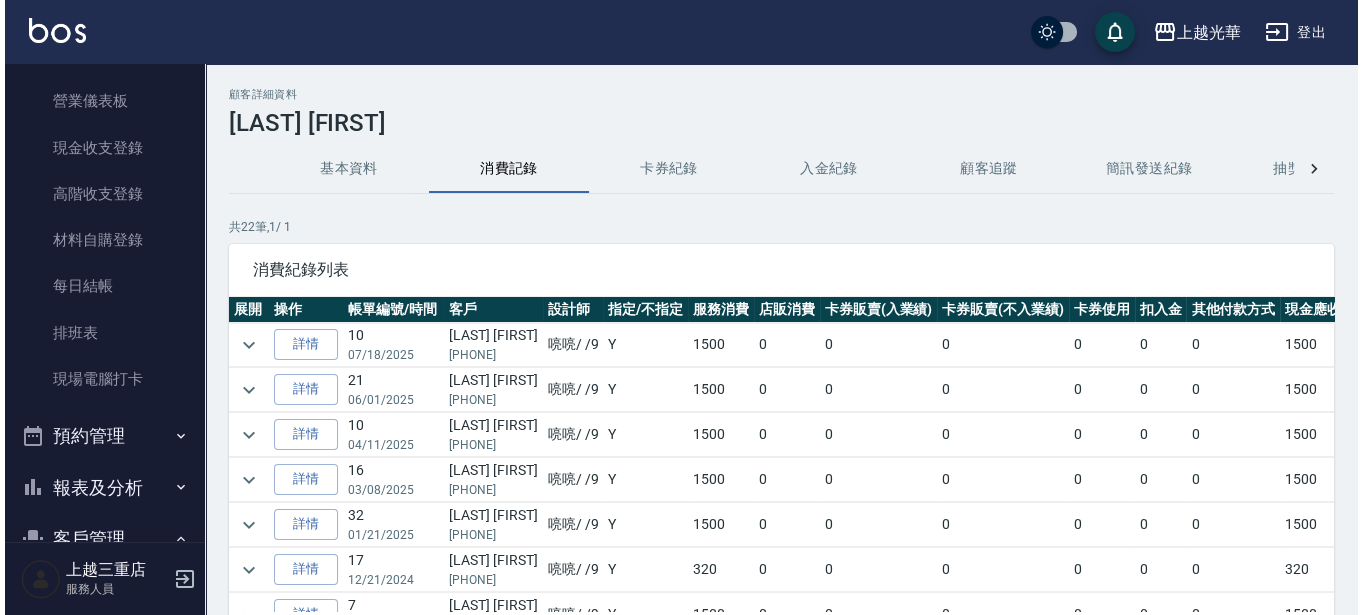 scroll, scrollTop: 0, scrollLeft: 0, axis: both 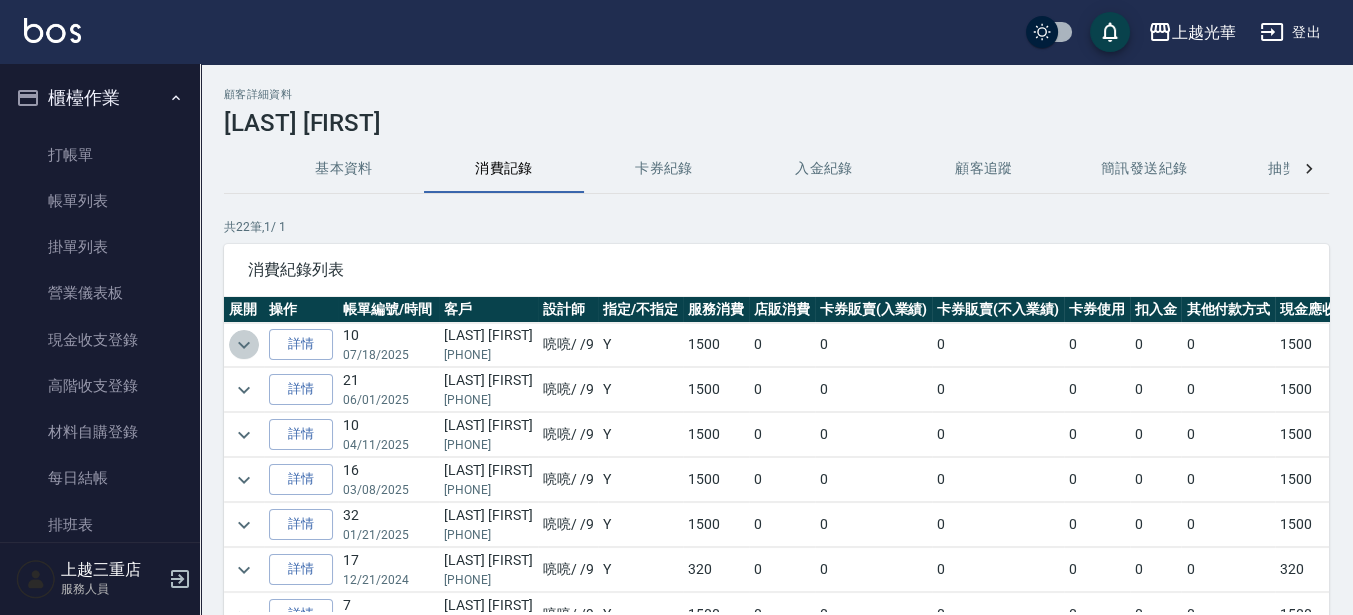 click 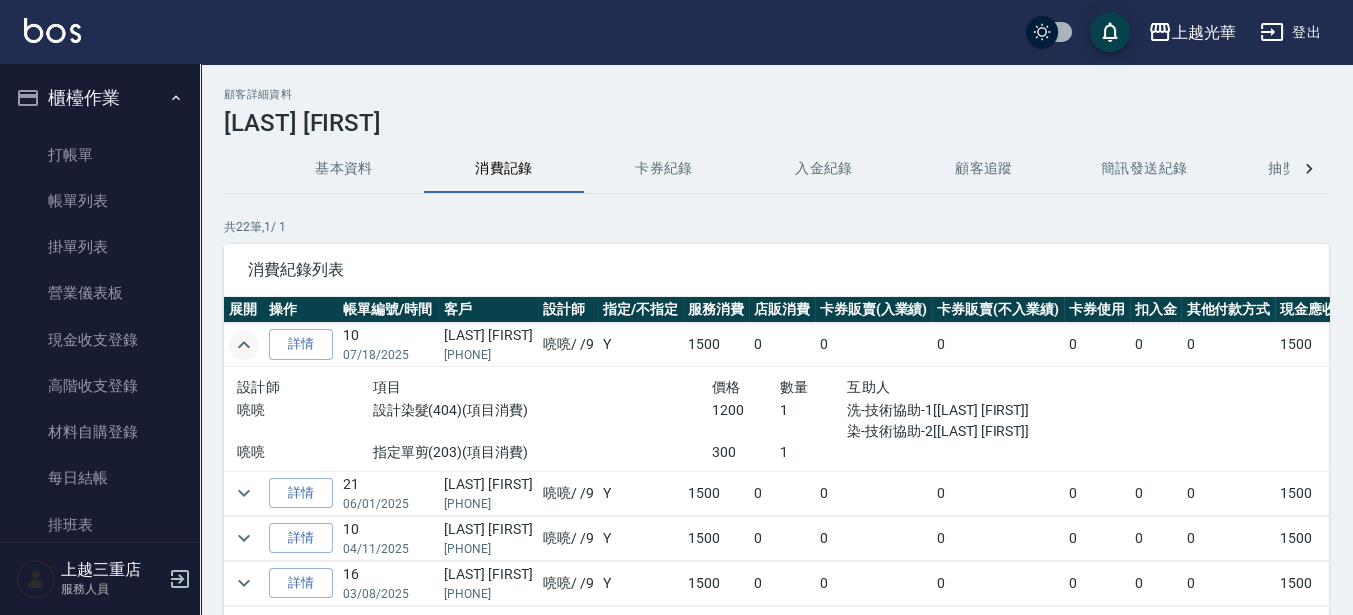 click 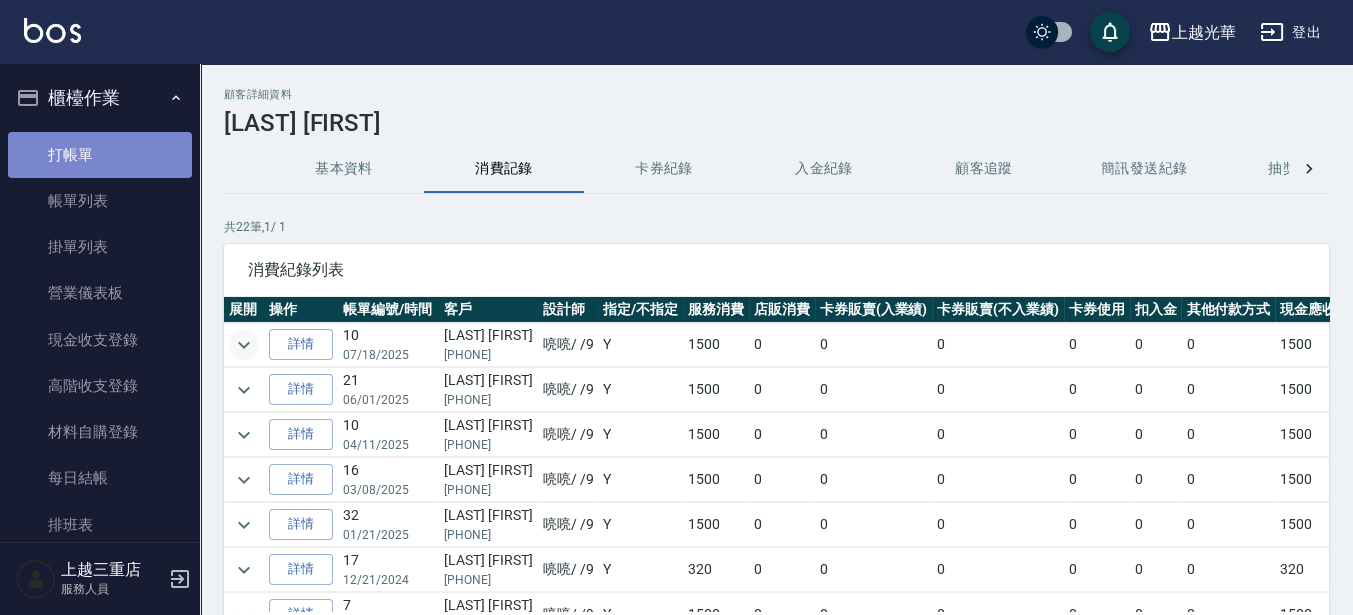 click on "打帳單" at bounding box center [100, 155] 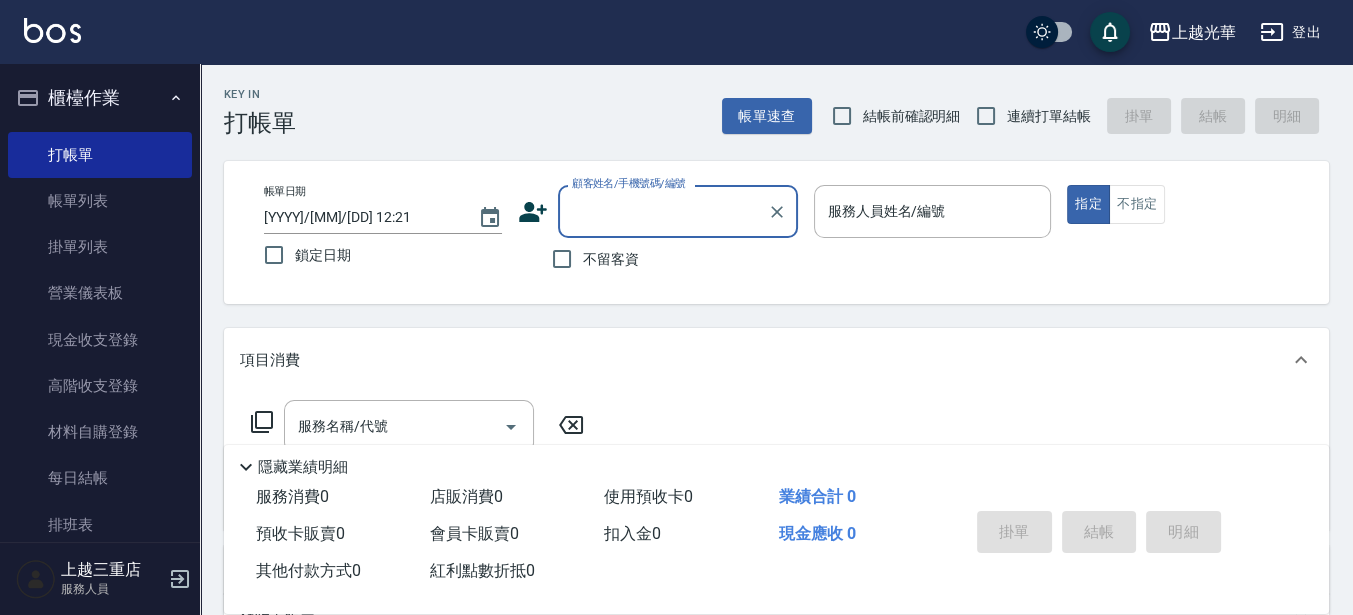 click on "不留客資" at bounding box center [590, 259] 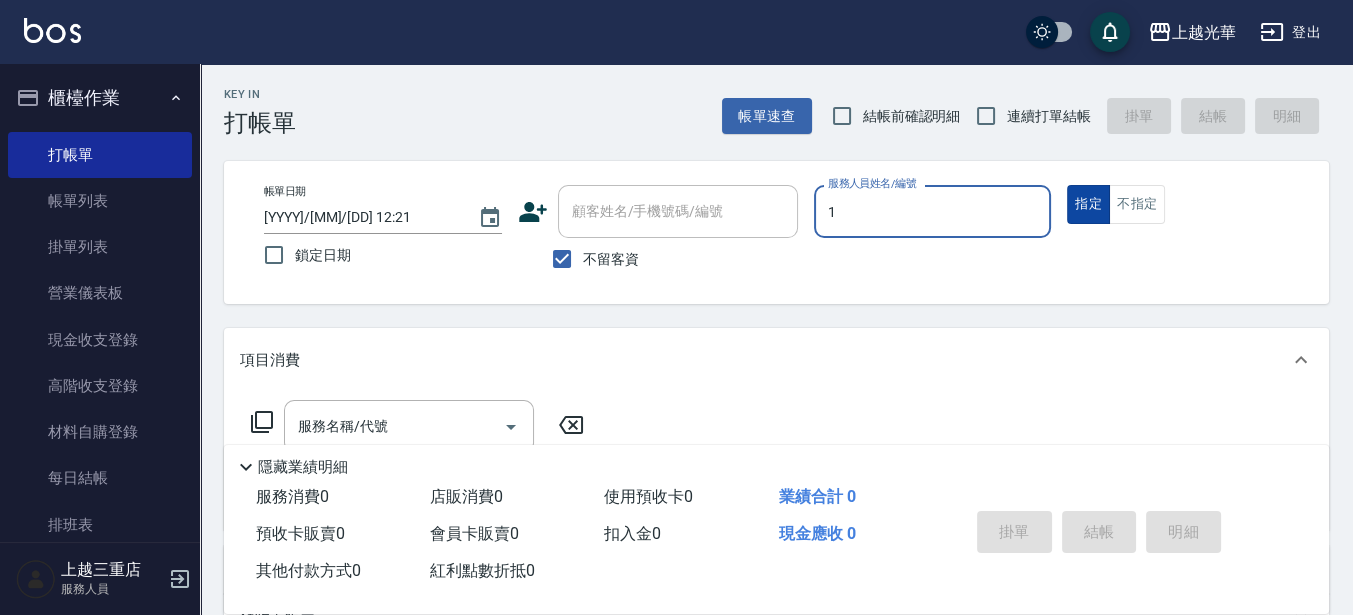 type on "1" 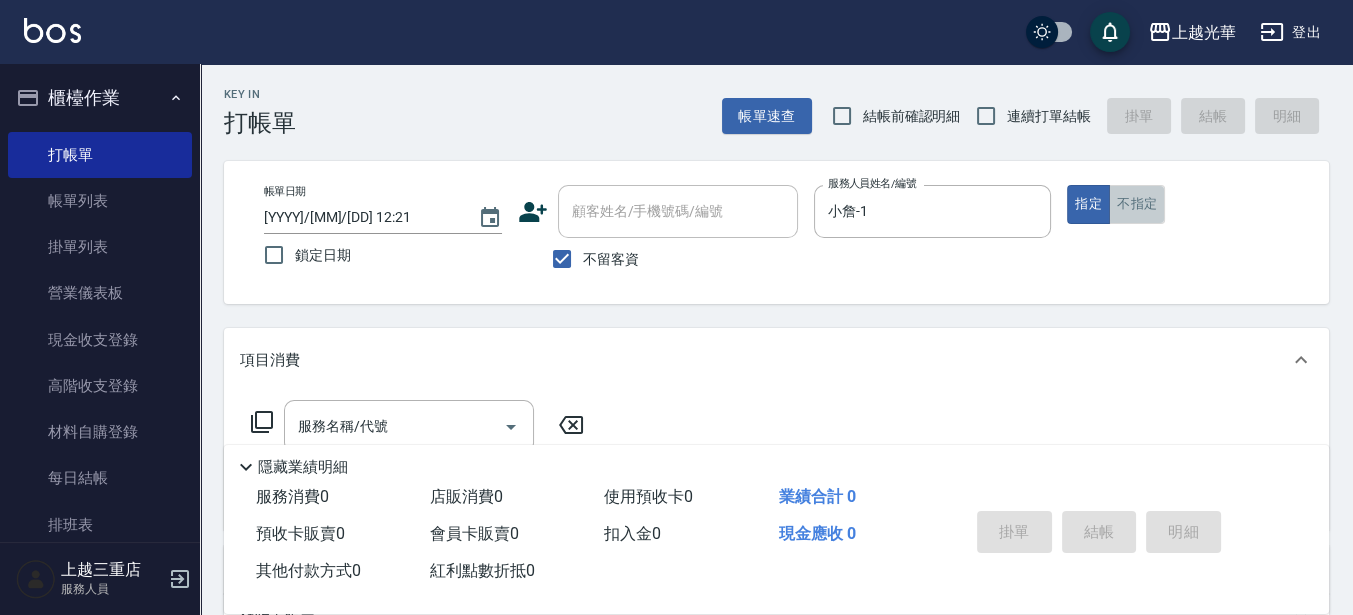 click on "不指定" at bounding box center [1137, 204] 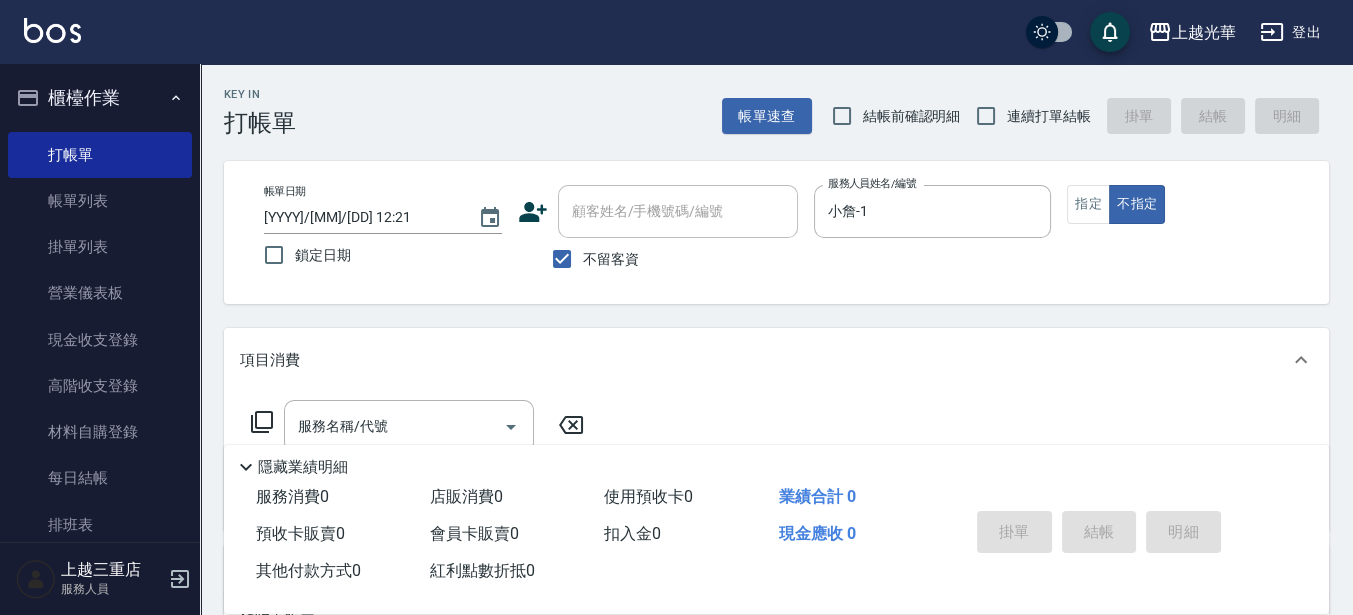 click on "Key In 打帳單 帳單速查 結帳前確認明細 連續打單結帳 掛單 結帳 結帳 明細 帳單日期 [YYYY]/[MM]/[DD] 12:21 鎖定日期 顧客姓名/手機號碼/編號 顧客姓名/手機號碼/編號 不留客資 服務人員姓名/編號 小詹-1 服務人員姓名/編號 指定 不指定 項目消費 服務名稱/代號 服務名稱/代號 店販銷售 服務人員姓名/編號 服務人員姓名/編號 商品代號/名稱 商品代號/名稱 預收卡販賣 卡券名稱/代號 卡券名稱/代號 其他付款方式 其他付款方式 其他付款方式 備註及來源 備註 備註 訂單來源 ​ 訂單來源 隱藏業績明細 服務消費  0 店販消費  0 使用預收卡  0 業績合計   0 預收卡販賣  0 會員卡販賣  0 扣入金  0 現金應收   0 其他付款方式  0 紅利點數折抵  0 掛單 結帳 明細" at bounding box center [776, 495] 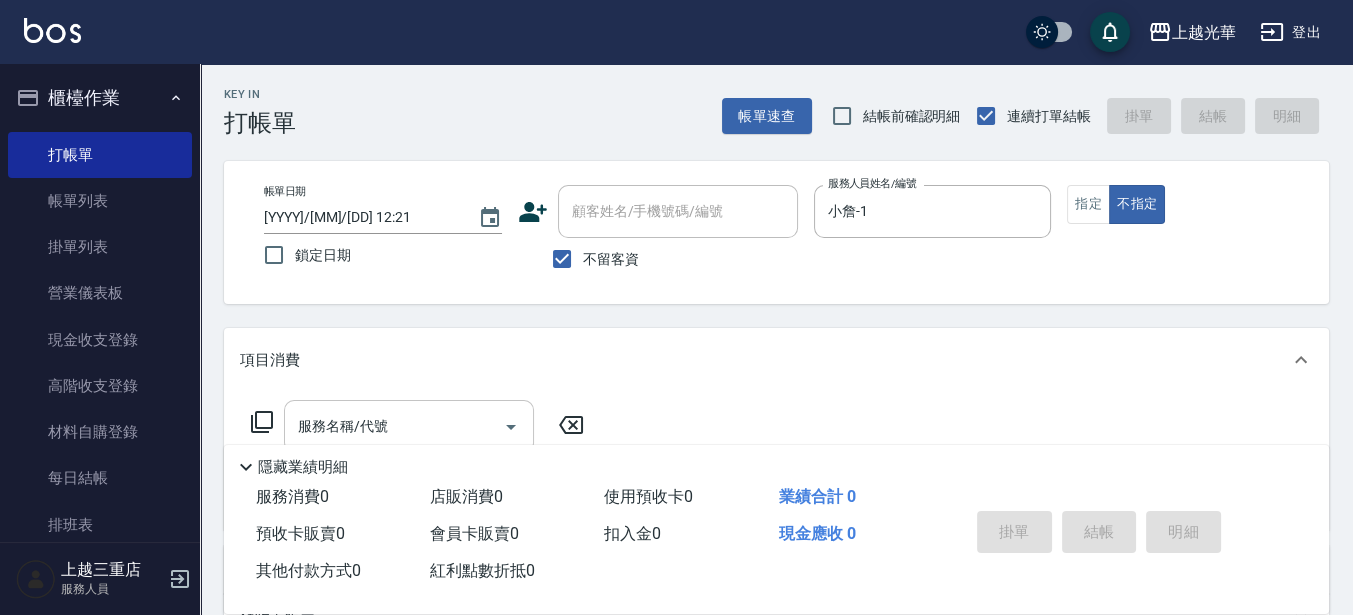 click on "服務名稱/代號 服務名稱/代號" at bounding box center [409, 426] 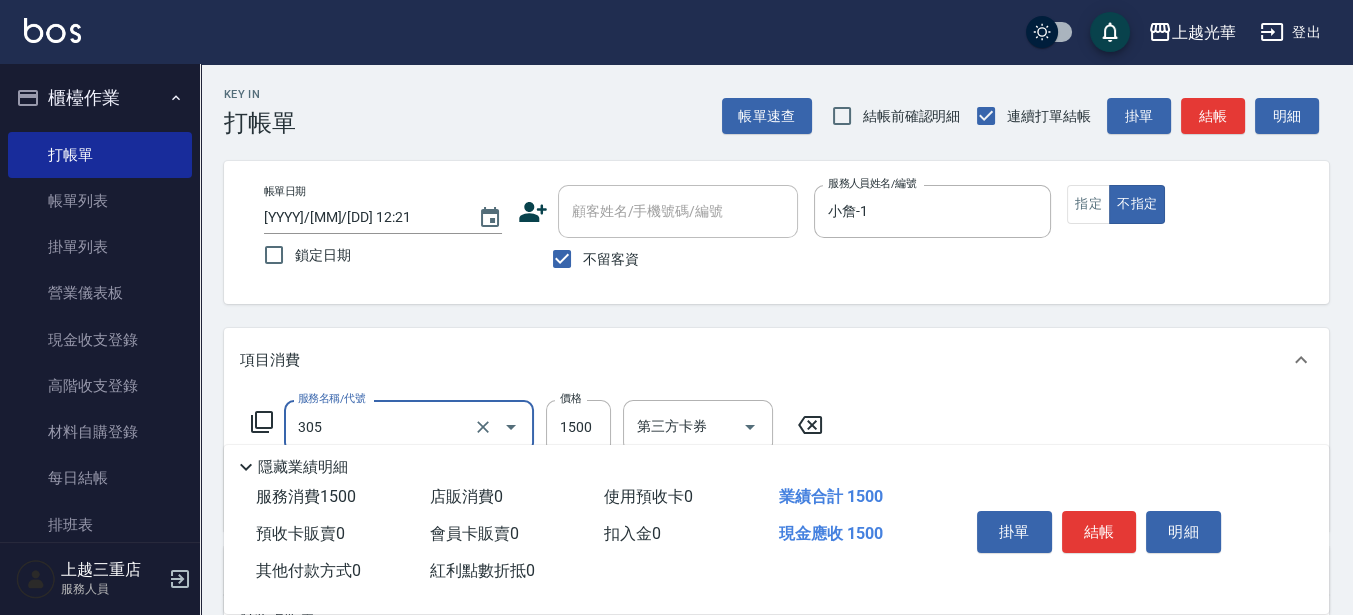 type on "設計燙髮1500(305)" 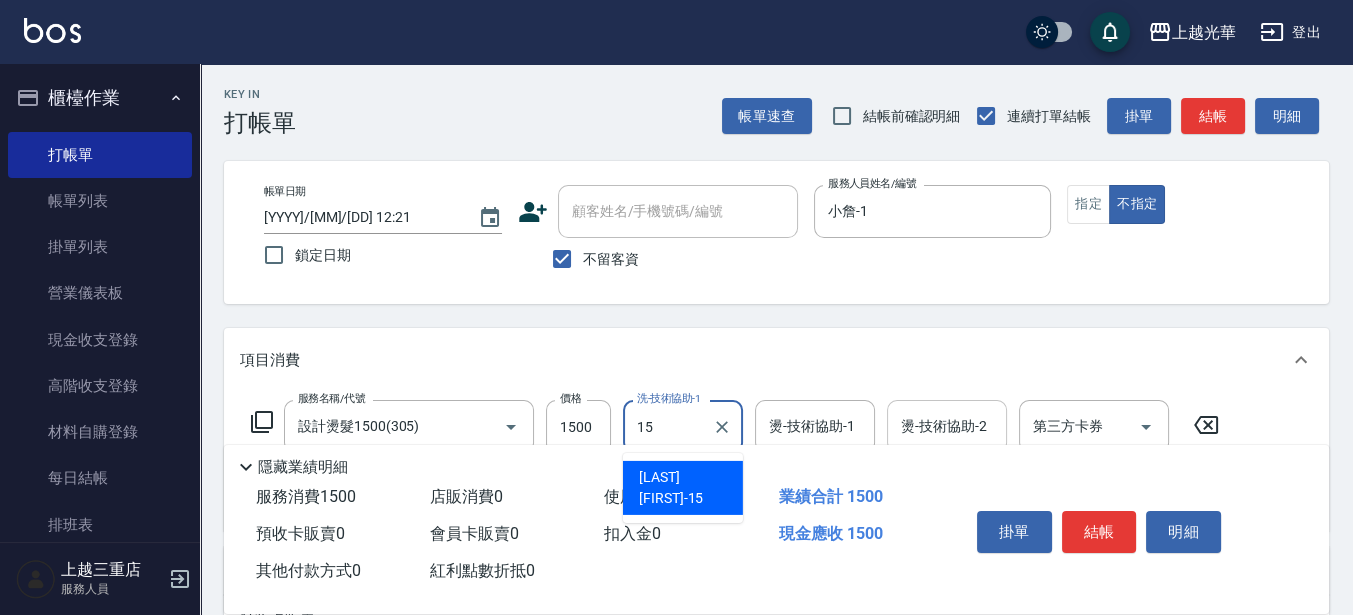 type on "[LAST] [FIRST]-15" 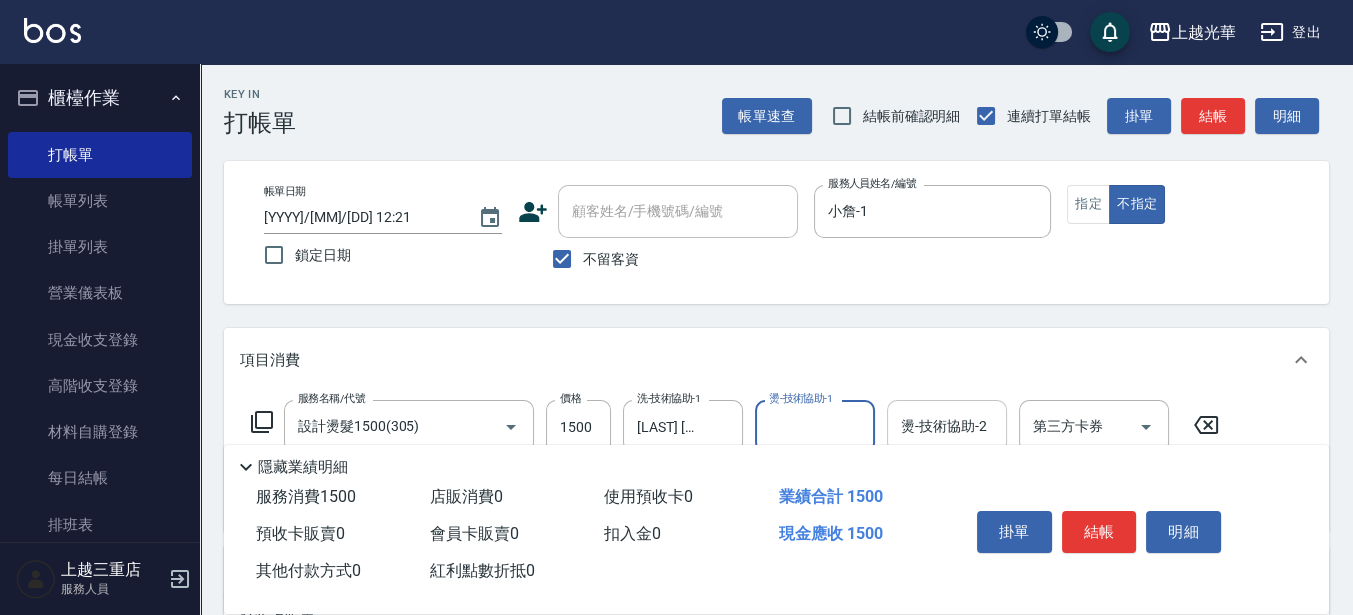 click on "燙-技術協助-2" at bounding box center [947, 426] 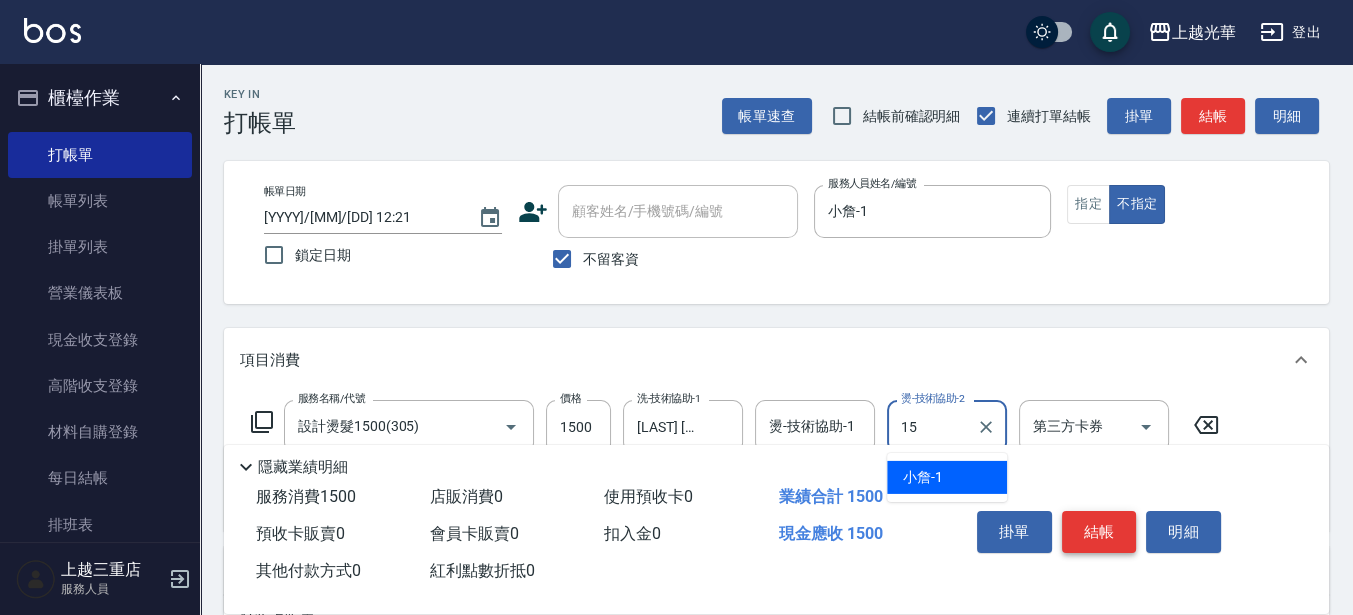 type on "[LAST] [FIRST]-15" 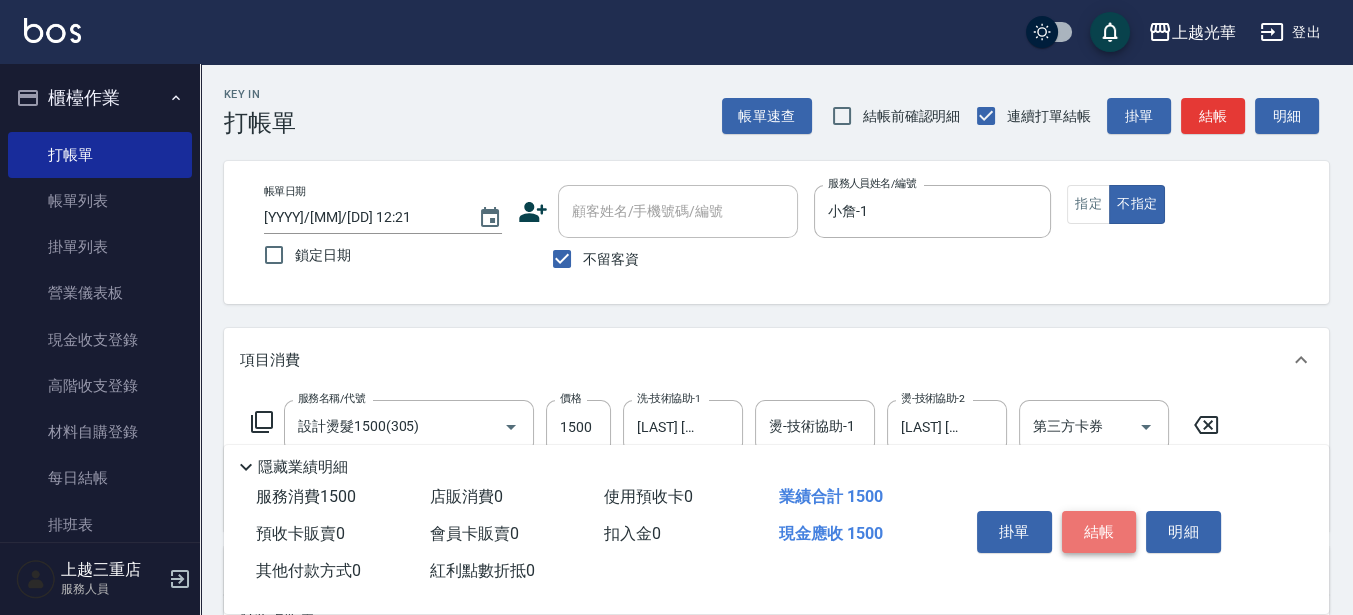 click on "結帳" at bounding box center [1099, 532] 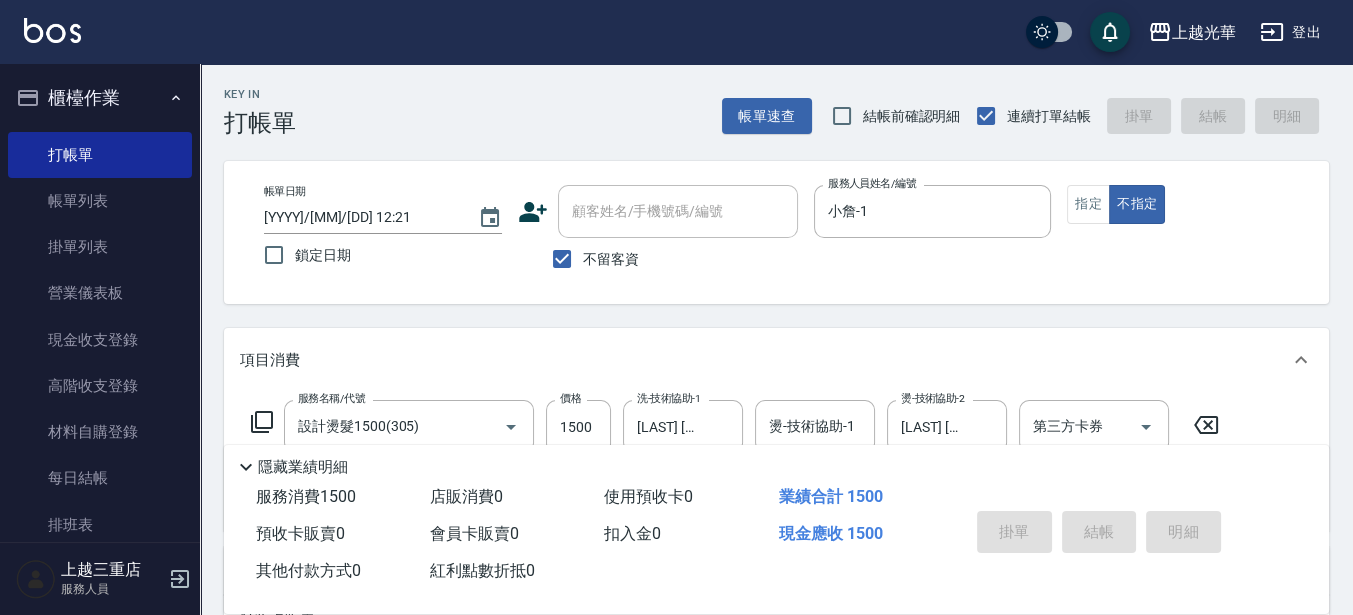 type on "2025/08/07 12:28" 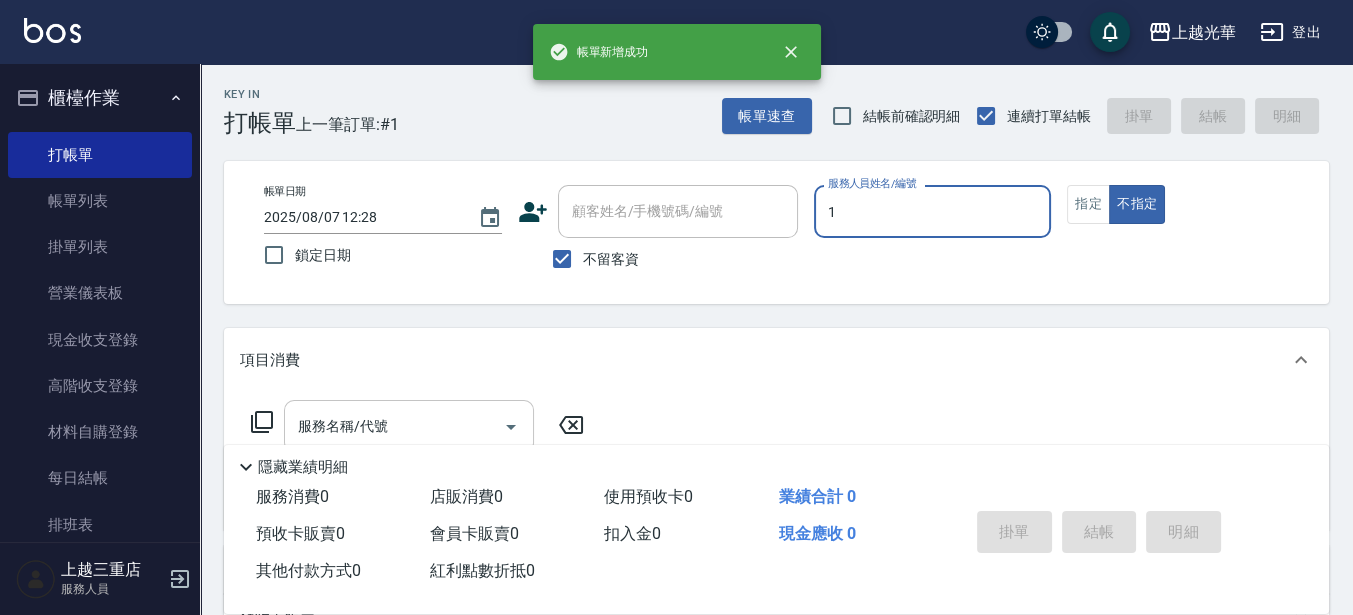 type on "小詹-1" 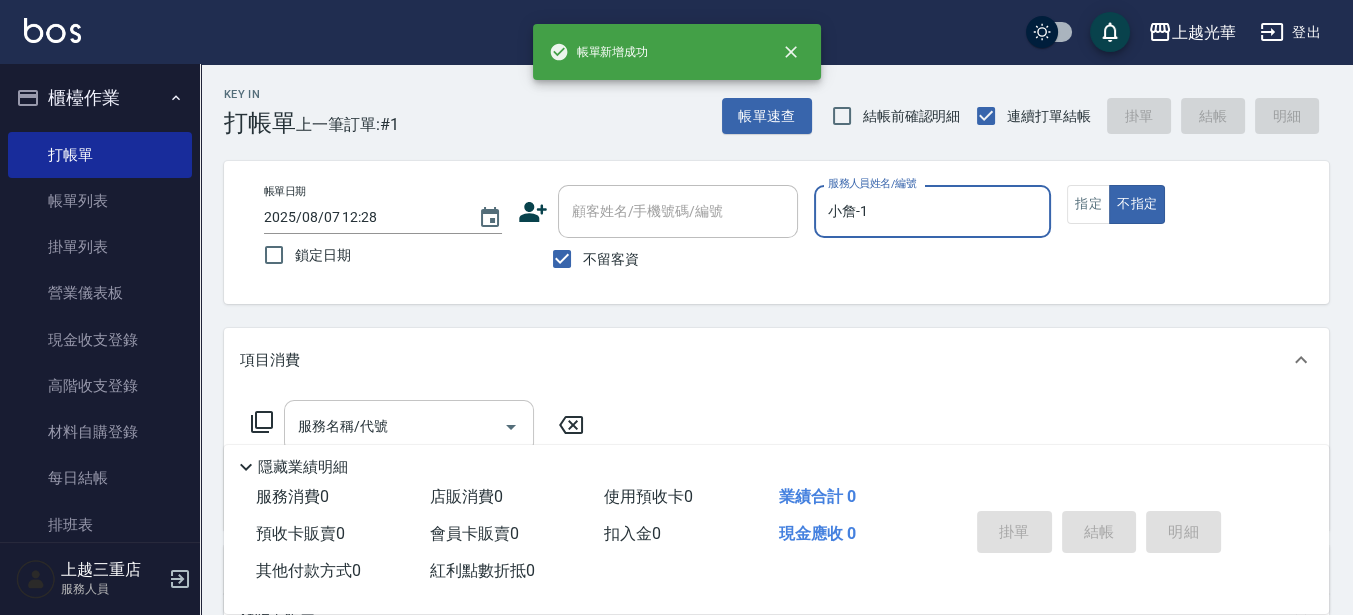 type on "false" 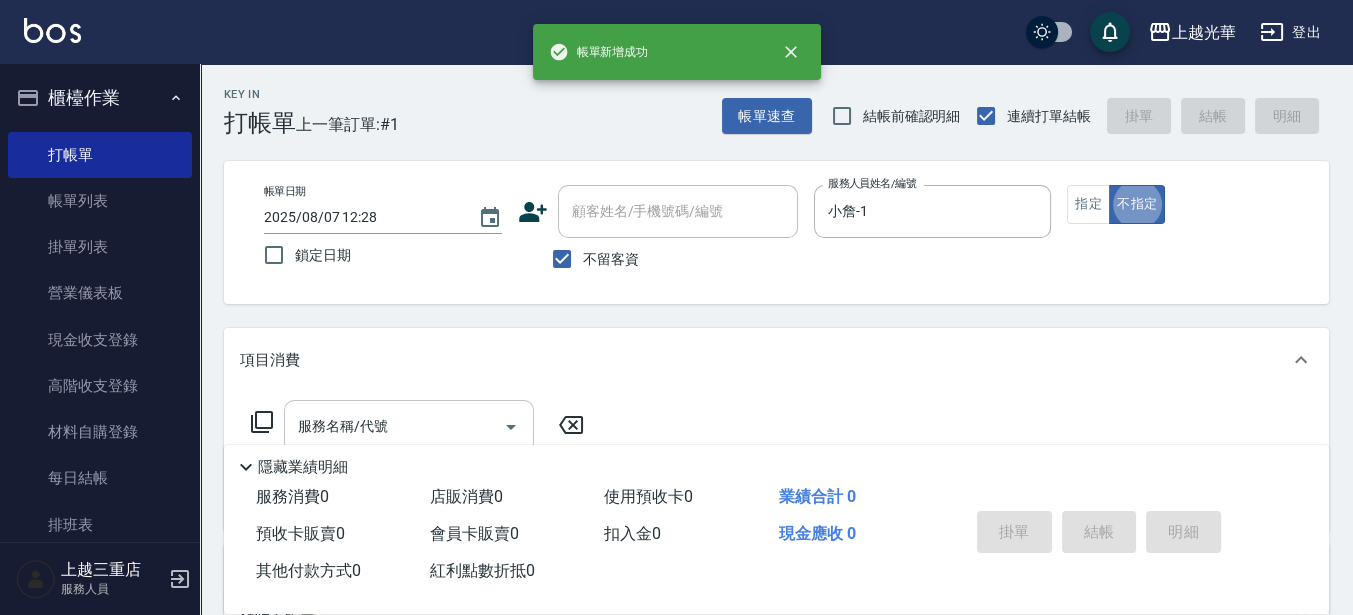 click on "服務名稱/代號" at bounding box center [409, 426] 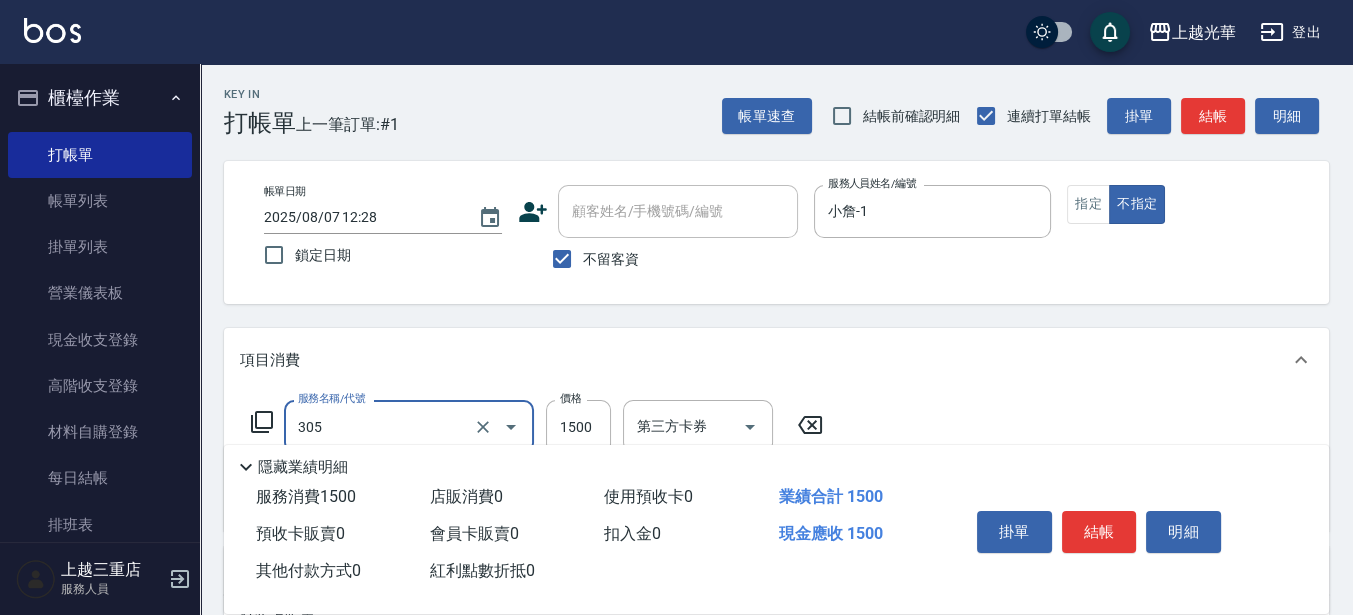 type on "設計燙髮1500(305)" 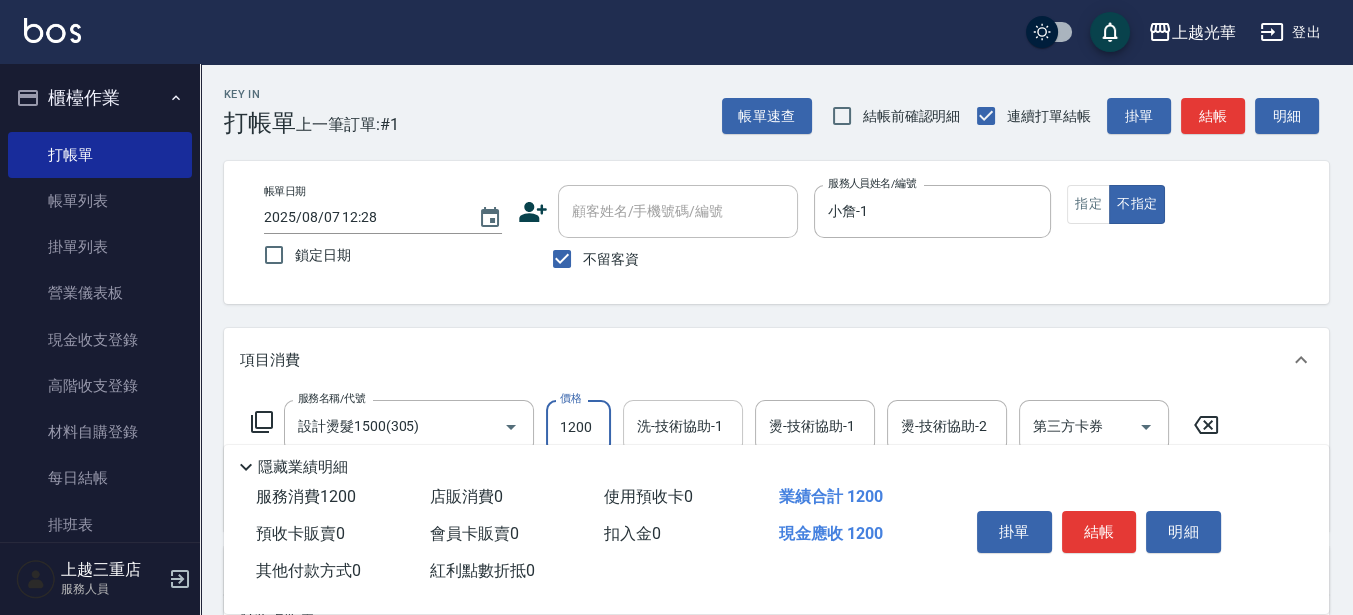 type on "1200" 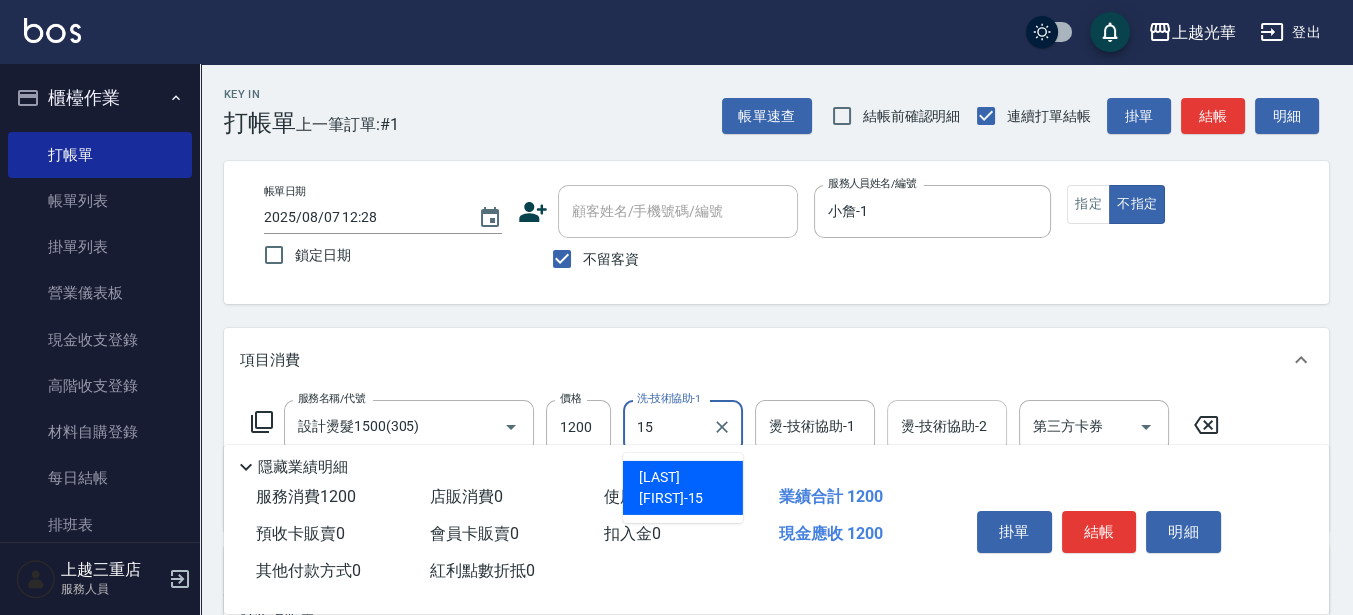 type on "[LAST] [FIRST]-15" 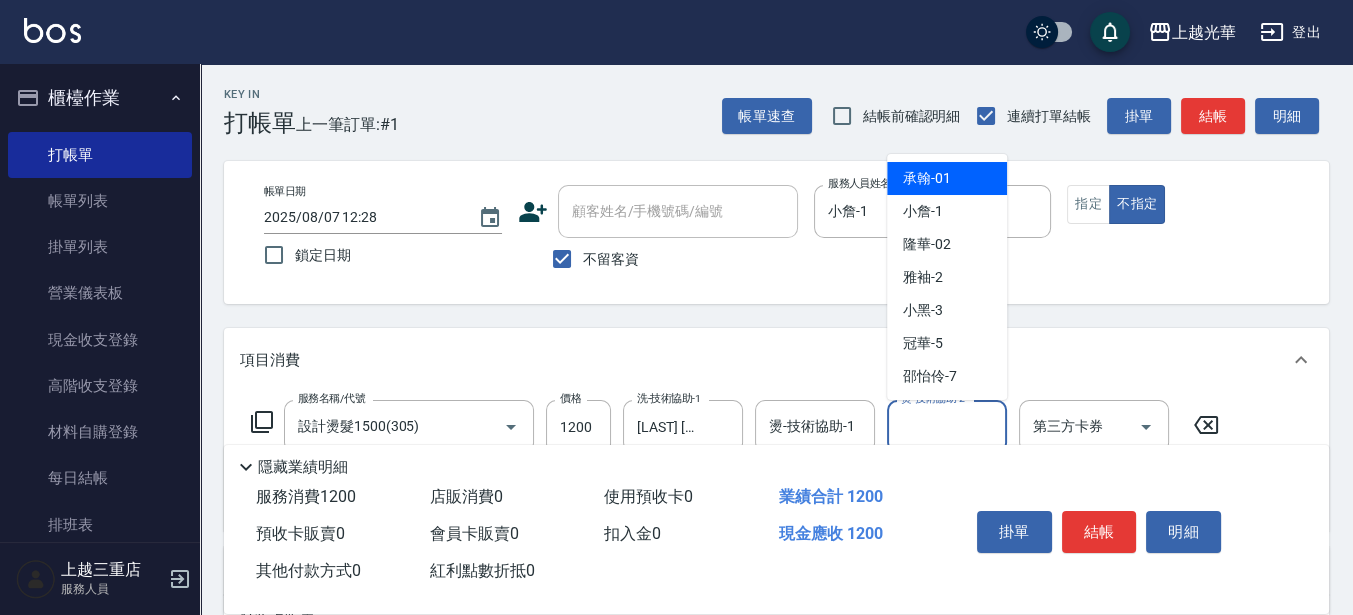 click on "燙-技術協助-2" at bounding box center (947, 426) 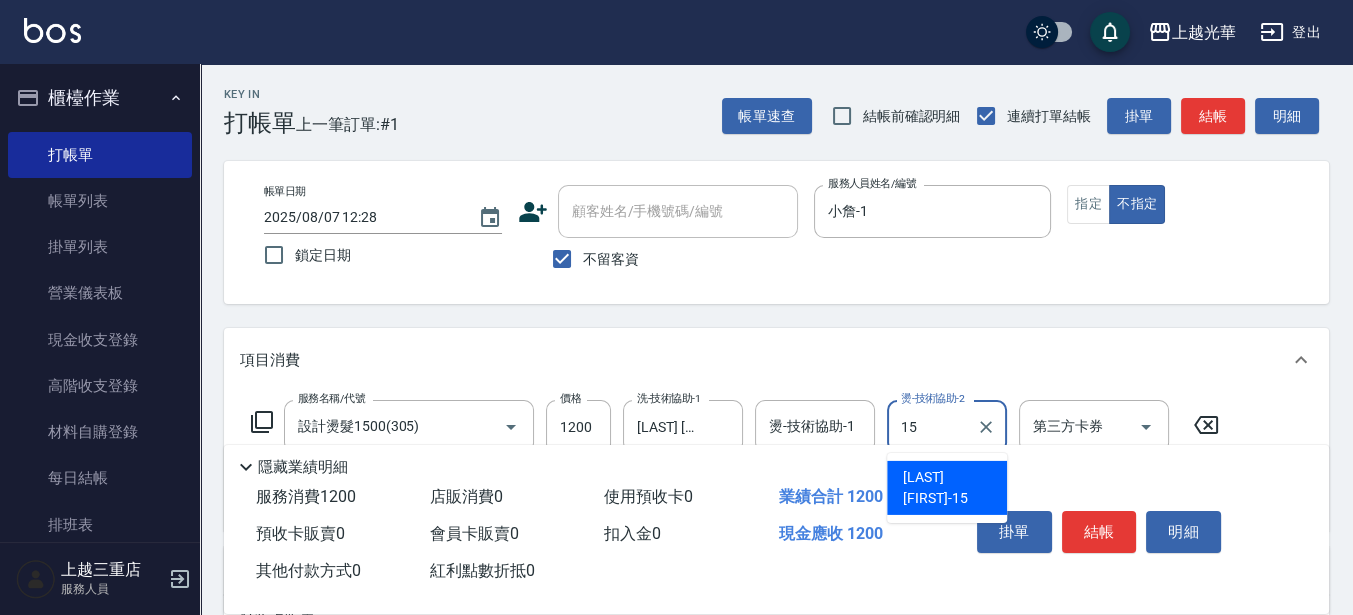 type on "[LAST] [FIRST]-15" 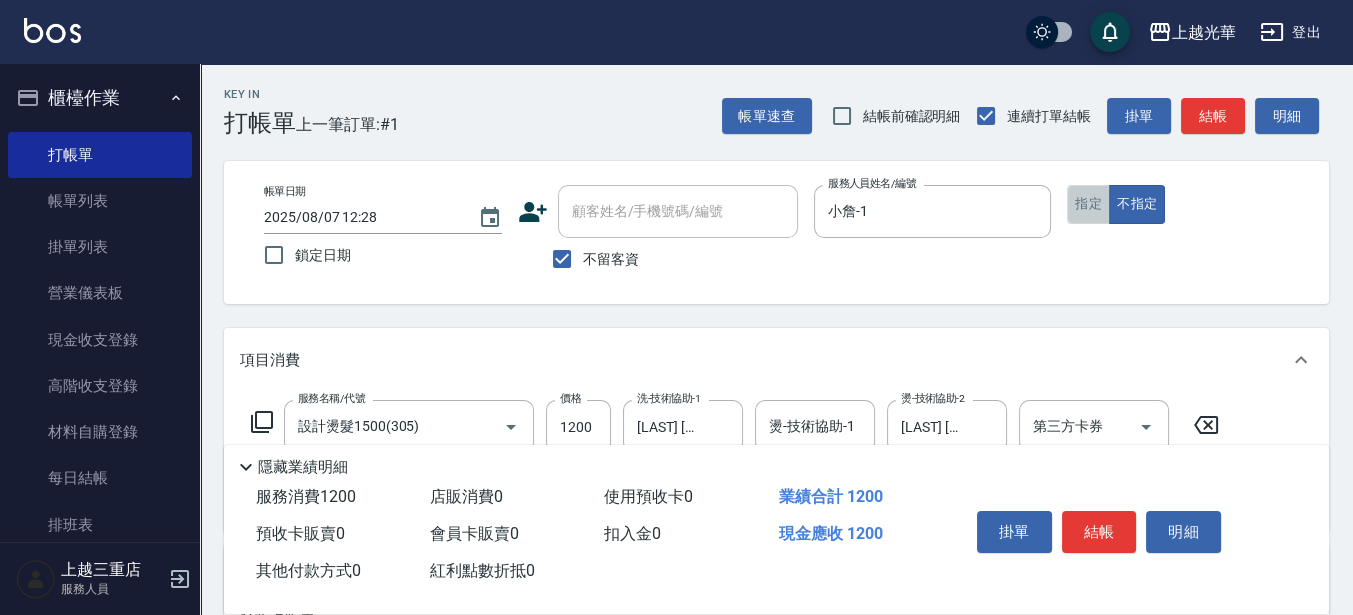 click on "指定" at bounding box center (1088, 204) 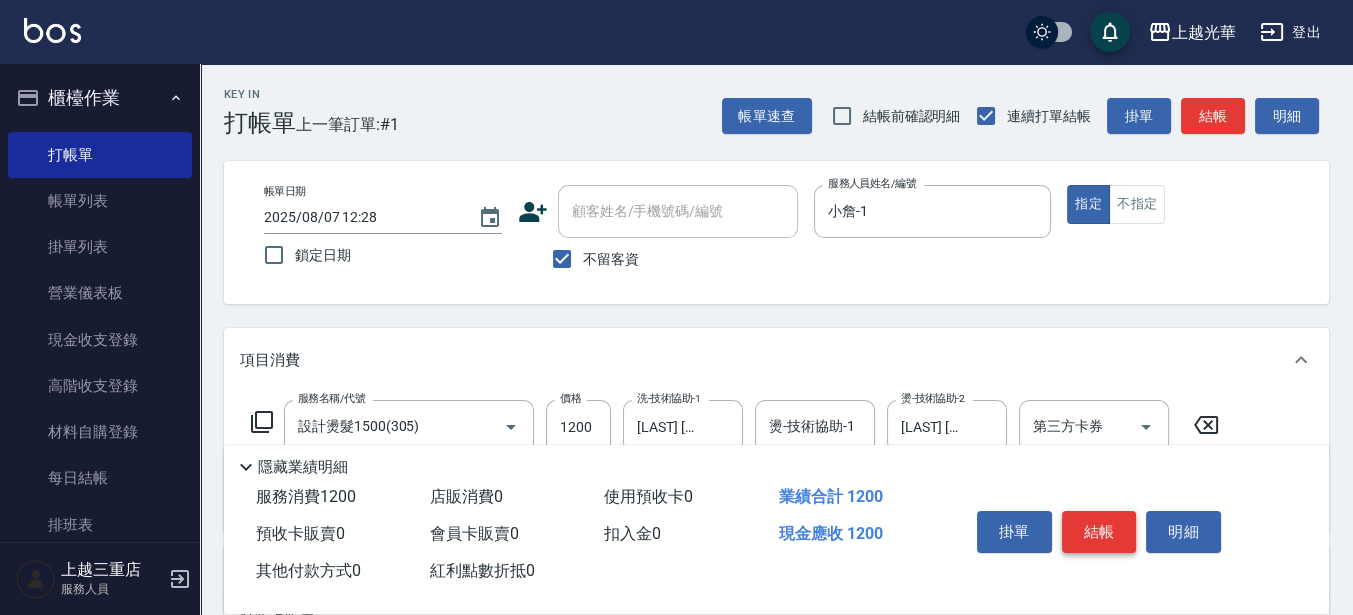 click on "結帳" at bounding box center [1099, 532] 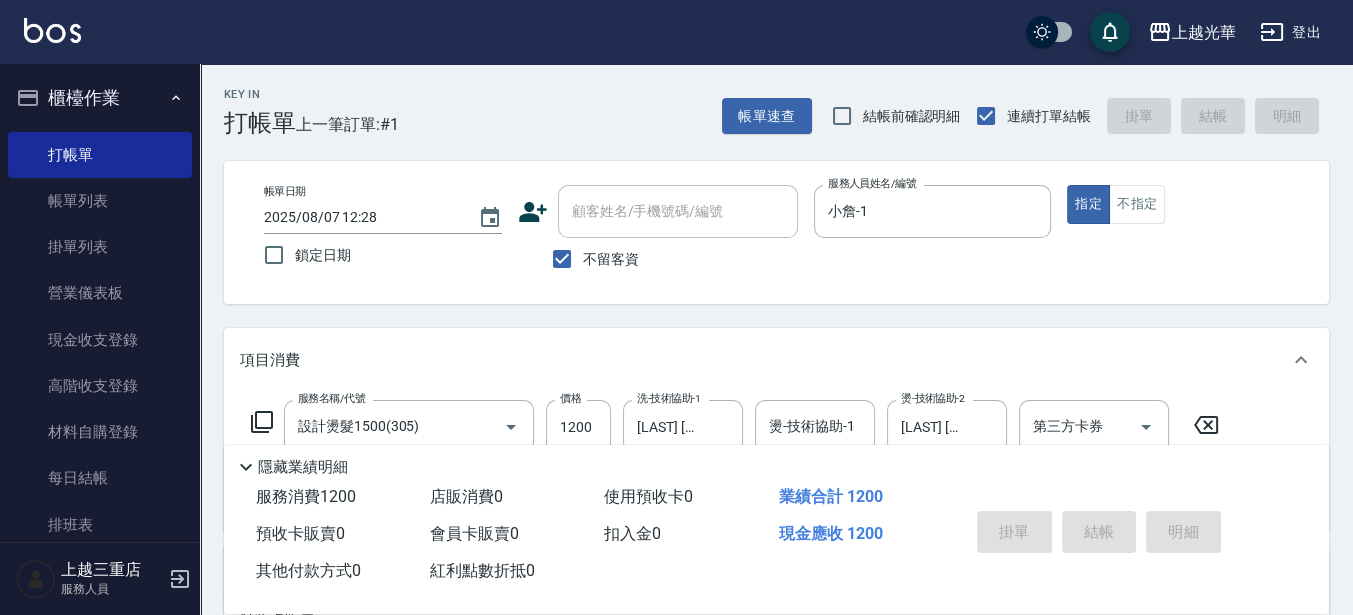 type 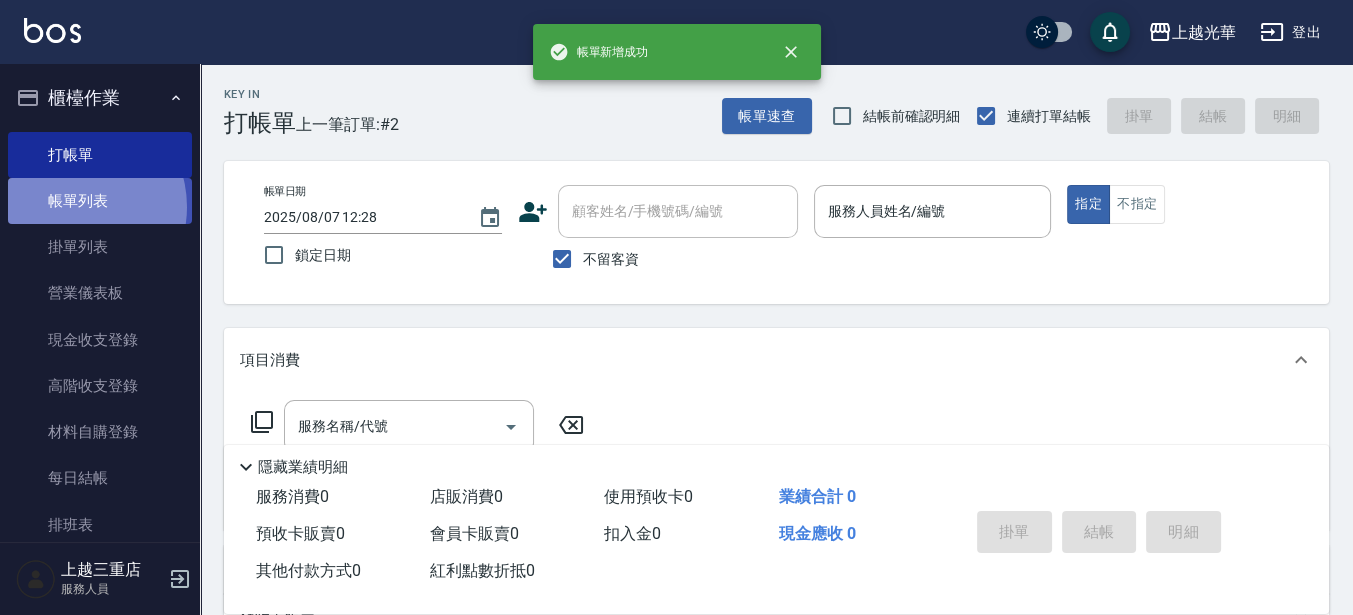 click on "帳單列表" at bounding box center (100, 201) 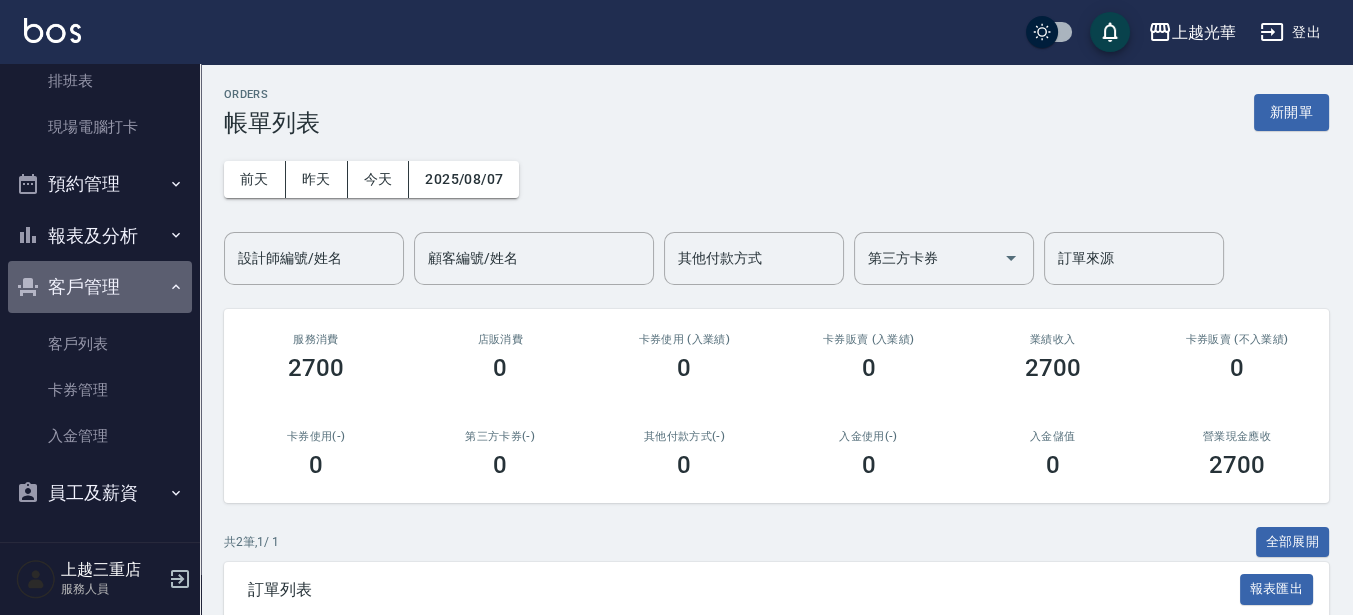 click on "客戶管理" at bounding box center [100, 287] 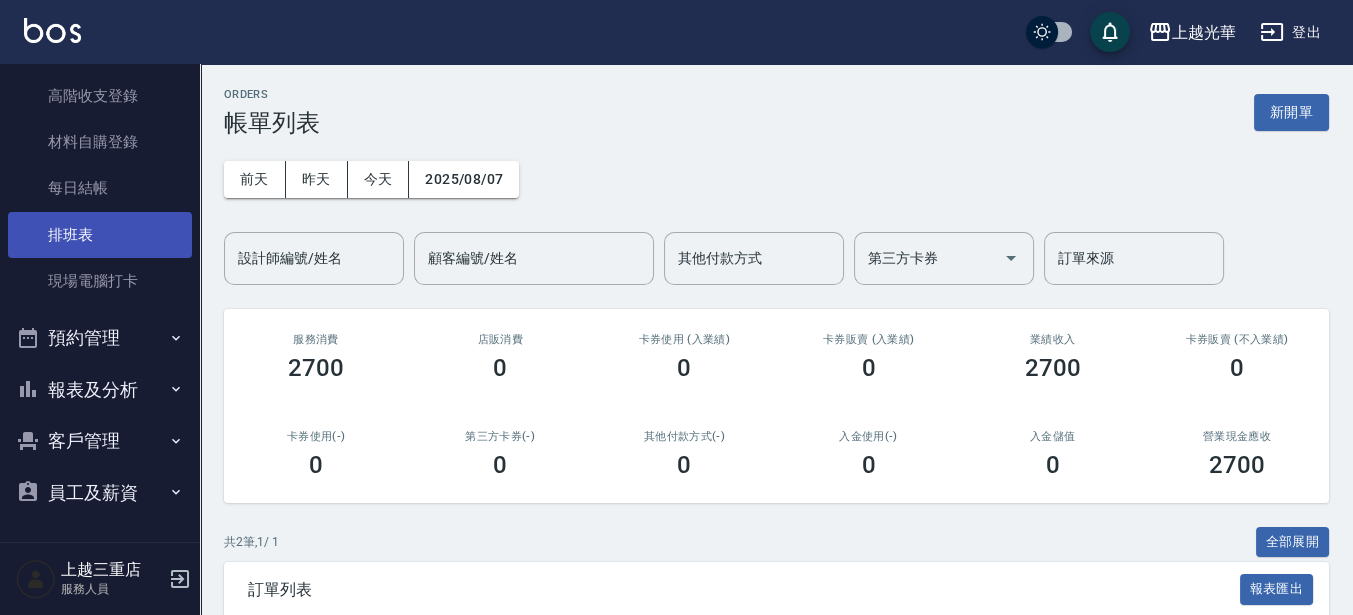 scroll, scrollTop: 289, scrollLeft: 0, axis: vertical 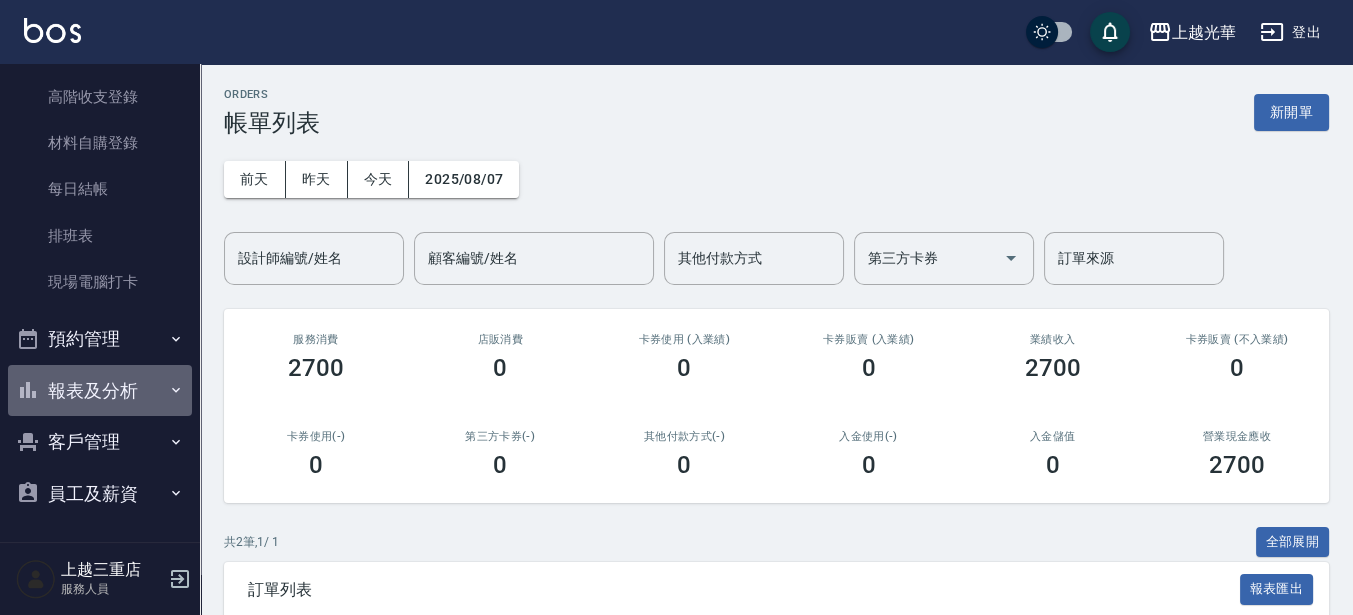 click on "報表及分析" at bounding box center [100, 391] 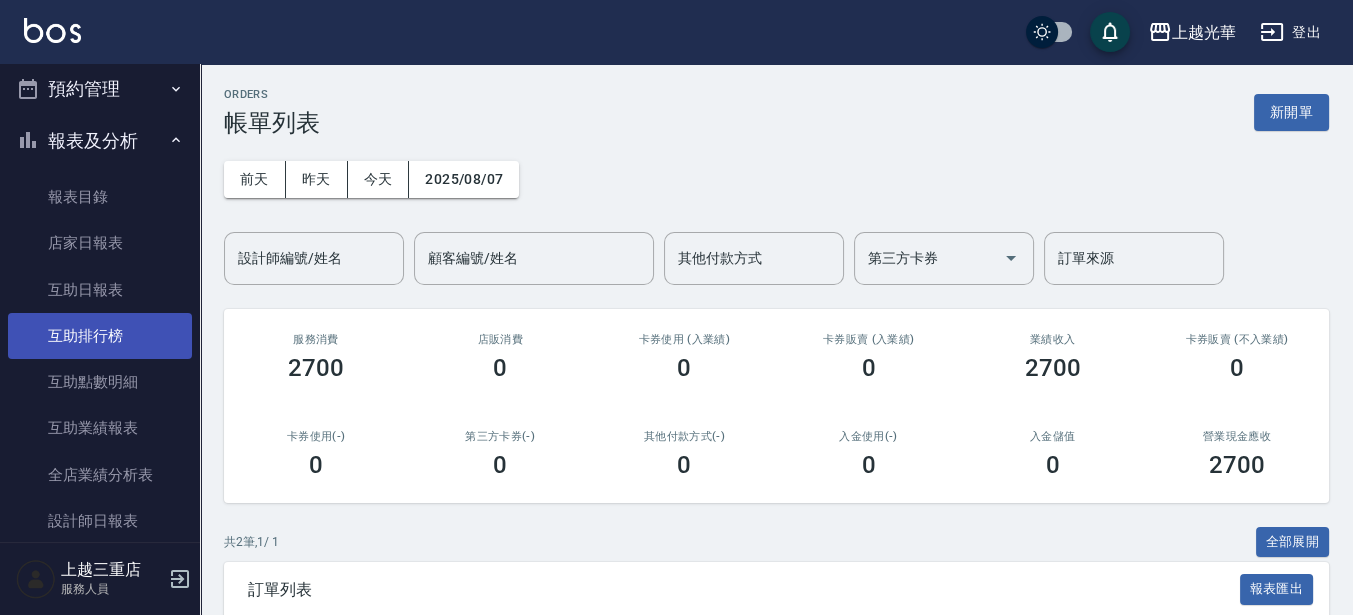 scroll, scrollTop: 789, scrollLeft: 0, axis: vertical 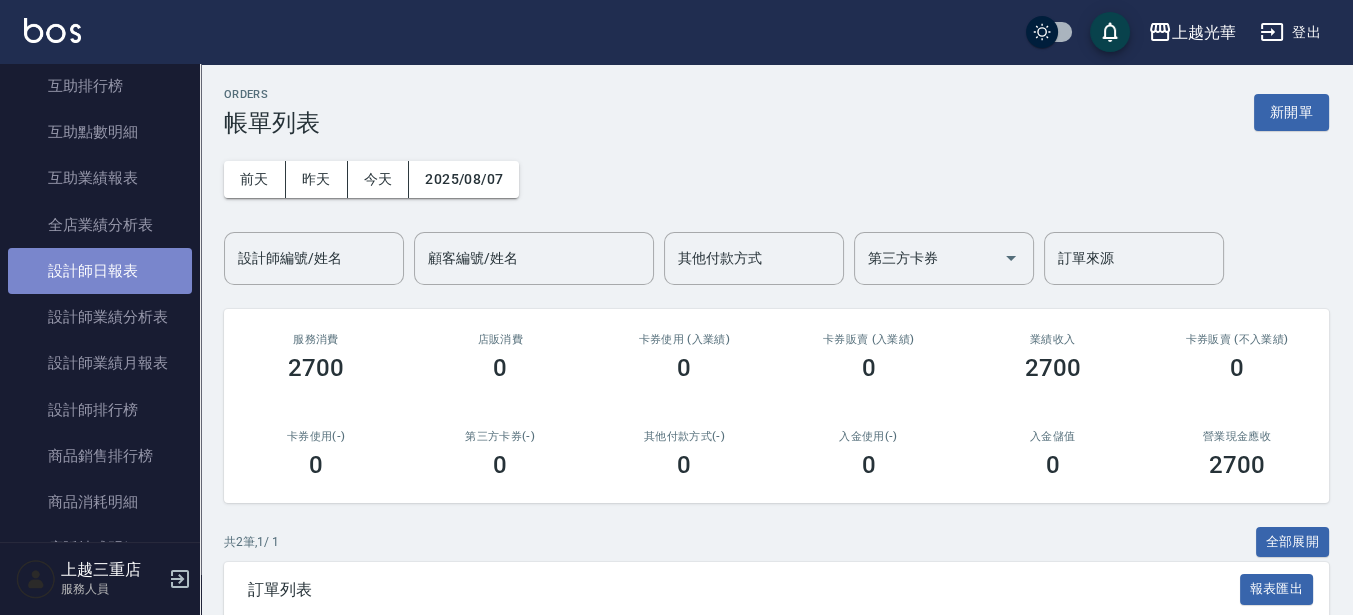 click on "設計師日報表" at bounding box center [100, 271] 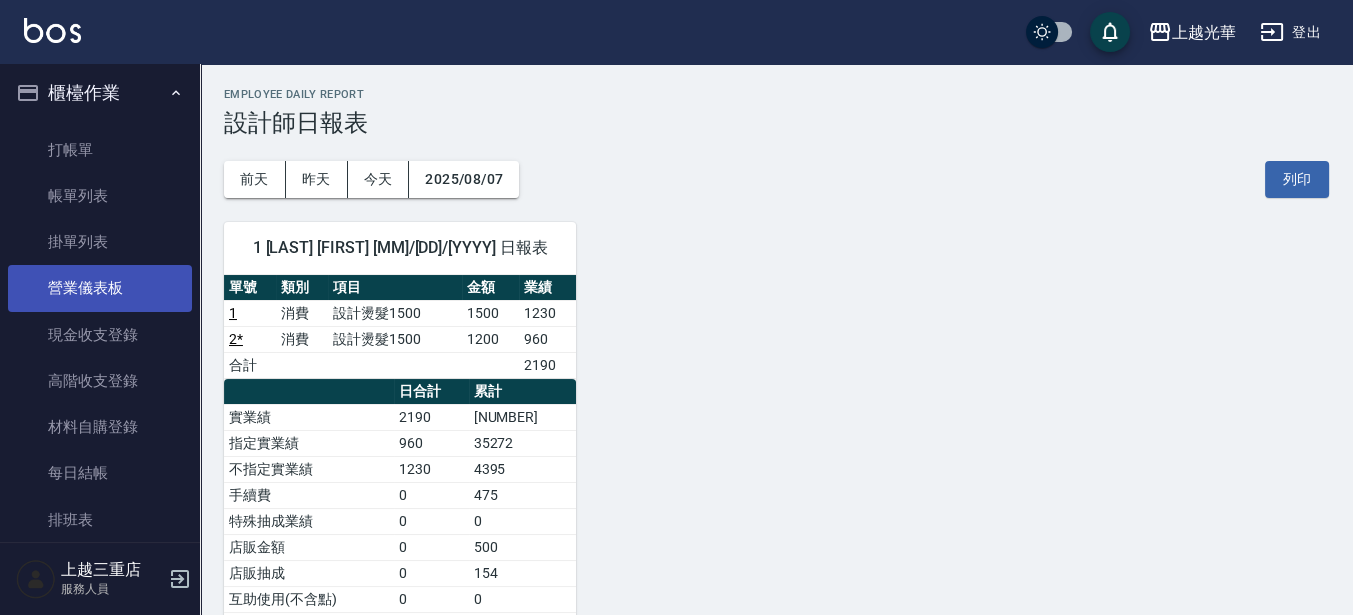 scroll, scrollTop: 0, scrollLeft: 0, axis: both 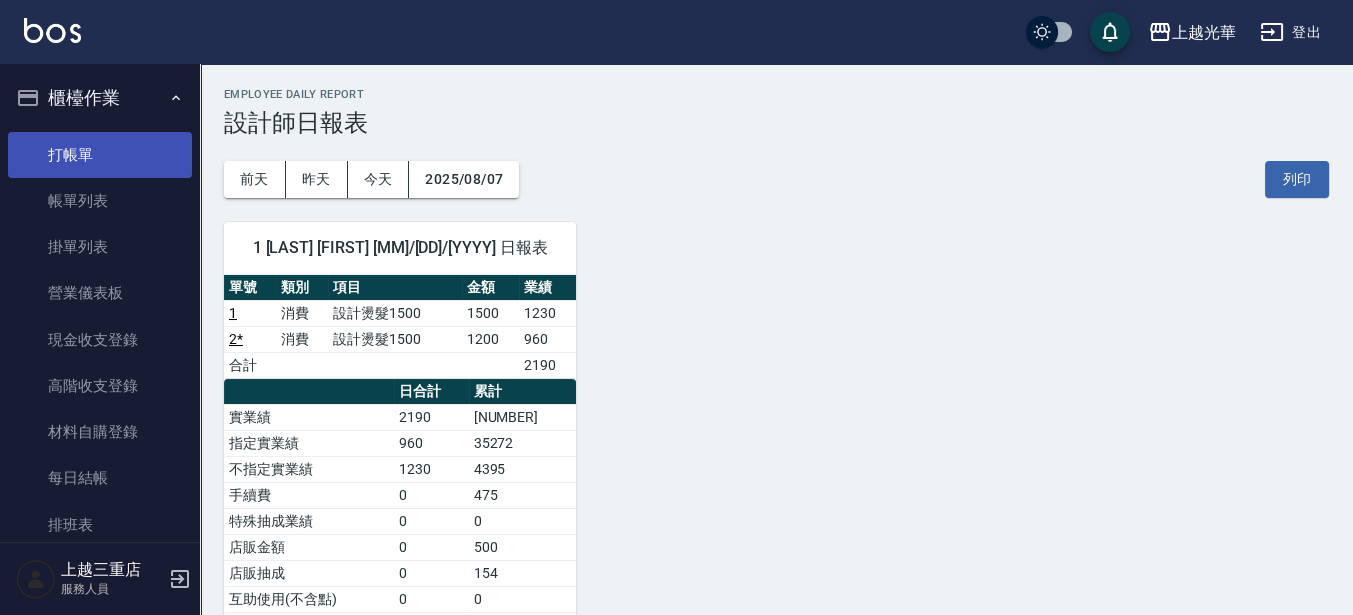 click on "打帳單" at bounding box center [100, 155] 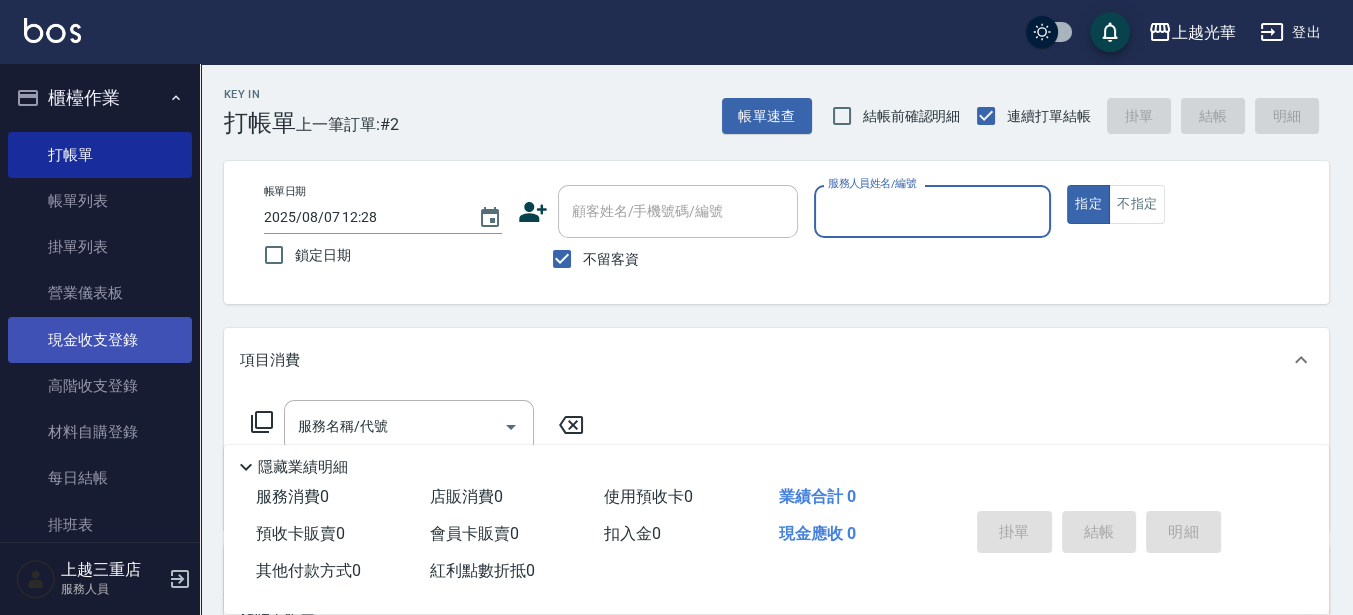 click on "現金收支登錄" at bounding box center (100, 340) 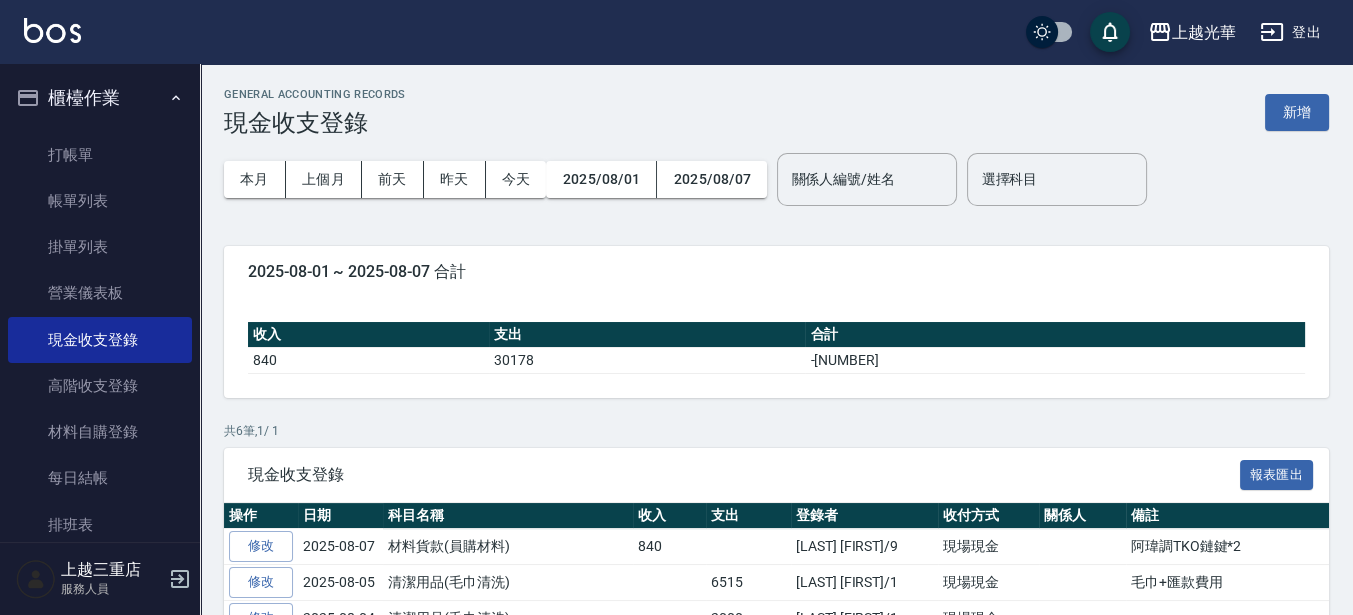 click on "GENERAL ACCOUNTING RECORDS 現金收支登錄 新增" at bounding box center [776, 112] 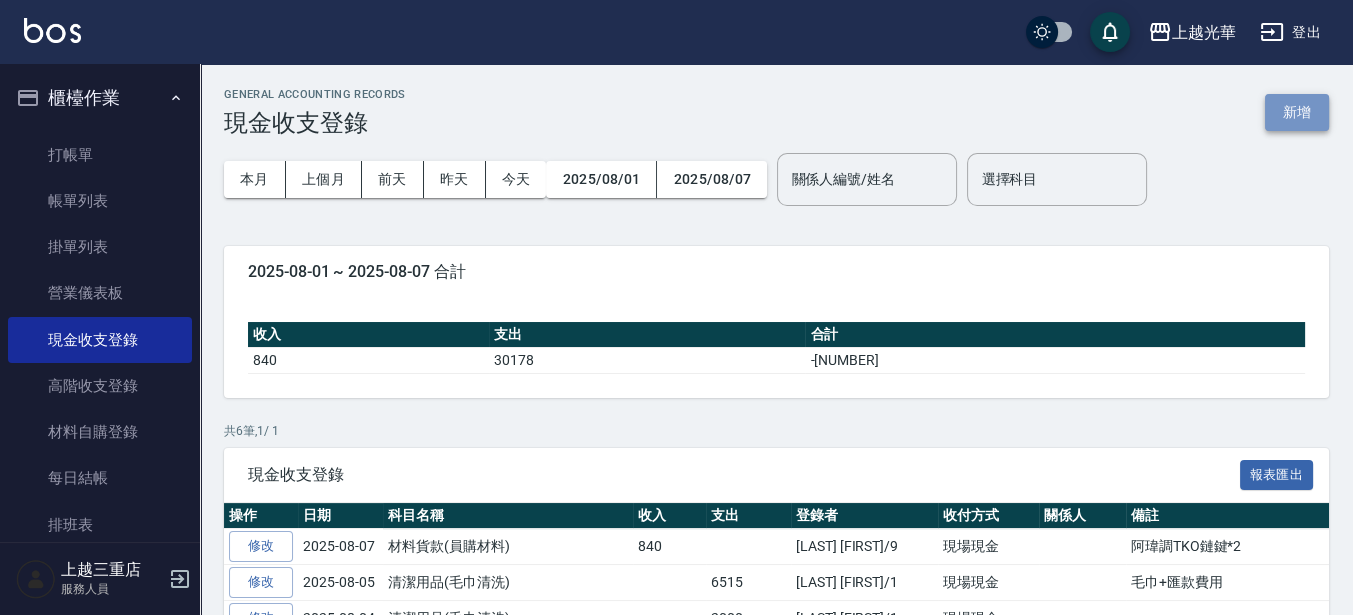 click on "新增" at bounding box center [1297, 112] 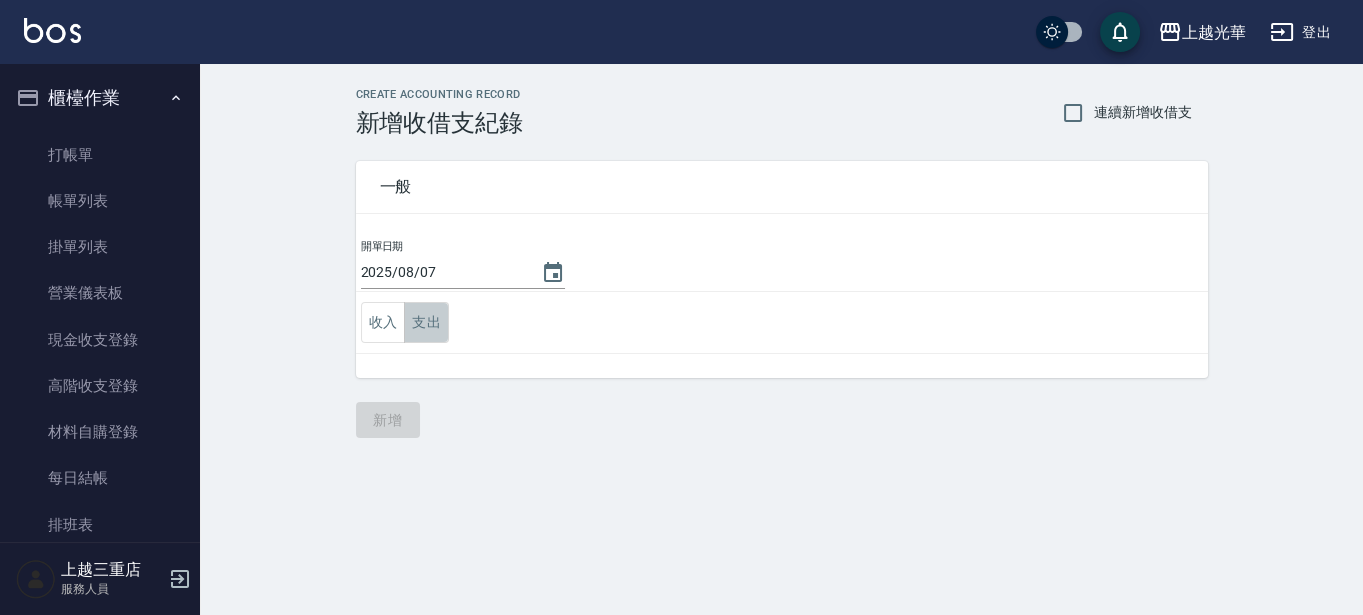 click on "支出" at bounding box center (426, 322) 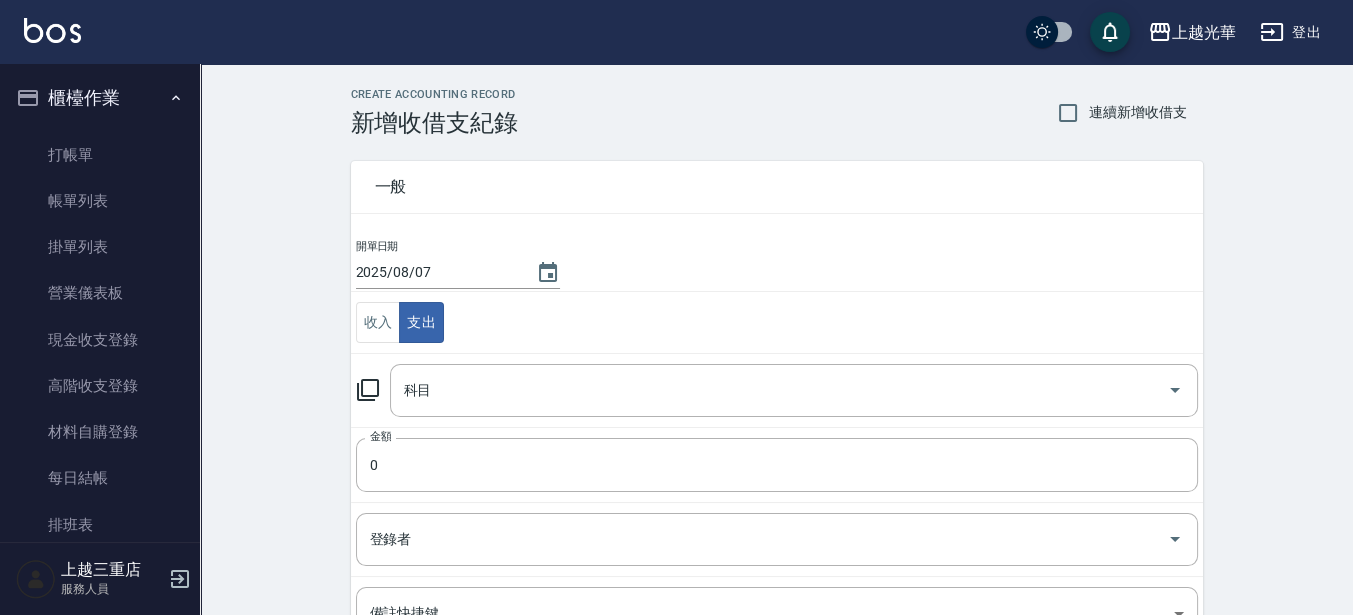 click on "科目" at bounding box center (779, 390) 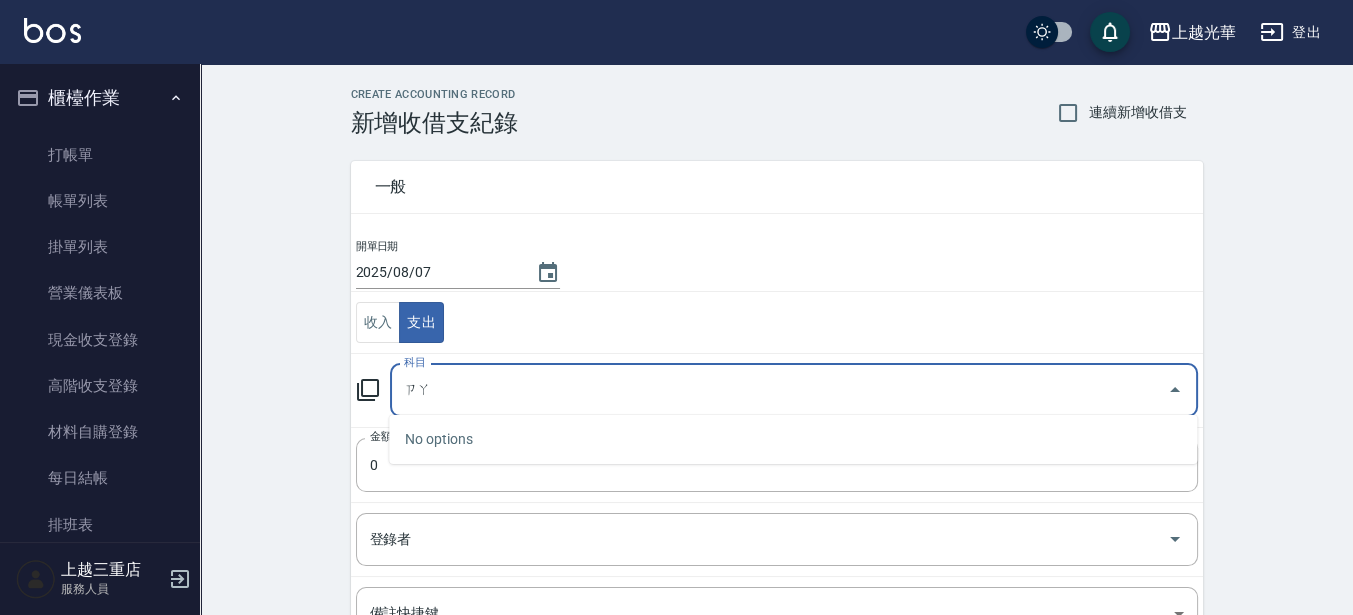 type on "砸" 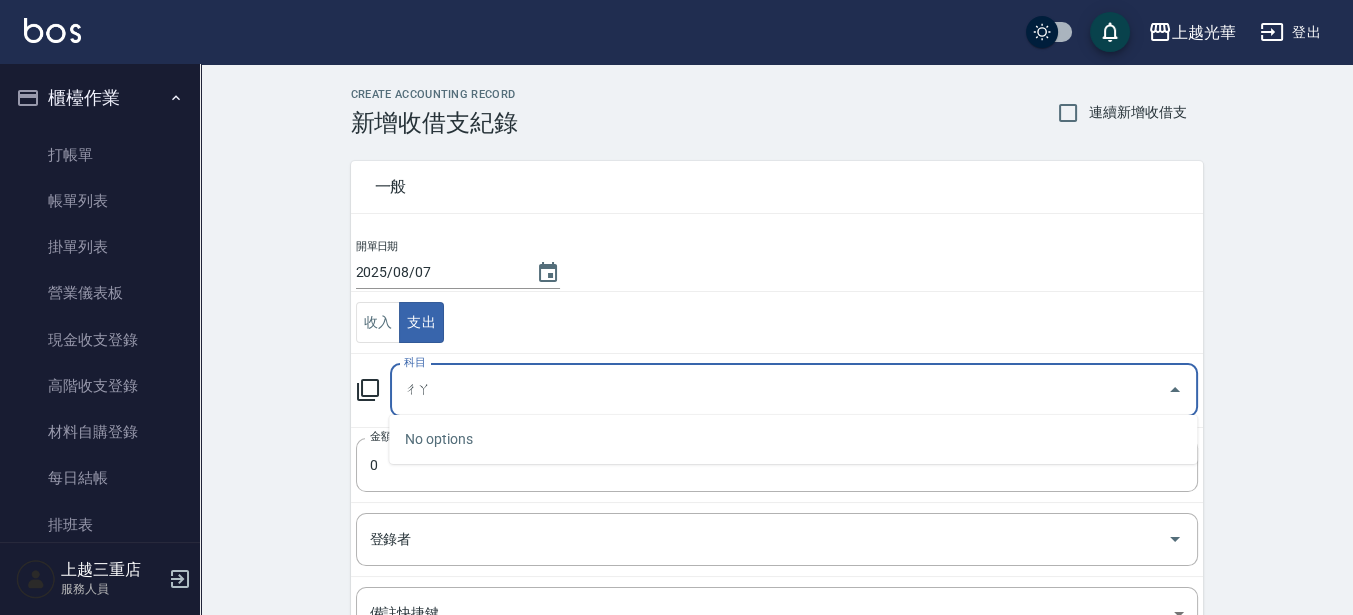 type on "查" 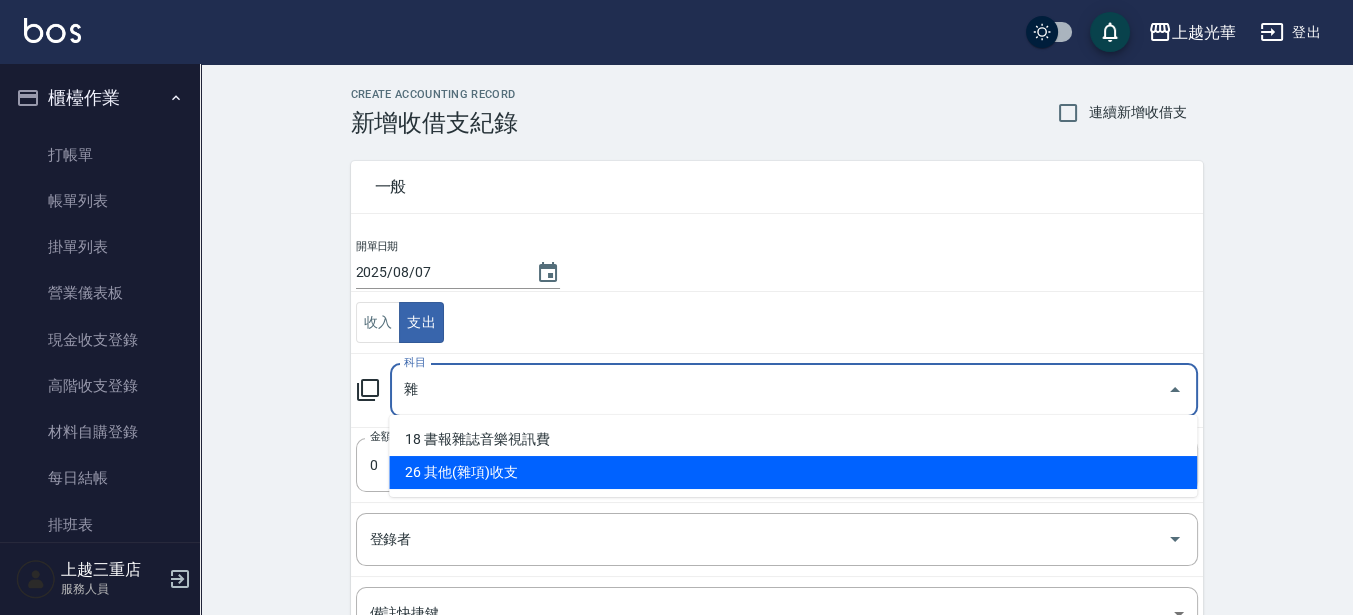 click on "26 其他(雜項)收支" at bounding box center (793, 472) 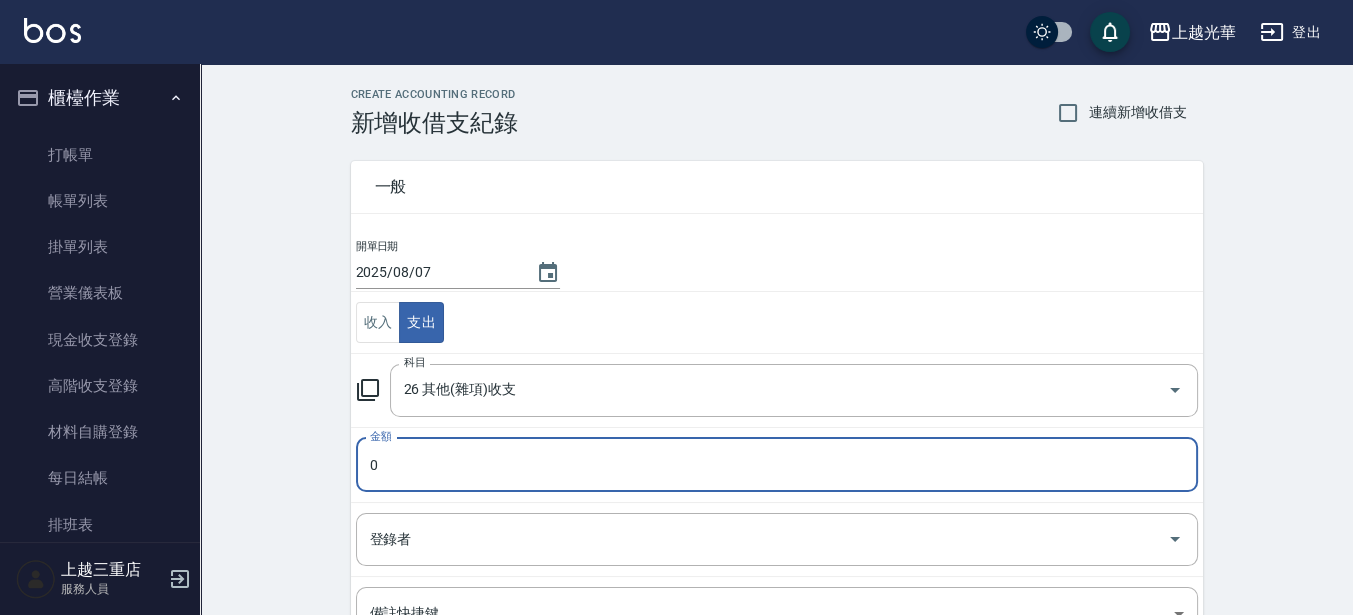 click on "0" at bounding box center (777, 465) 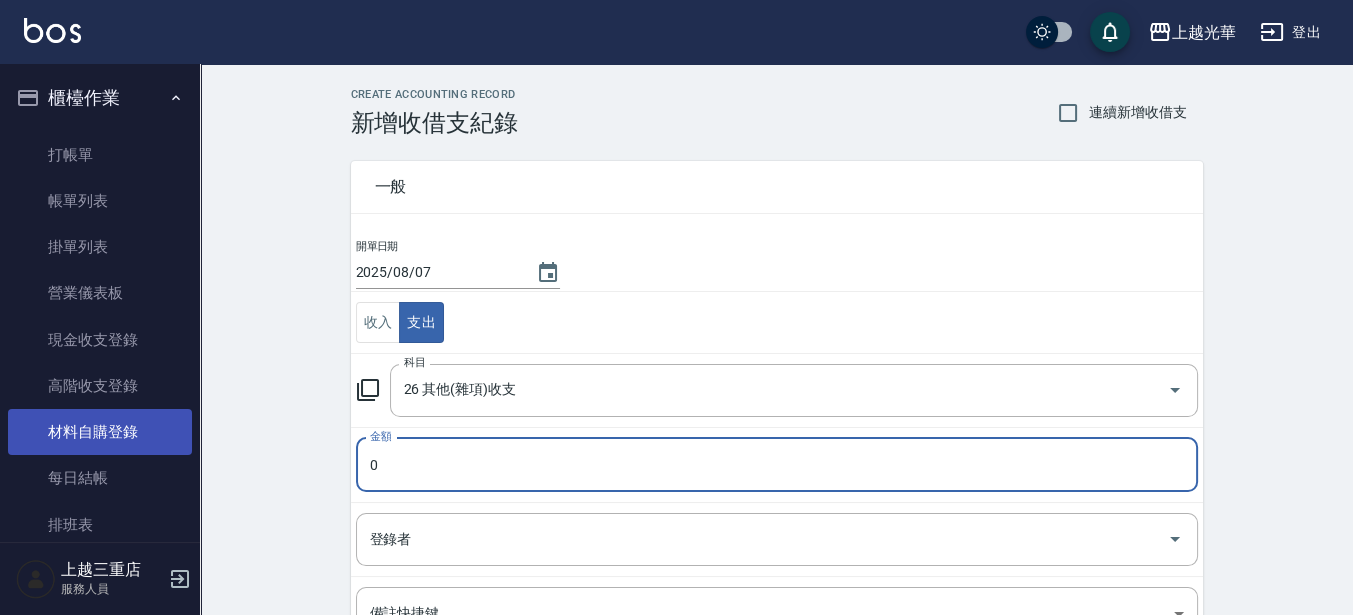 drag, startPoint x: 462, startPoint y: 471, endPoint x: 81, endPoint y: 428, distance: 383.41882 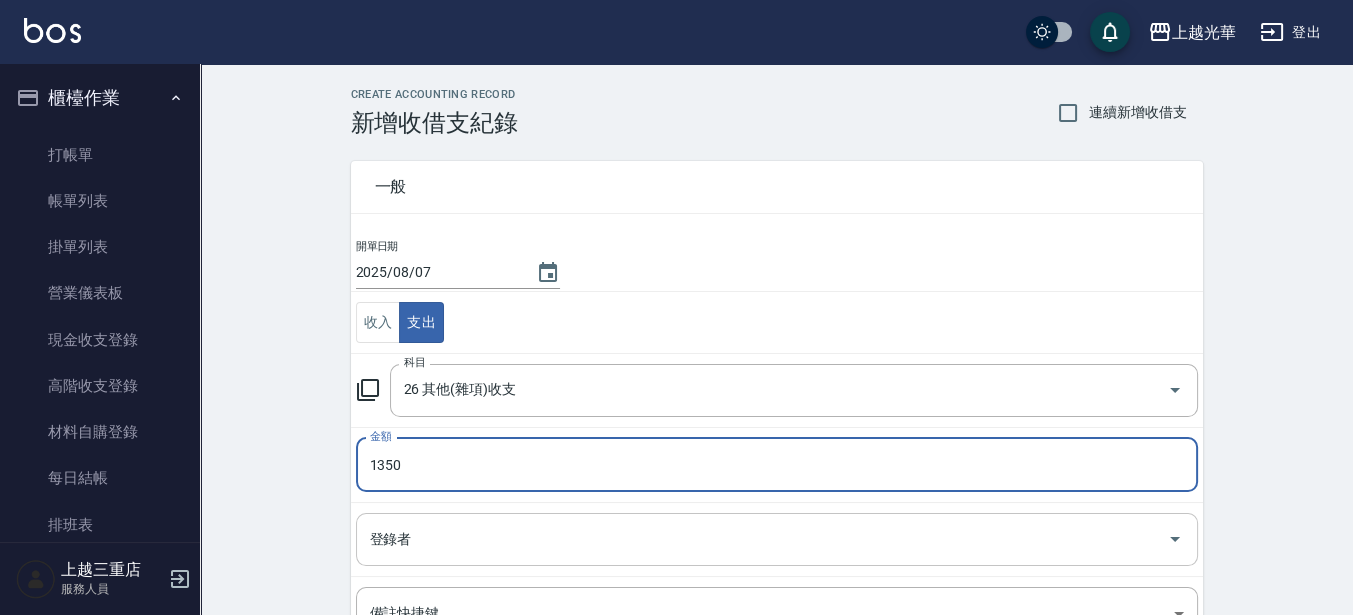 type on "1350" 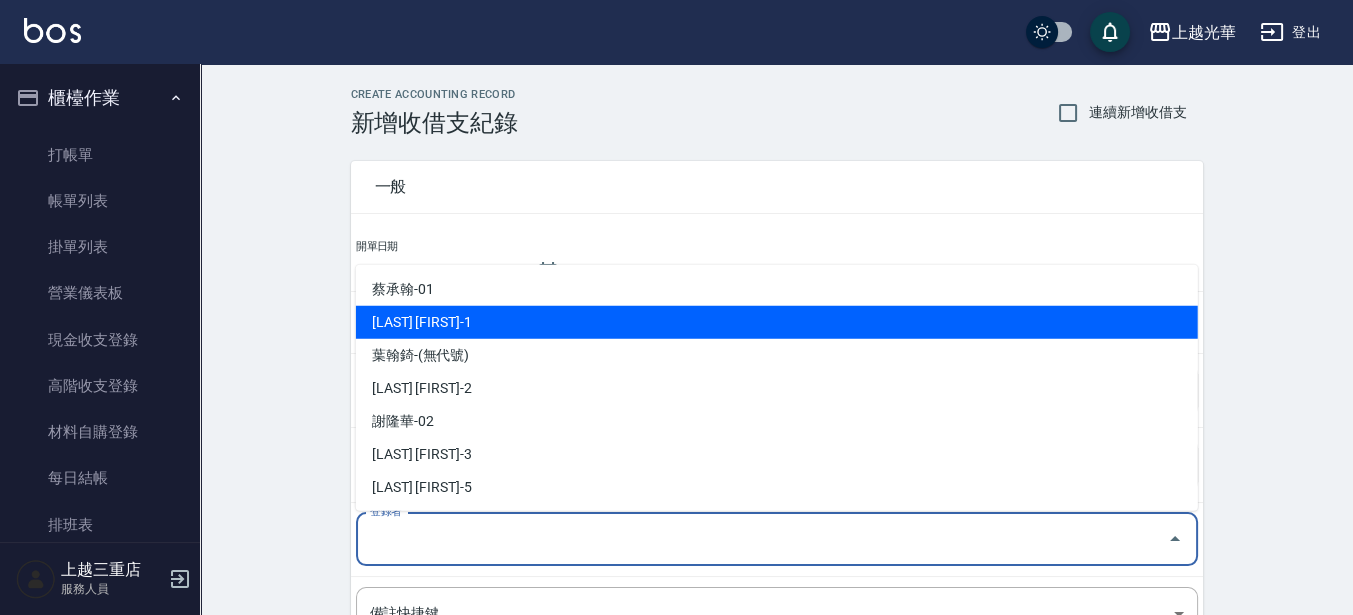 click on "[LAST] [FIRST]-1" at bounding box center (777, 322) 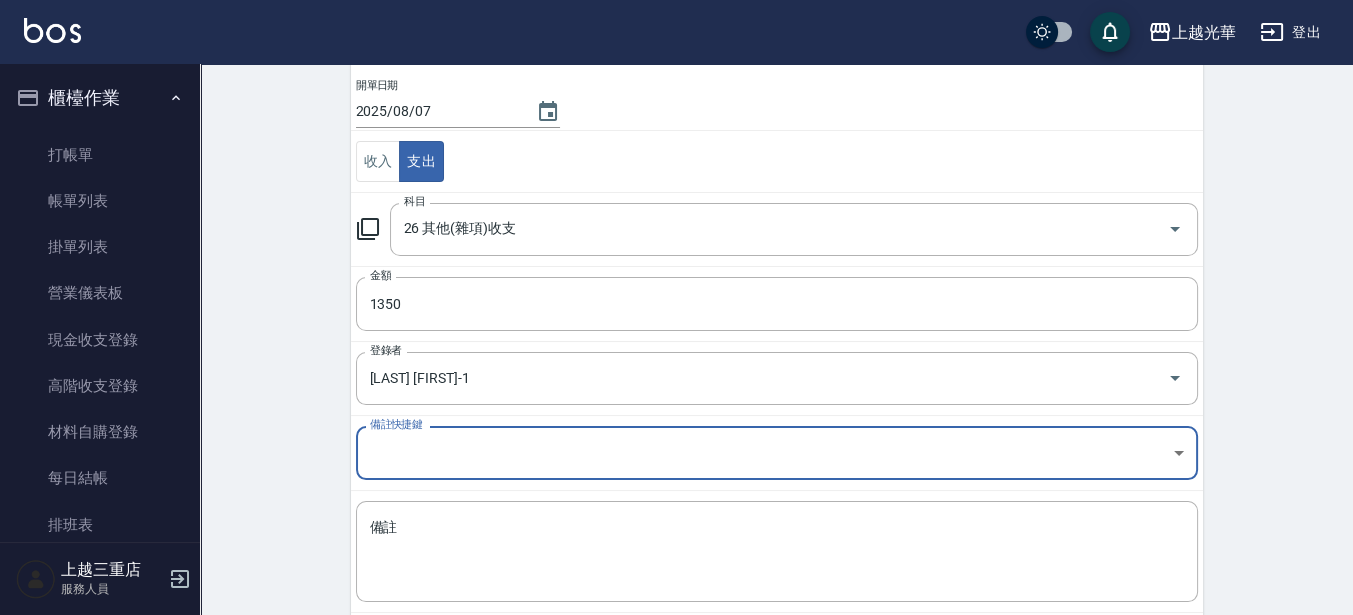 scroll, scrollTop: 264, scrollLeft: 0, axis: vertical 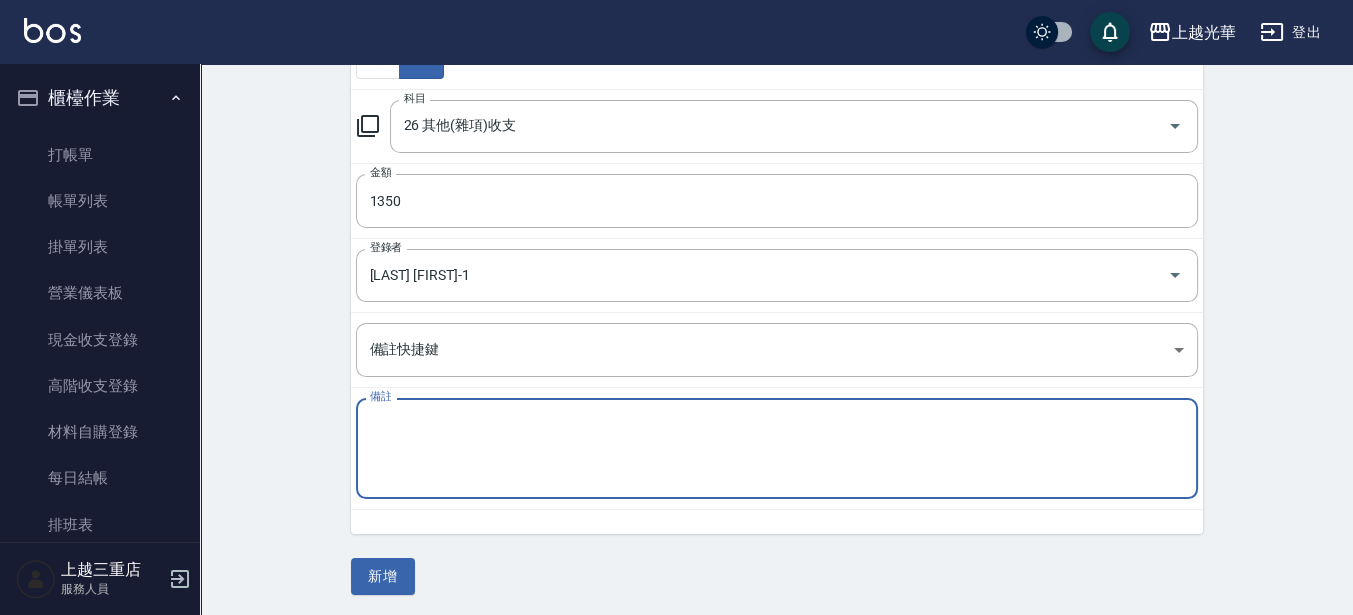 click on "備註" at bounding box center (777, 449) 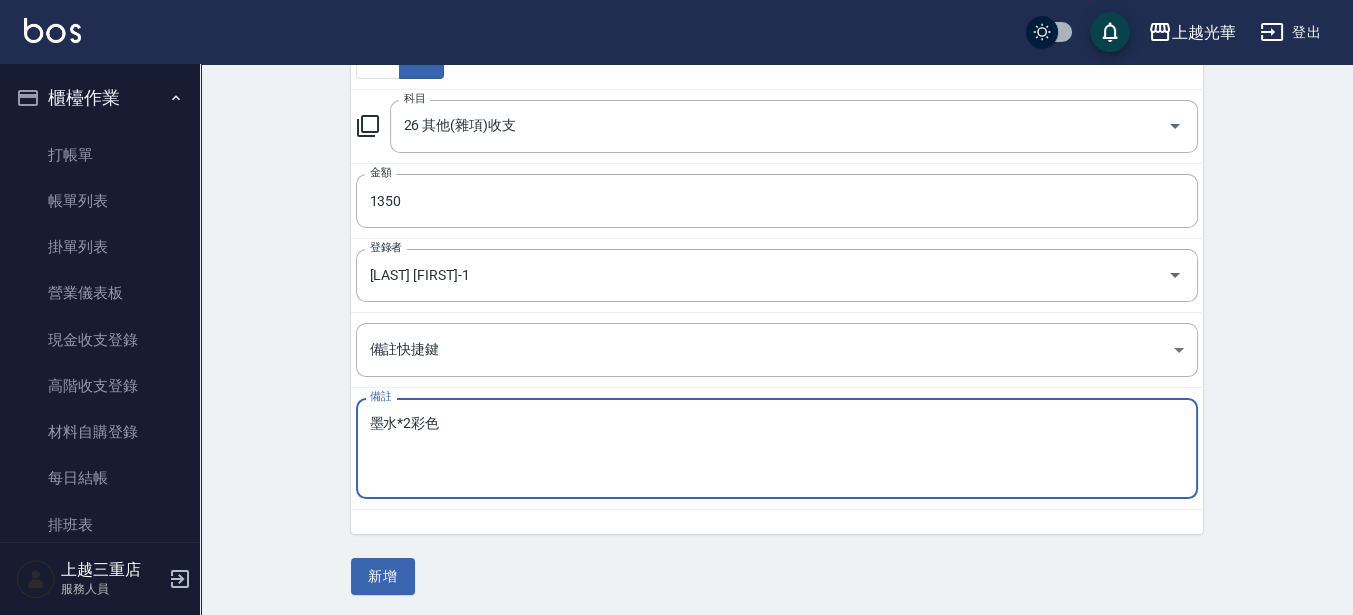 type on "墨水*2彩色" 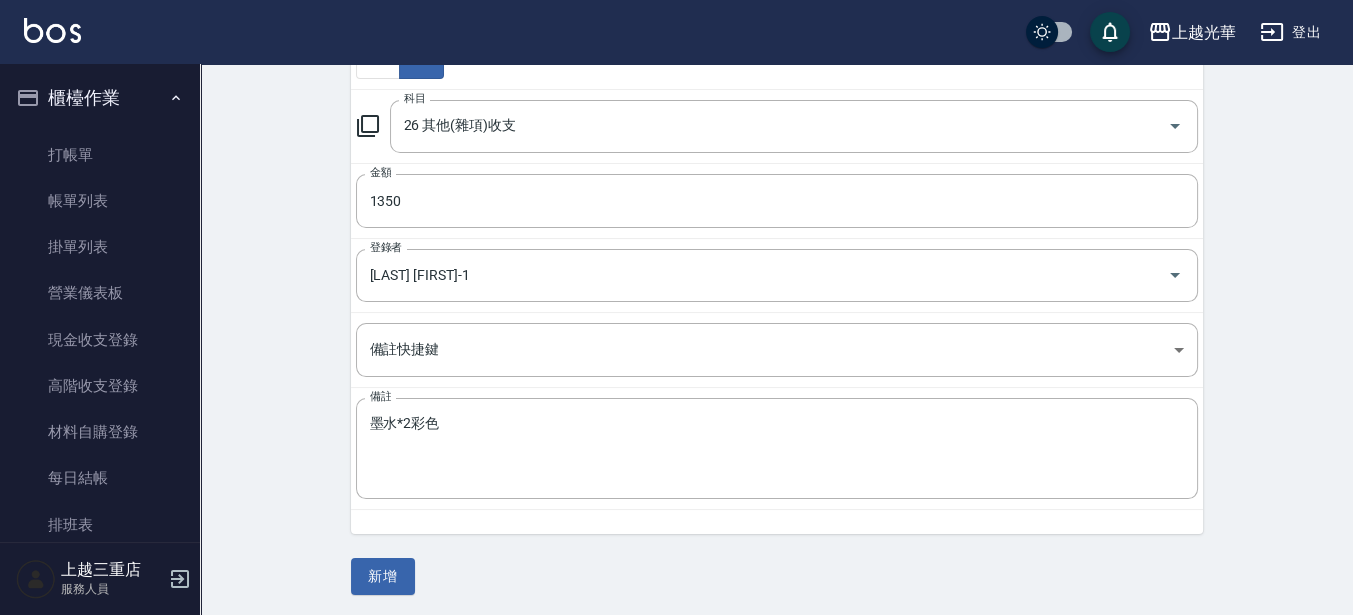 click on "一般 開單日期 [YYYY]/[MM]/[DD] 收入 支出 科目 26 其他(雜項)收支 科目 金額 1350 金額 登錄者 [LAST] [FIRST]-1 登錄者 備註快捷鍵 ​ 備註快捷鍵 備註 墨水*2彩色 x 備註 新增" at bounding box center [777, 234] 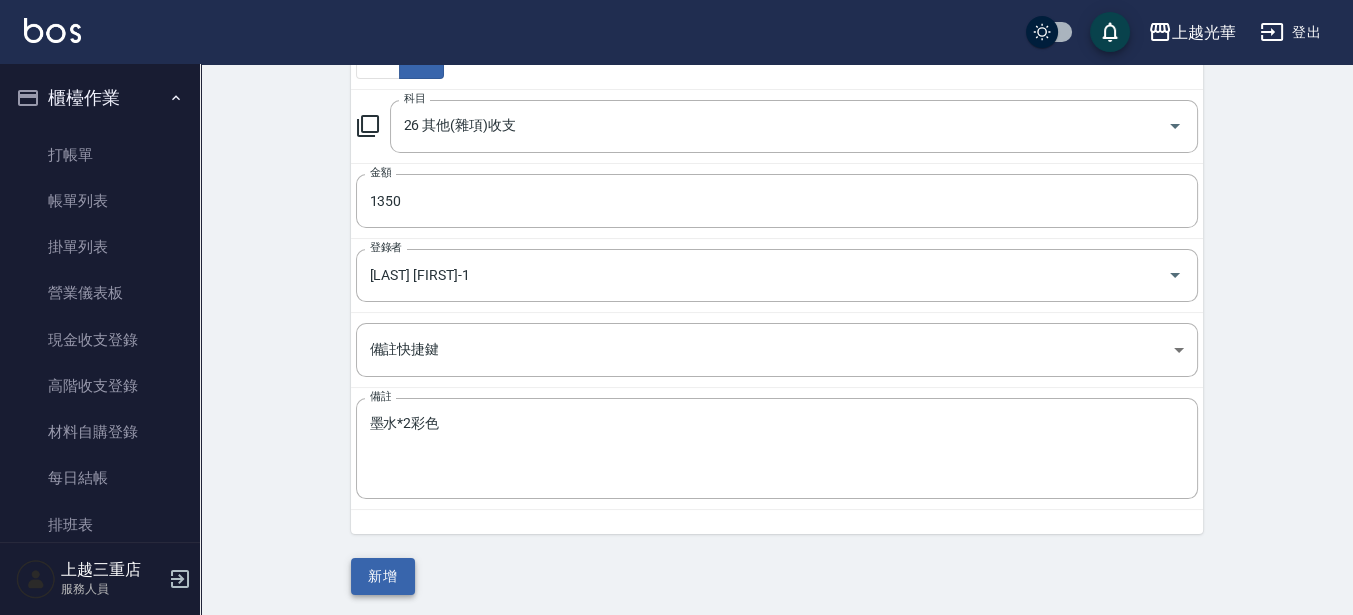 click on "新增" at bounding box center (383, 576) 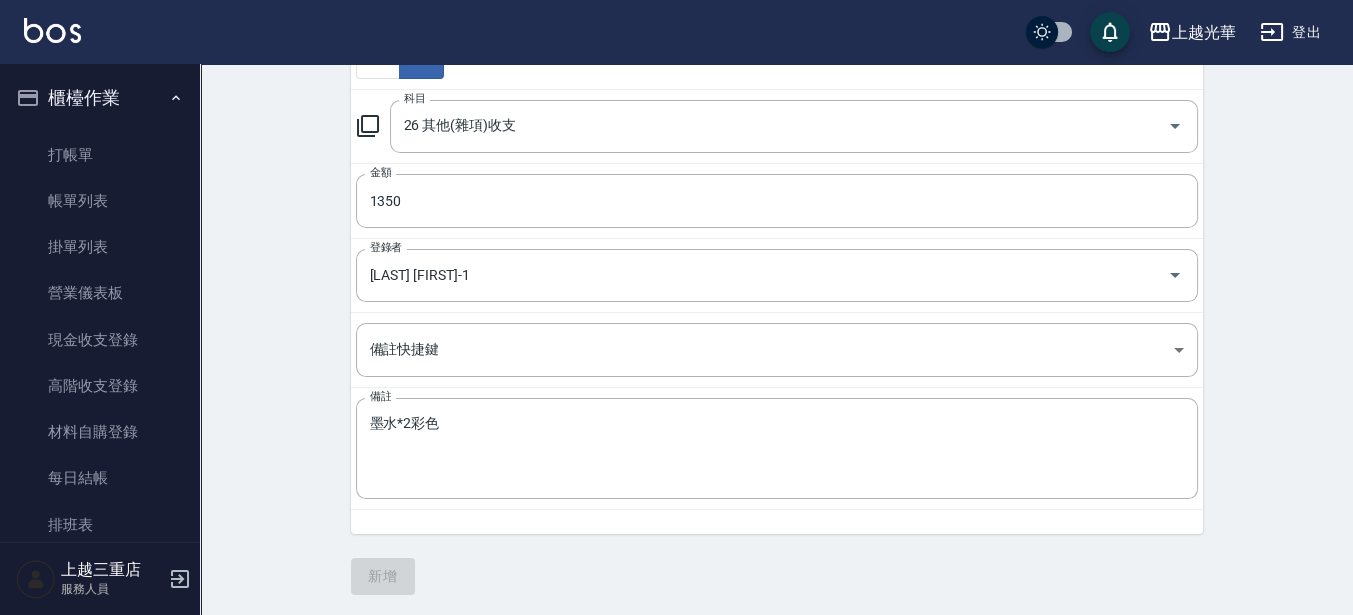 scroll, scrollTop: 0, scrollLeft: 0, axis: both 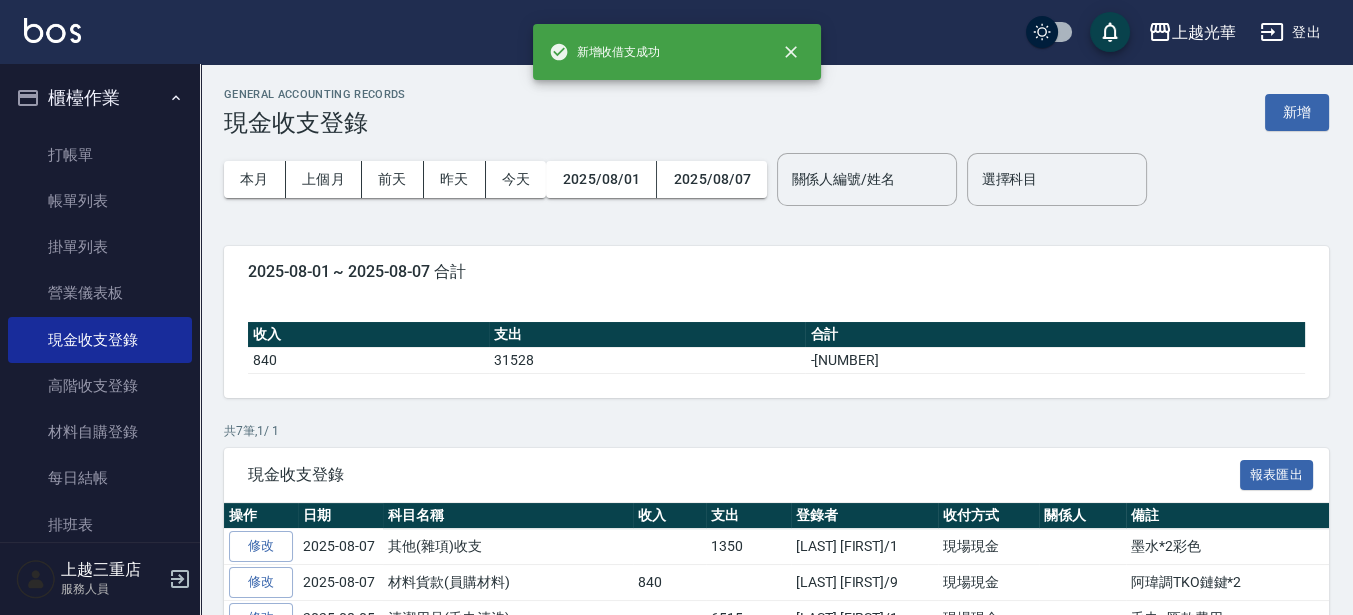 click on "打帳單 帳單列表 掛單列表 營業儀表板 現金收支登錄 高階收支登錄 材料自購登錄 每日結帳 排班表 現場電腦打卡" at bounding box center [100, 363] 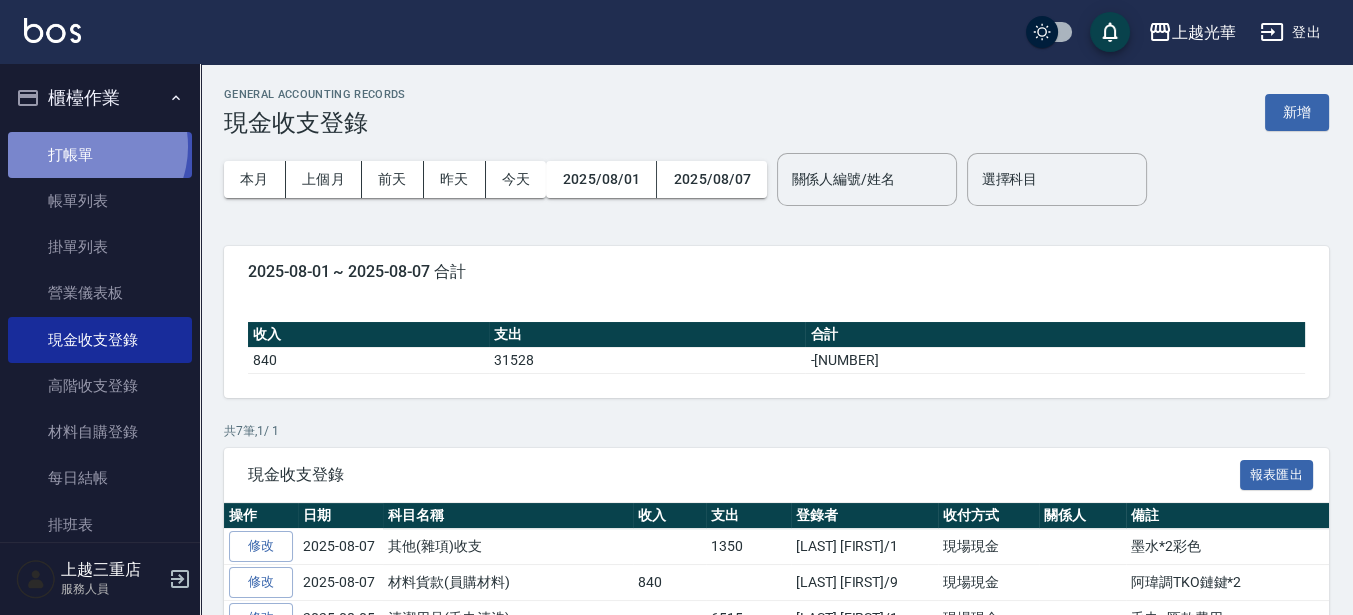 click on "打帳單" at bounding box center [100, 155] 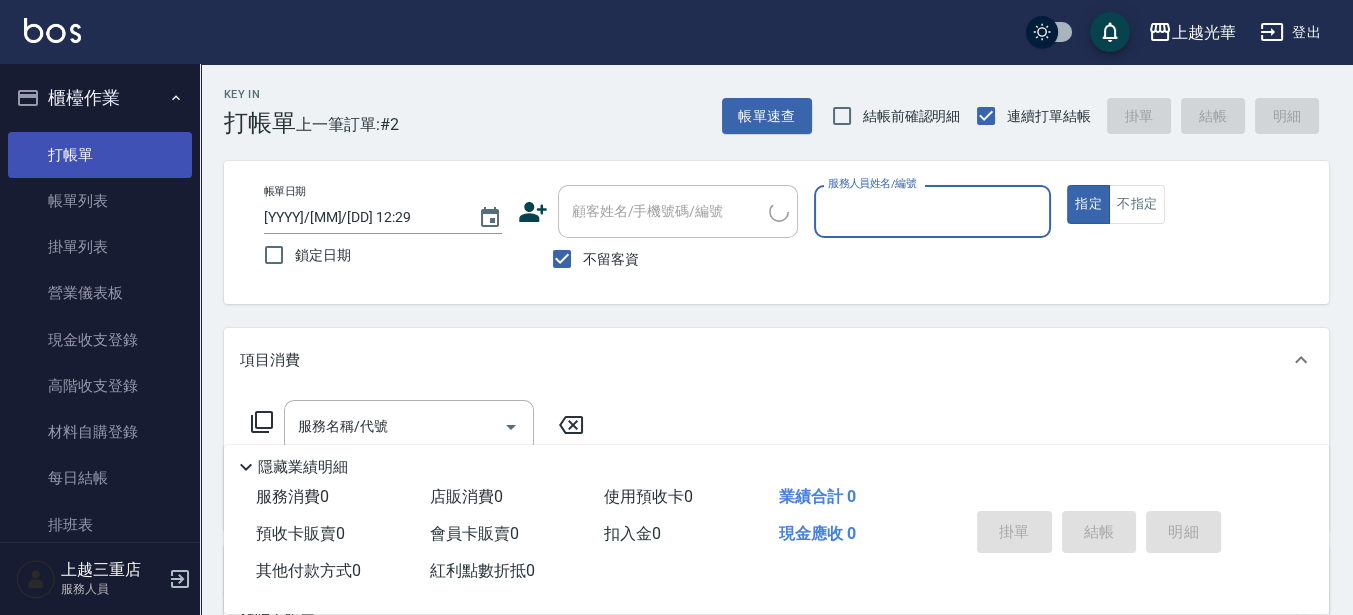 scroll, scrollTop: 125, scrollLeft: 0, axis: vertical 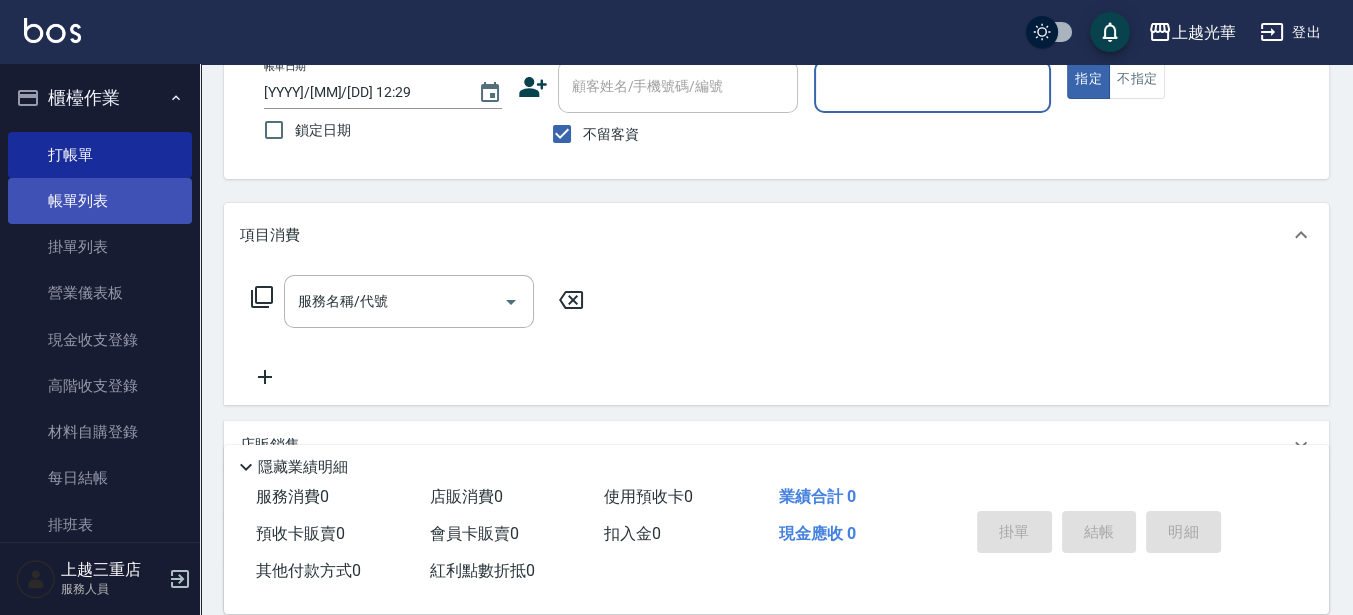 click on "帳單列表" at bounding box center (100, 201) 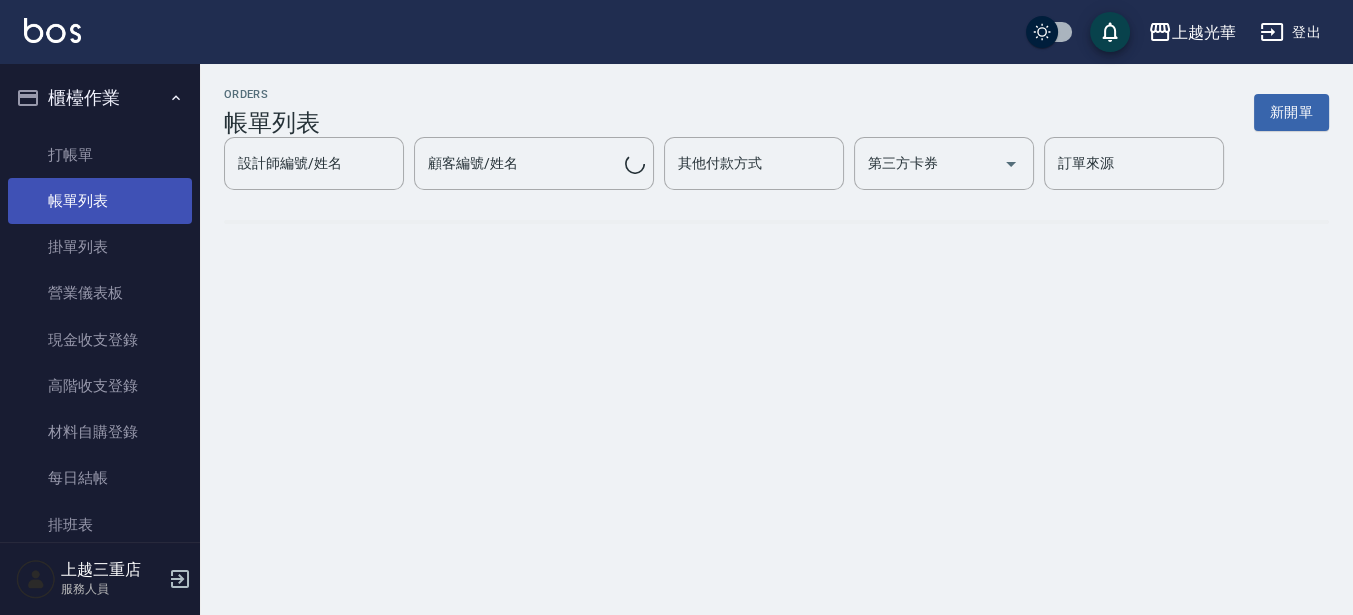 scroll, scrollTop: 0, scrollLeft: 0, axis: both 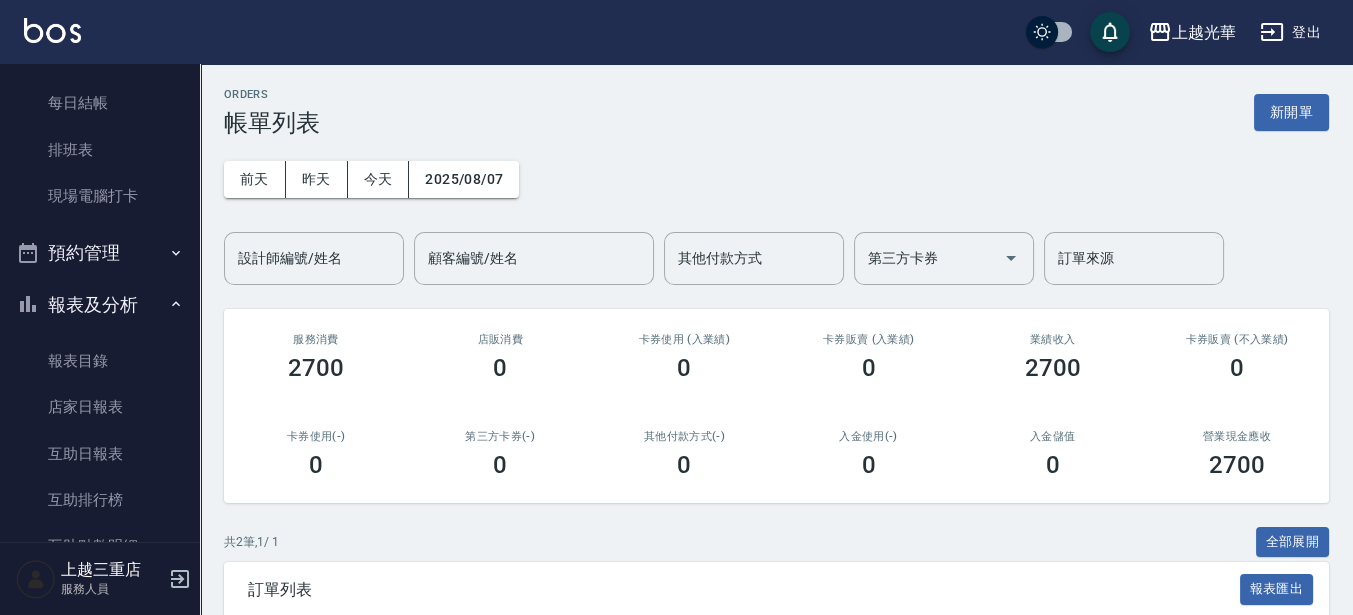 click 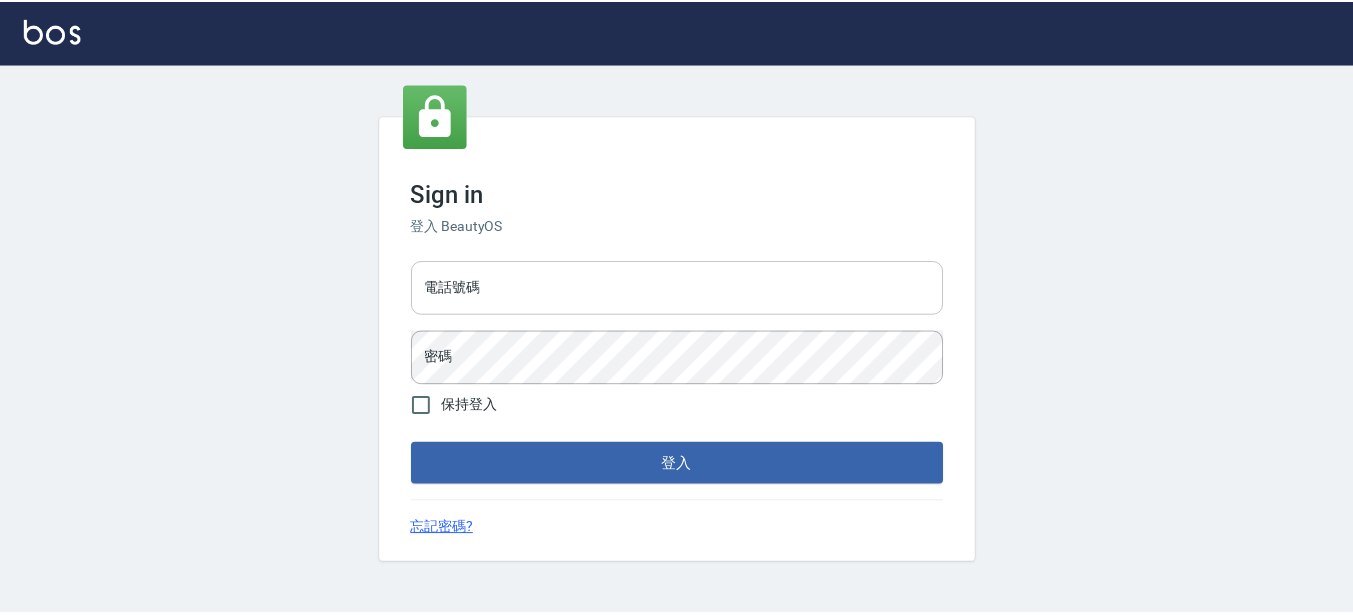 scroll, scrollTop: 0, scrollLeft: 0, axis: both 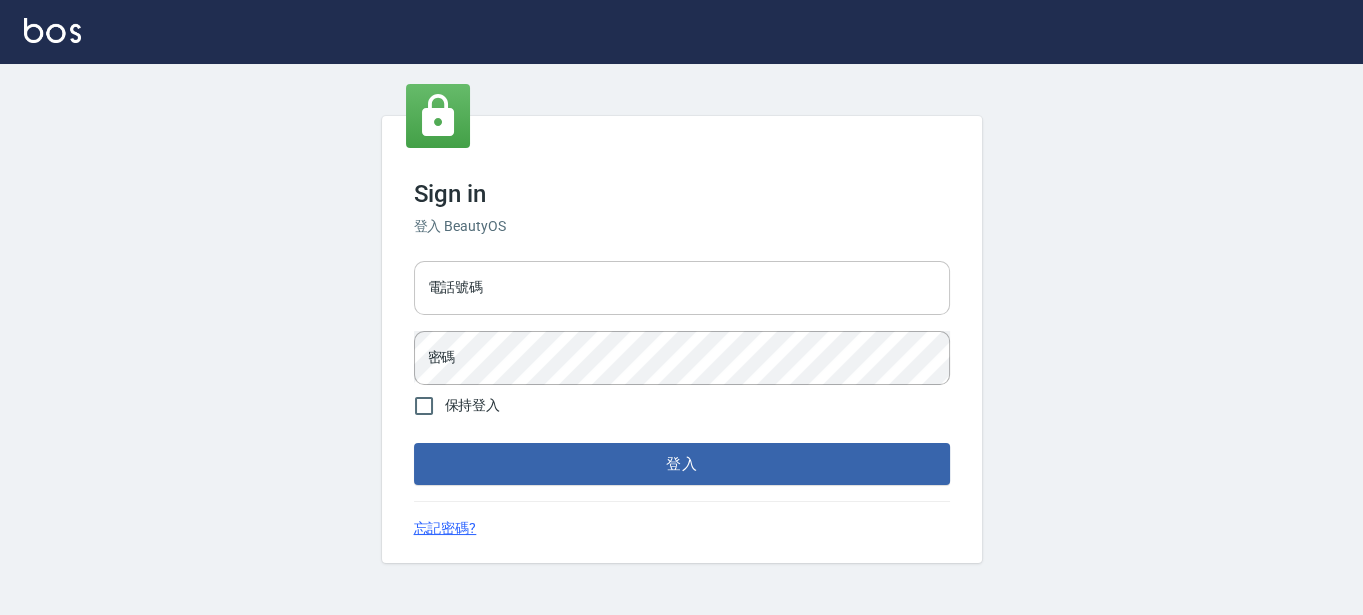 click on "電話號碼" at bounding box center [682, 288] 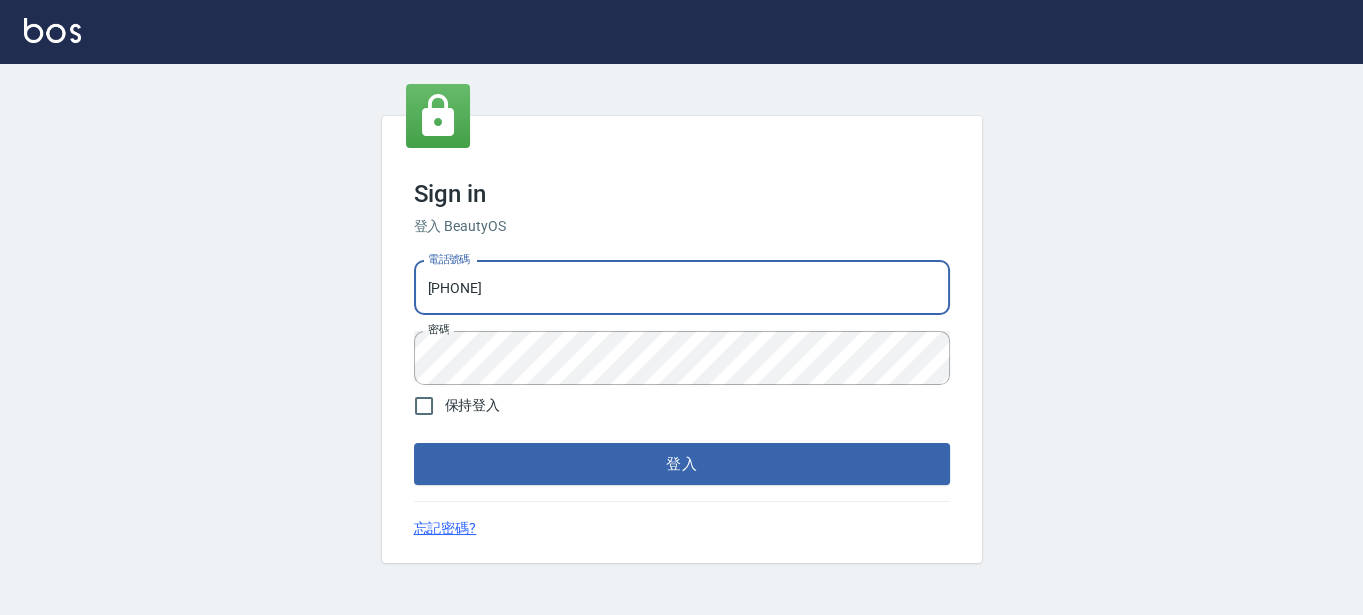 drag, startPoint x: 827, startPoint y: 293, endPoint x: 0, endPoint y: 412, distance: 835.5178 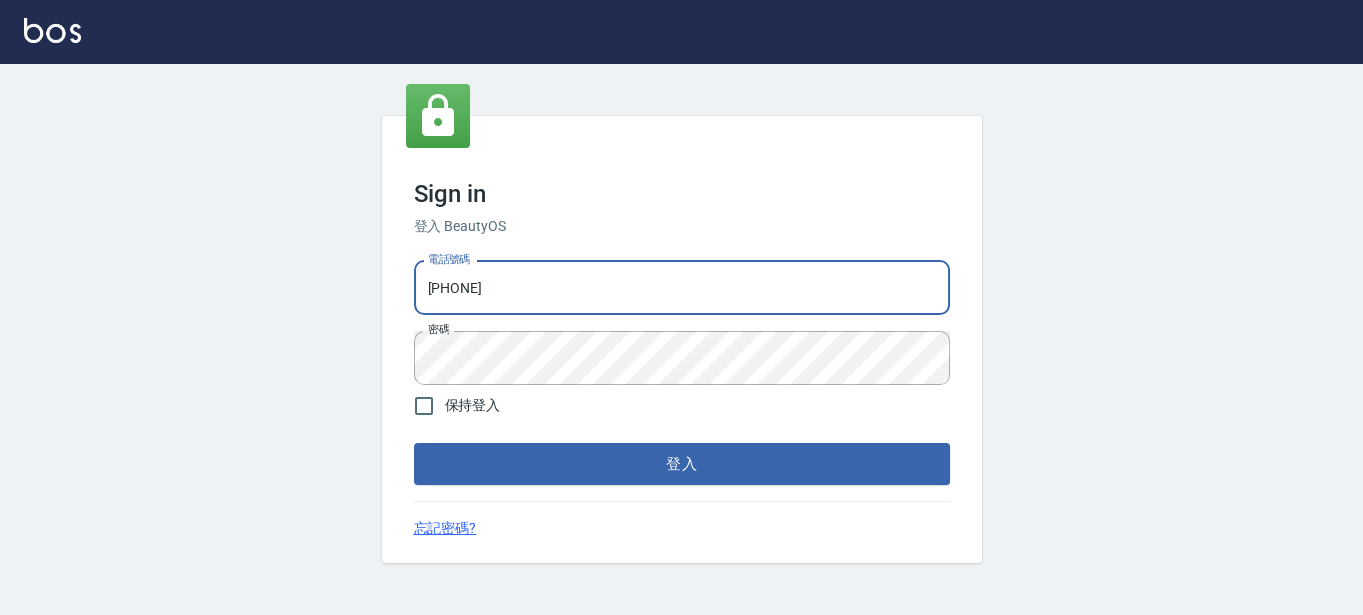 type on "0955332100" 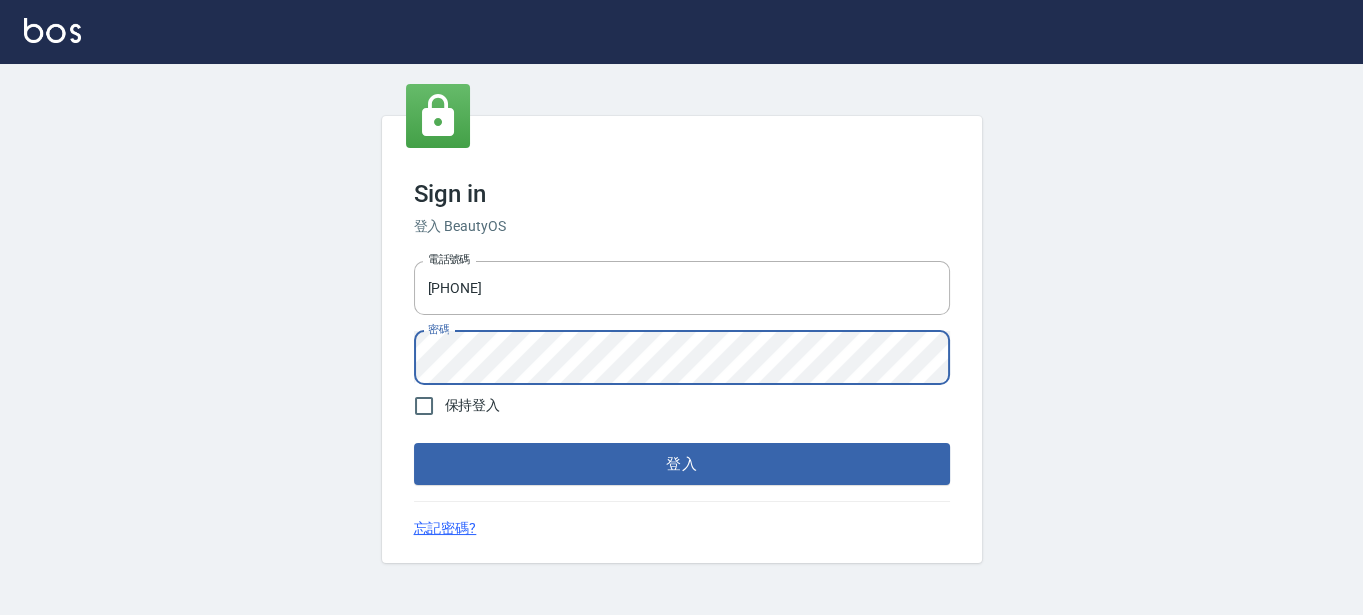 click on "登入" at bounding box center [682, 464] 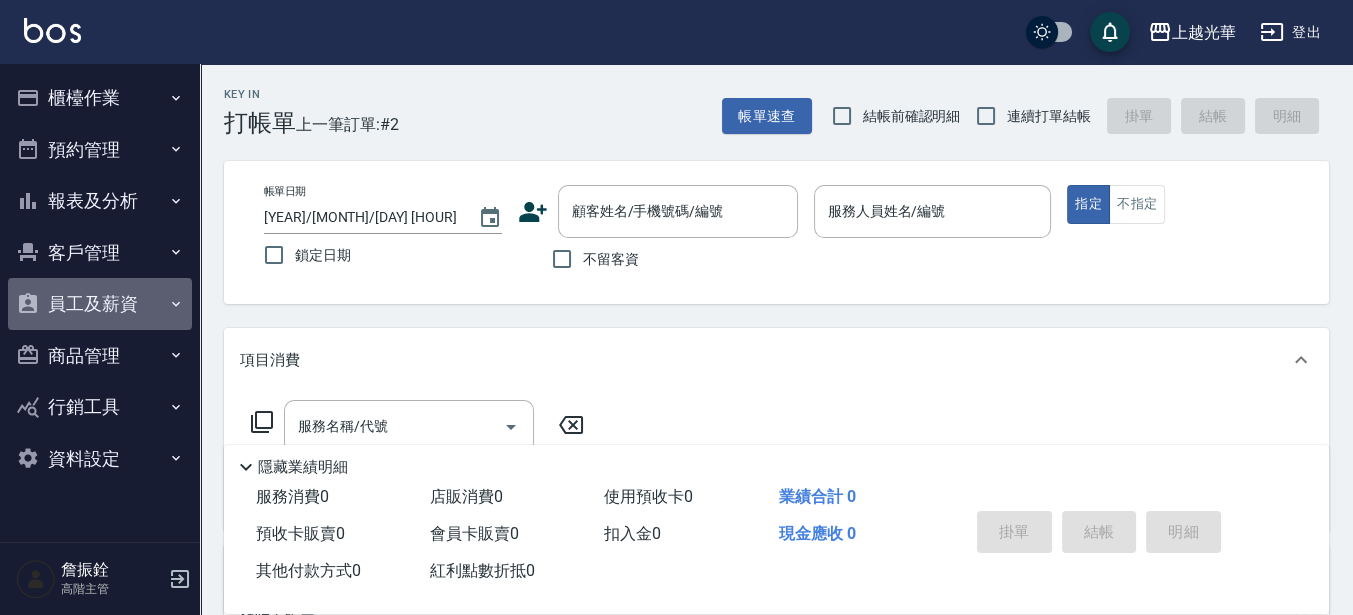 click on "員工及薪資" at bounding box center (100, 304) 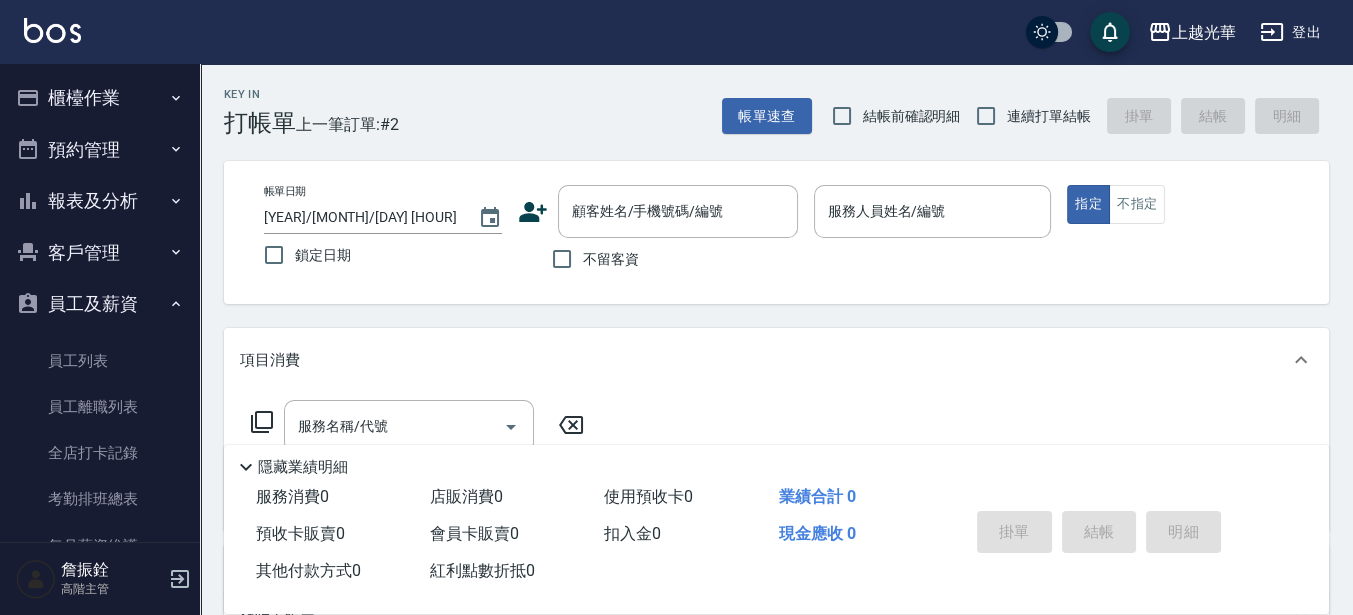 click on "報表及分析" at bounding box center (100, 201) 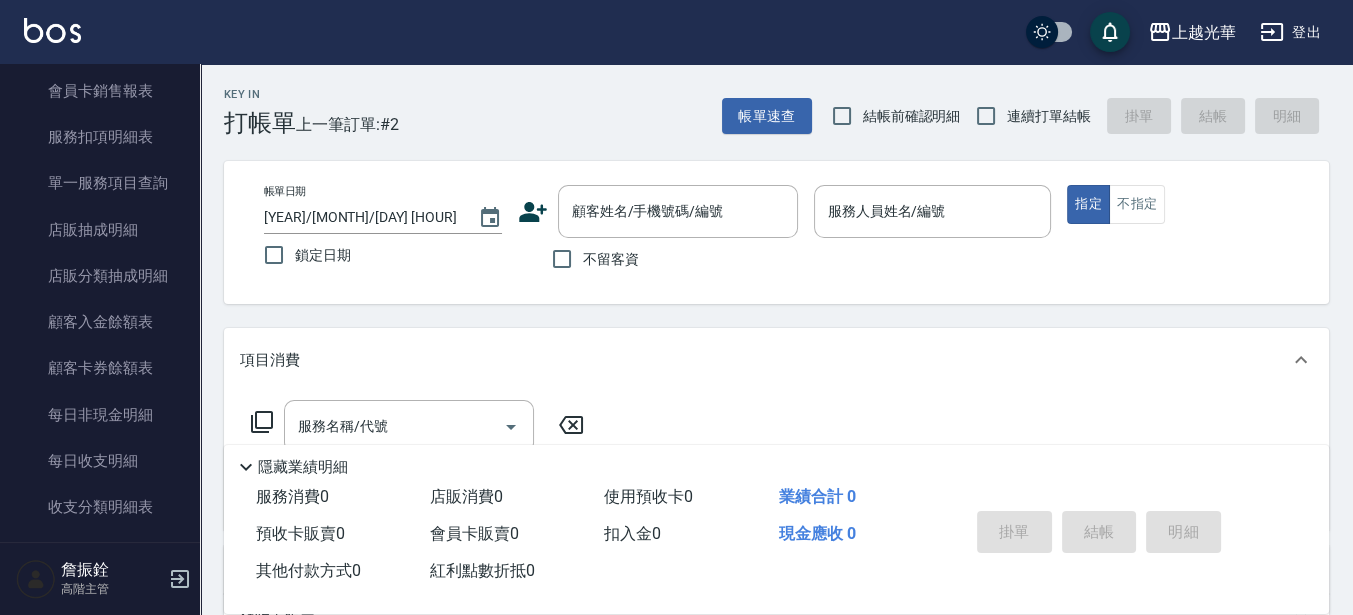 scroll, scrollTop: 1500, scrollLeft: 0, axis: vertical 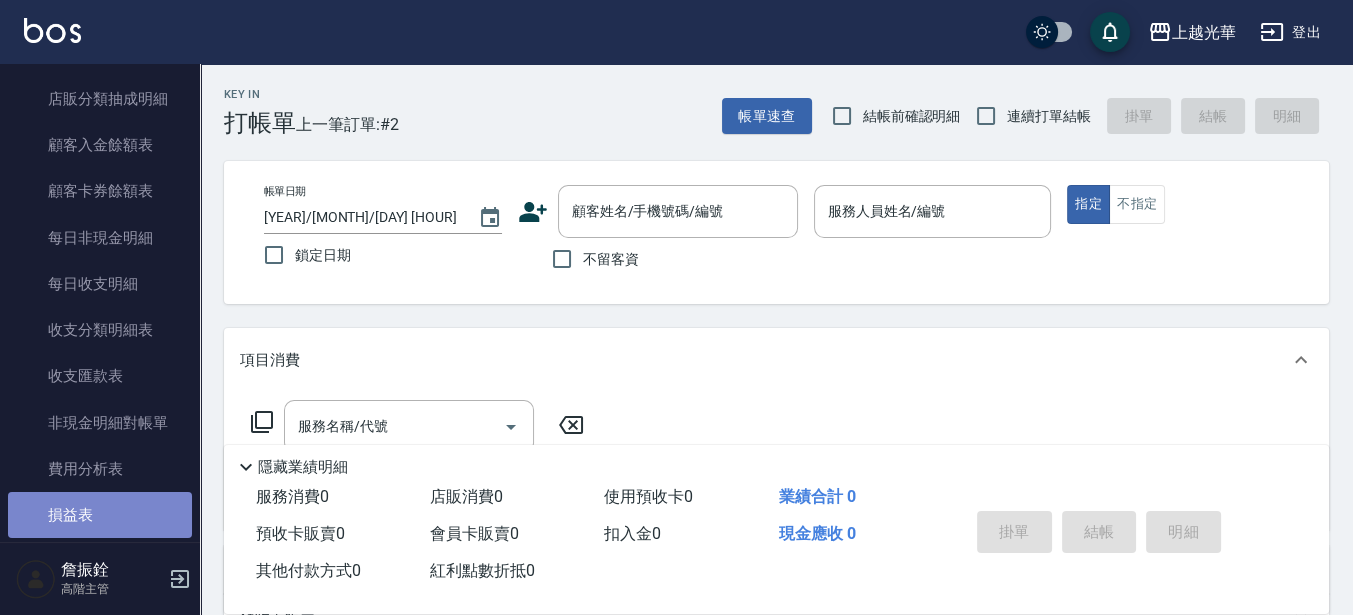 click on "損益表" at bounding box center (100, 515) 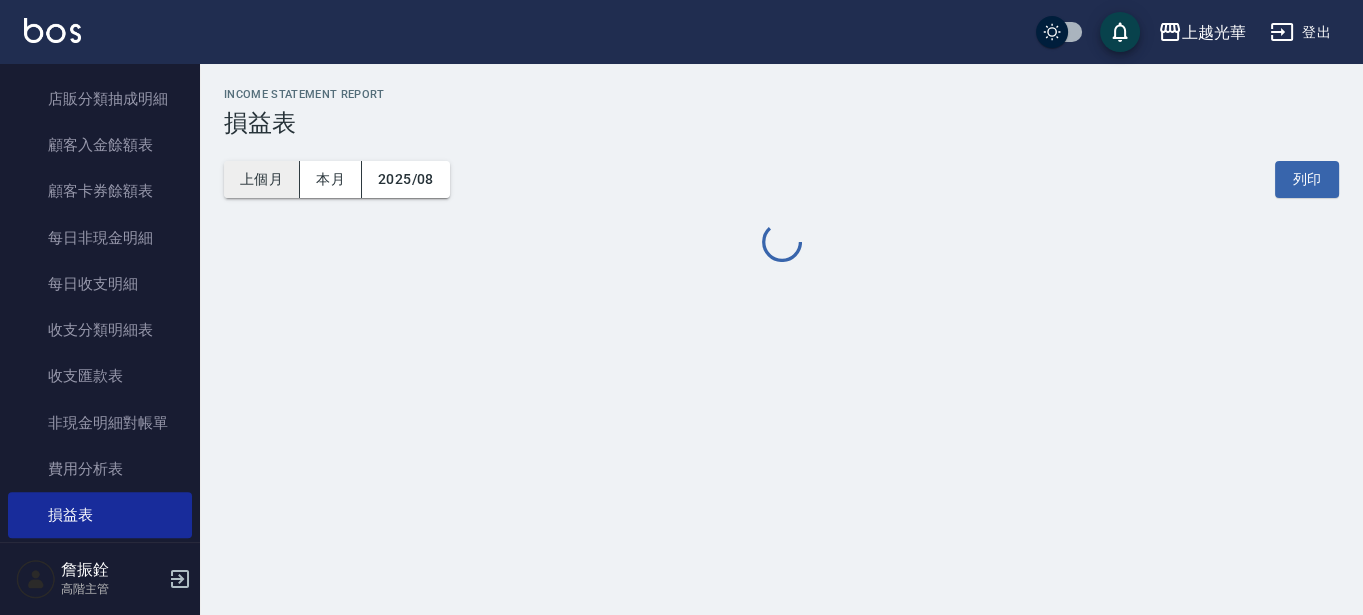 click on "上個月" at bounding box center [262, 179] 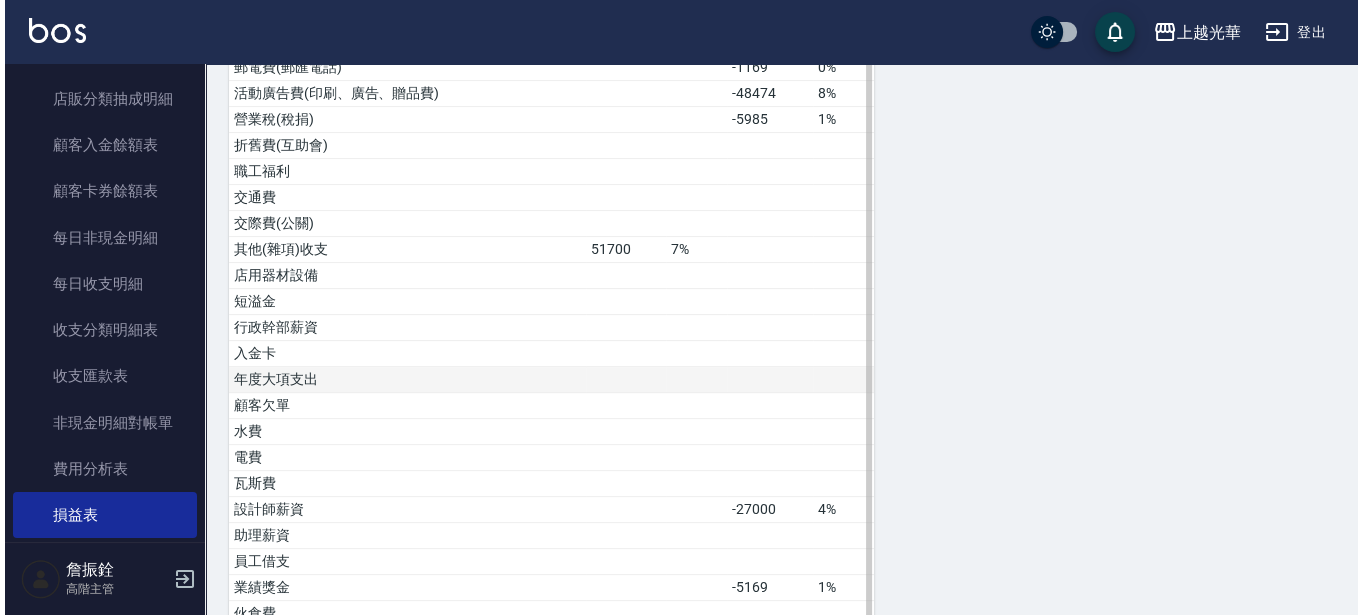 scroll, scrollTop: 1003, scrollLeft: 0, axis: vertical 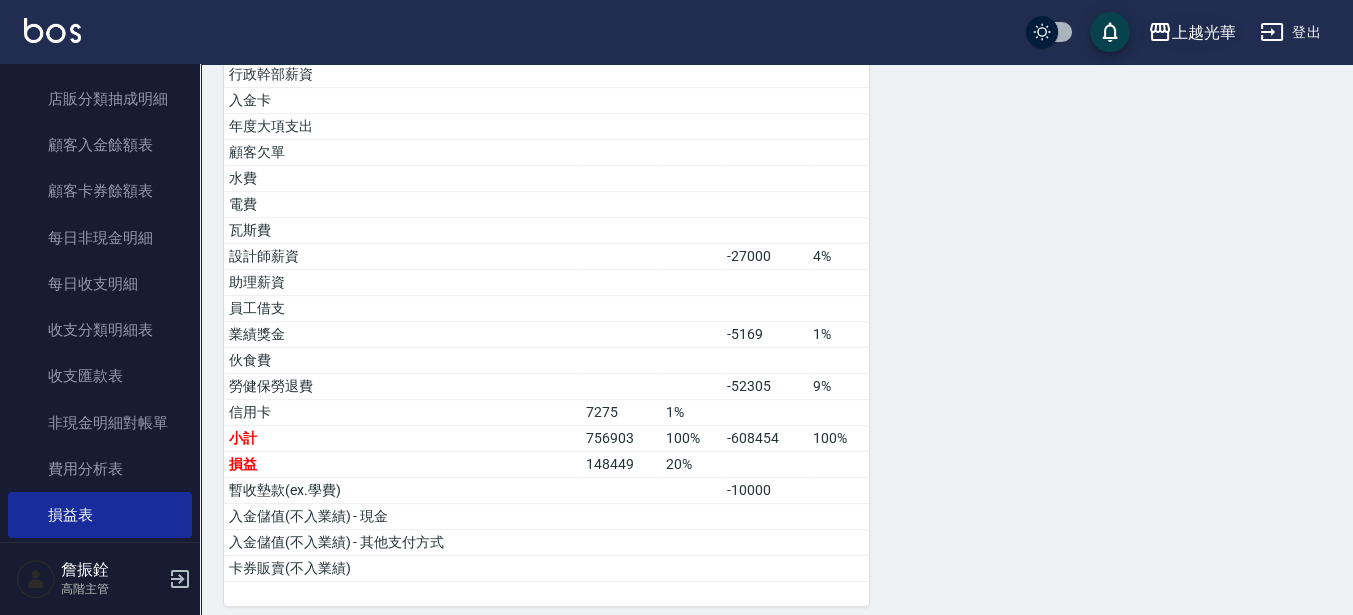 click on "上越光華" at bounding box center [1204, 32] 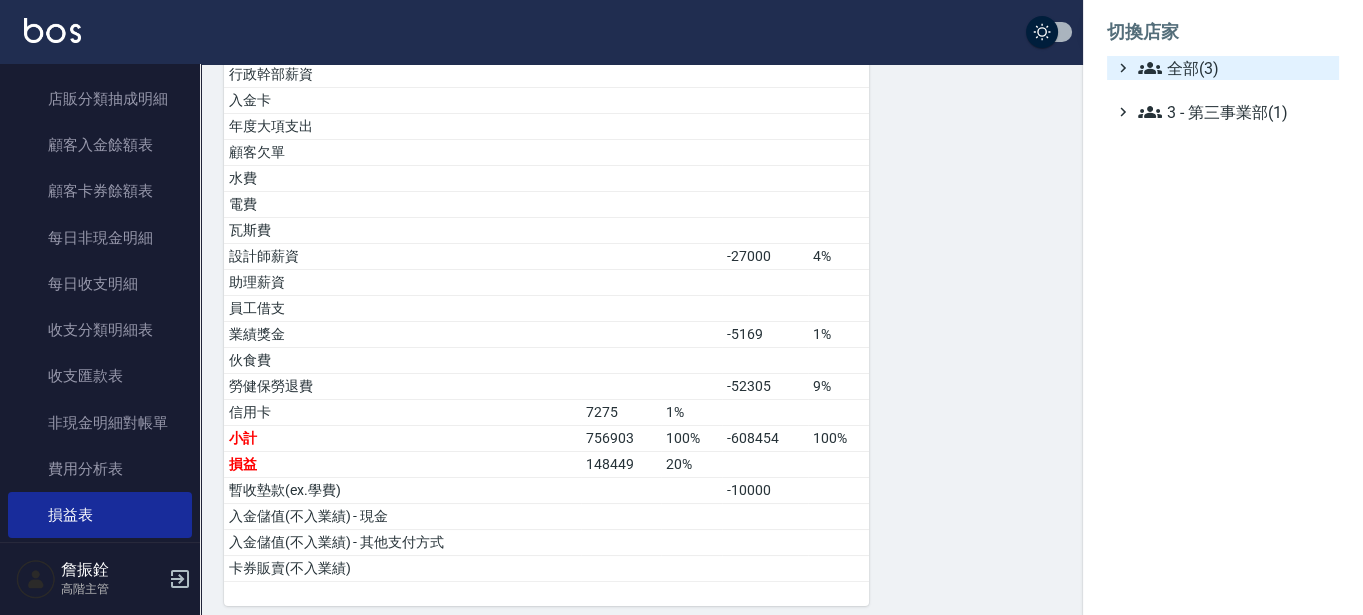 click on "全部(3)" at bounding box center (1234, 68) 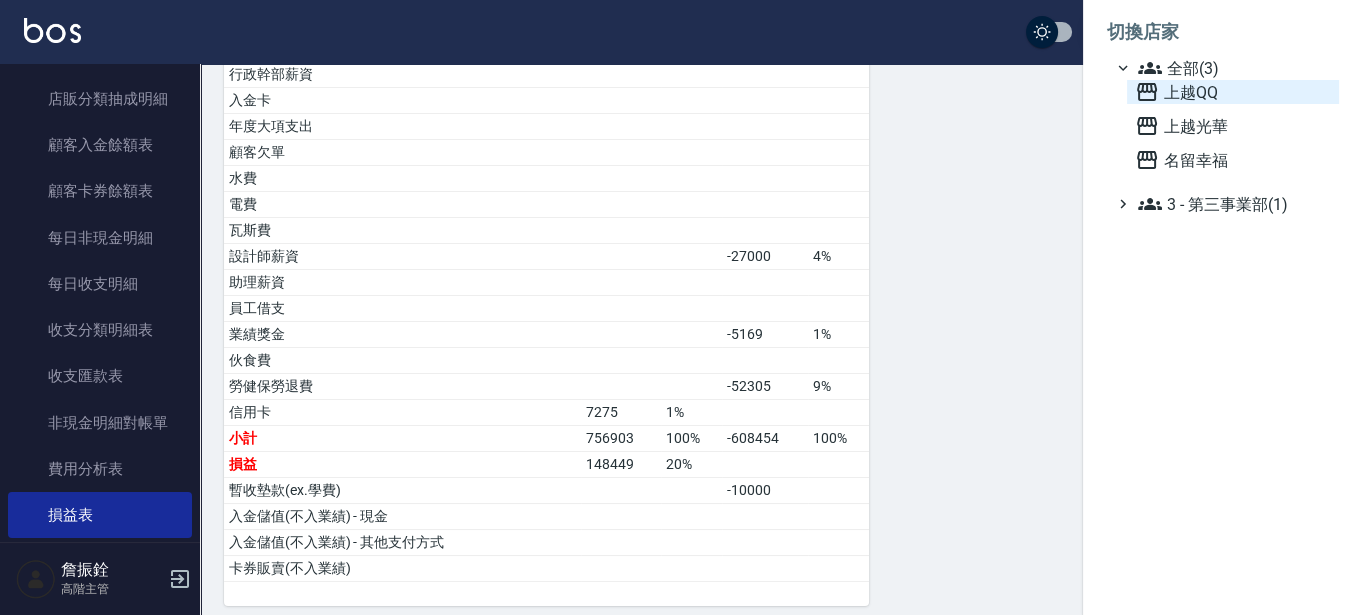 click on "上越QQ" at bounding box center [1233, 92] 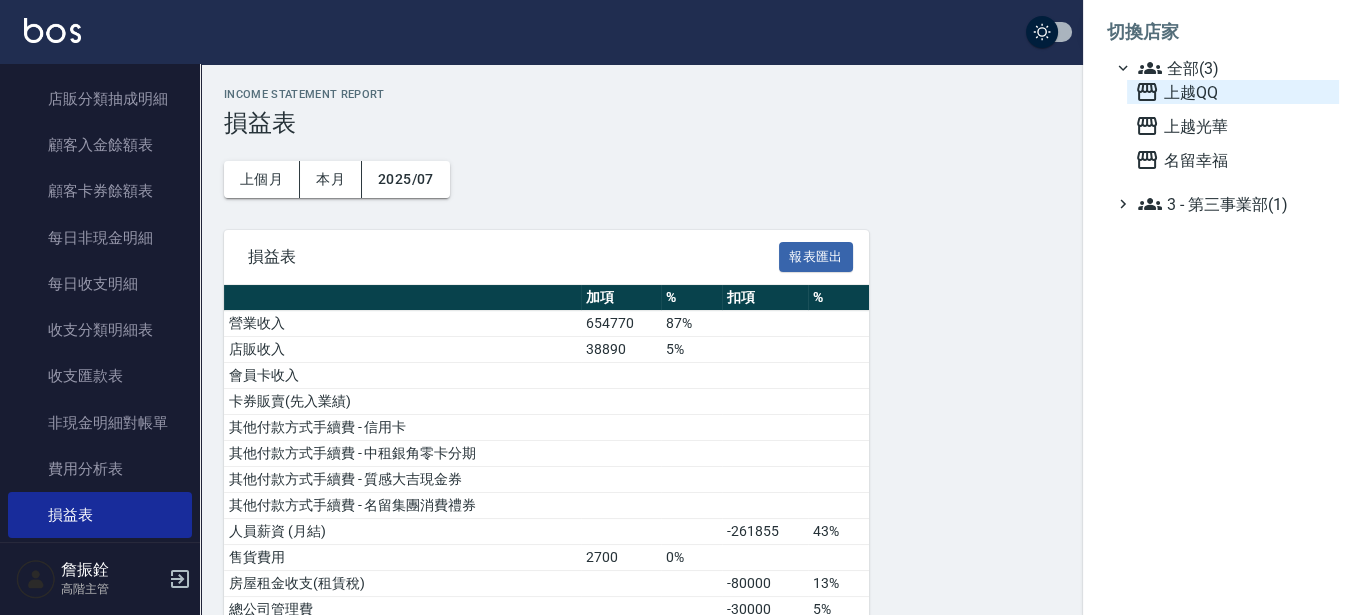 scroll, scrollTop: 0, scrollLeft: 0, axis: both 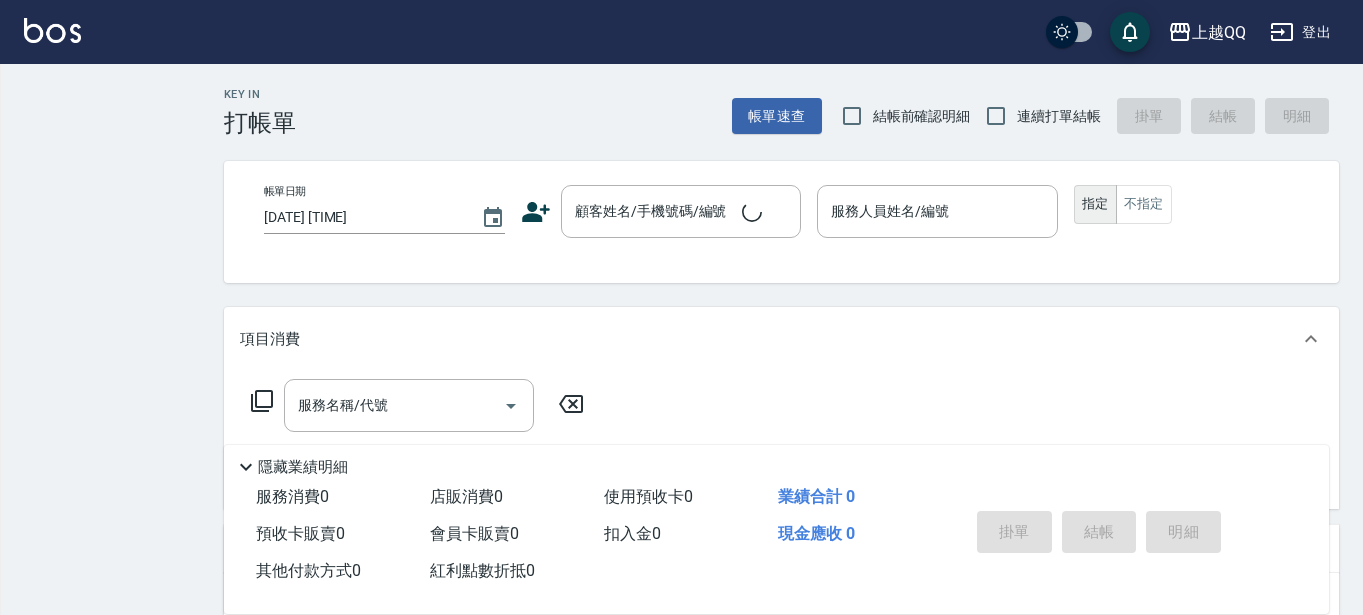 click on "[DATE] [TIME] 上越QQ 登出 Key In 打帳單 帳單速查 結帳前確認明細 連續打單結帳 掛單 結帳 明細 帳單日期 [DATE] [TIME] 顧客姓名/手機號碼/編號 顧客姓名/手機號碼/編號 服務人員姓名/編號 服務人員姓名/編號 指定 不指定 項目消費 服務名稱/代號 服務名稱/代號 店販銷售 服務人員姓名/編號 服務人員姓名/編號 商品代號/名稱 商品代號/名稱 預收卡販賣 卡券名稱/代號 卡券名稱/代號 使用預收卡 其他付款方式 其他付款方式 其他付款方式 備註及來源 備註 備註 隱藏業績明細 服務消費 0 店販消費 0 使用預收卡 0 業績合計 0 預收卡販賣 0 會員卡販賣 0 扣入金 0 現金應收 0 其他付款方式 0 紅利點數折抵 0 掛單 結帳 明細" at bounding box center (681, 477) 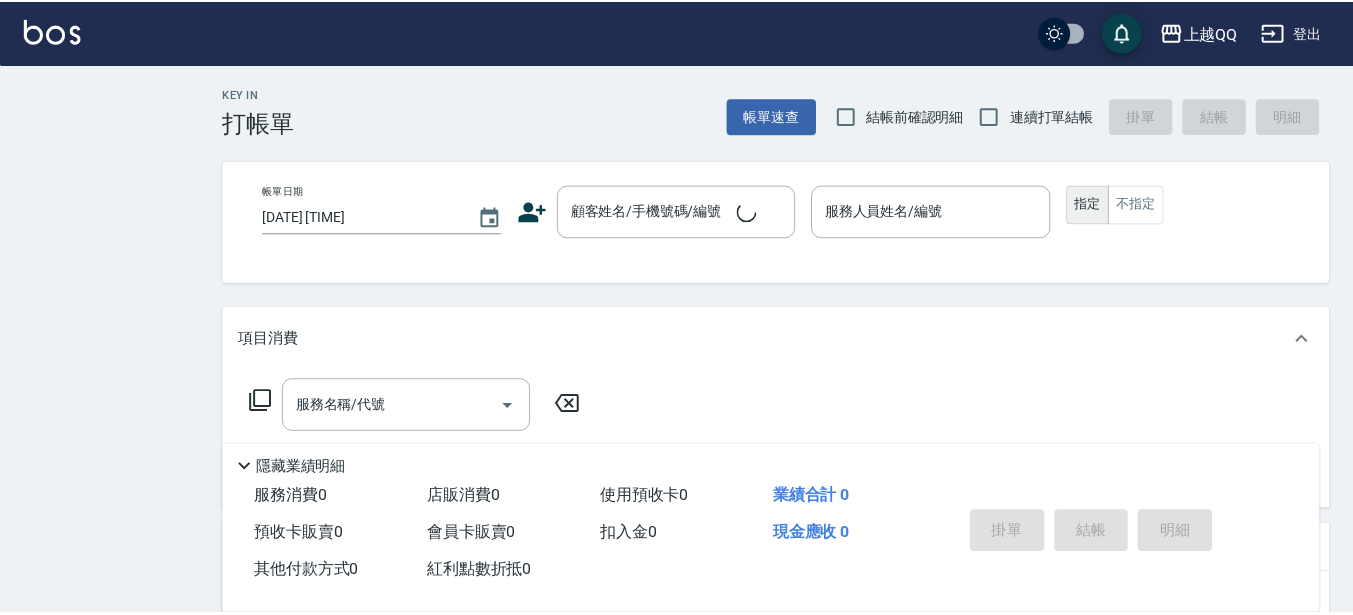 scroll, scrollTop: 0, scrollLeft: 0, axis: both 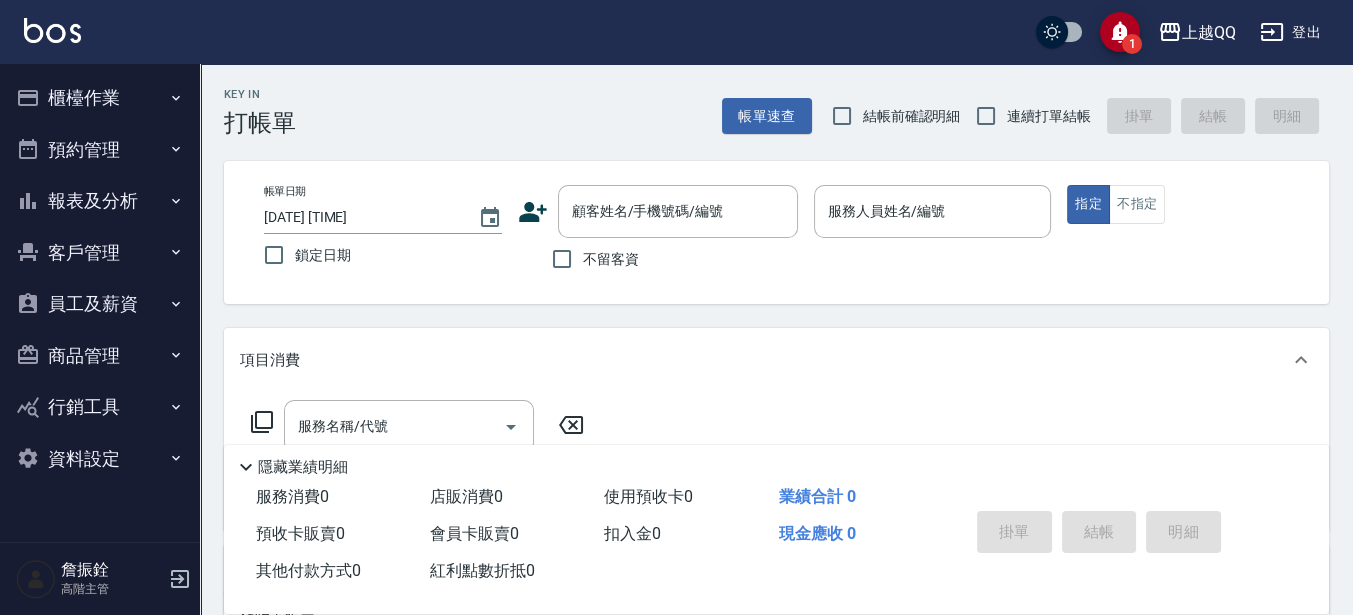 click on "報表及分析" at bounding box center [100, 201] 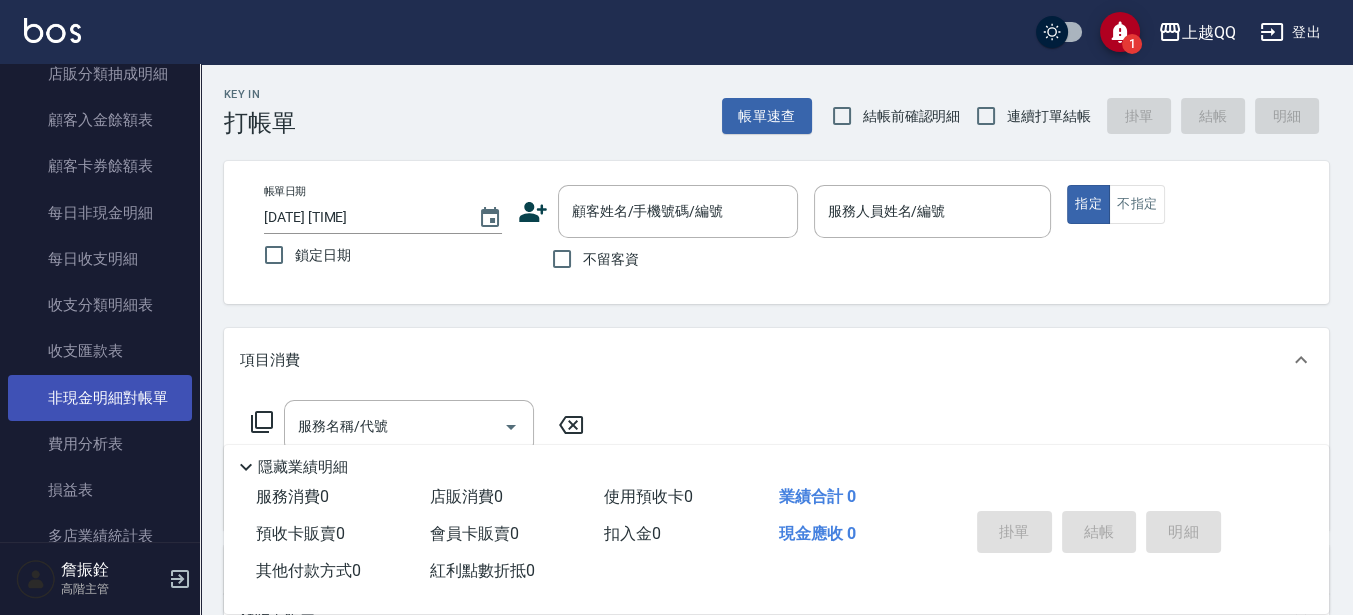 scroll, scrollTop: 1625, scrollLeft: 0, axis: vertical 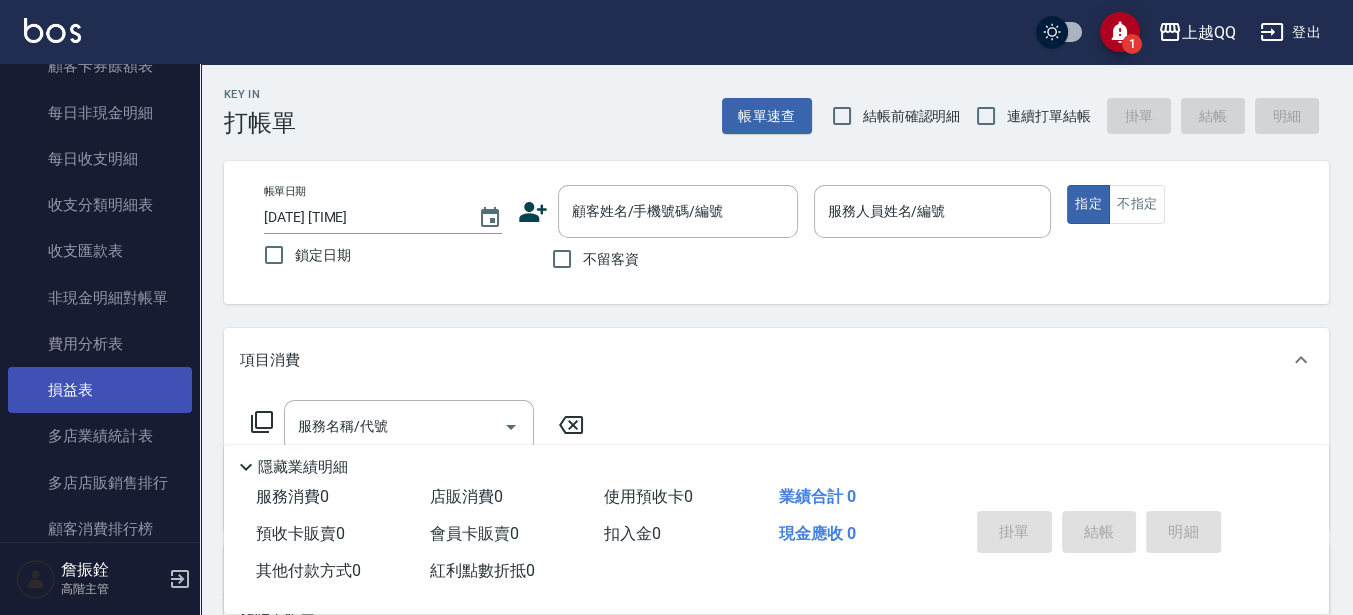 click on "損益表" at bounding box center [100, 390] 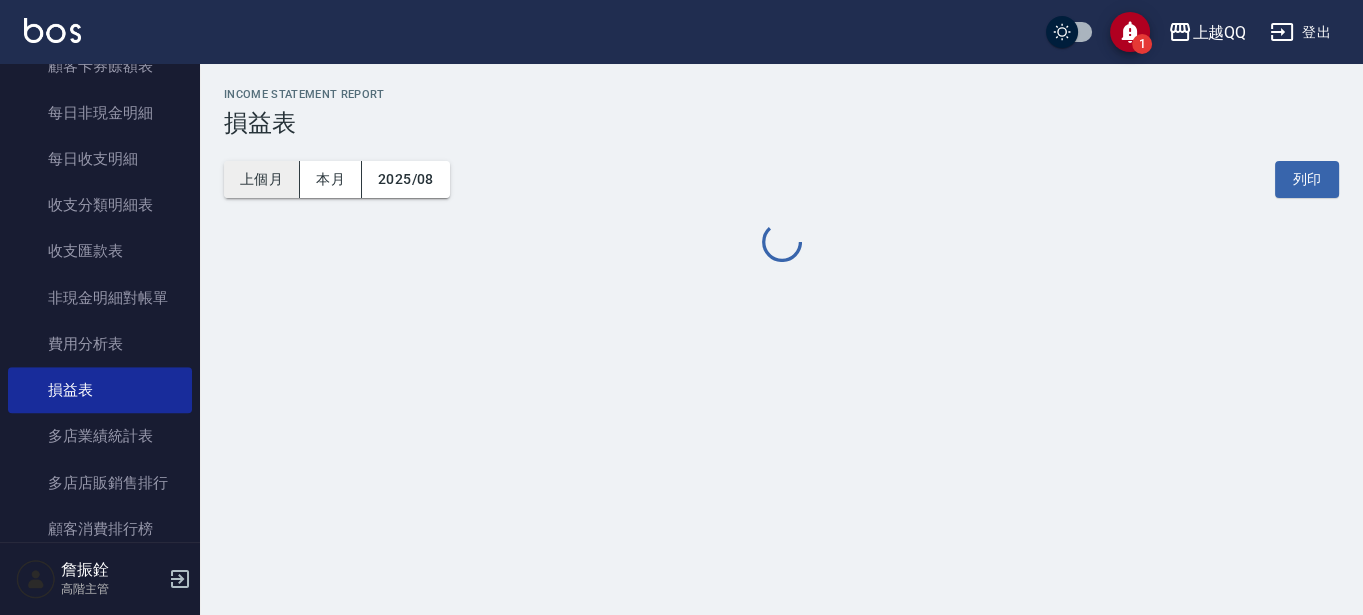 click on "上個月" at bounding box center [262, 179] 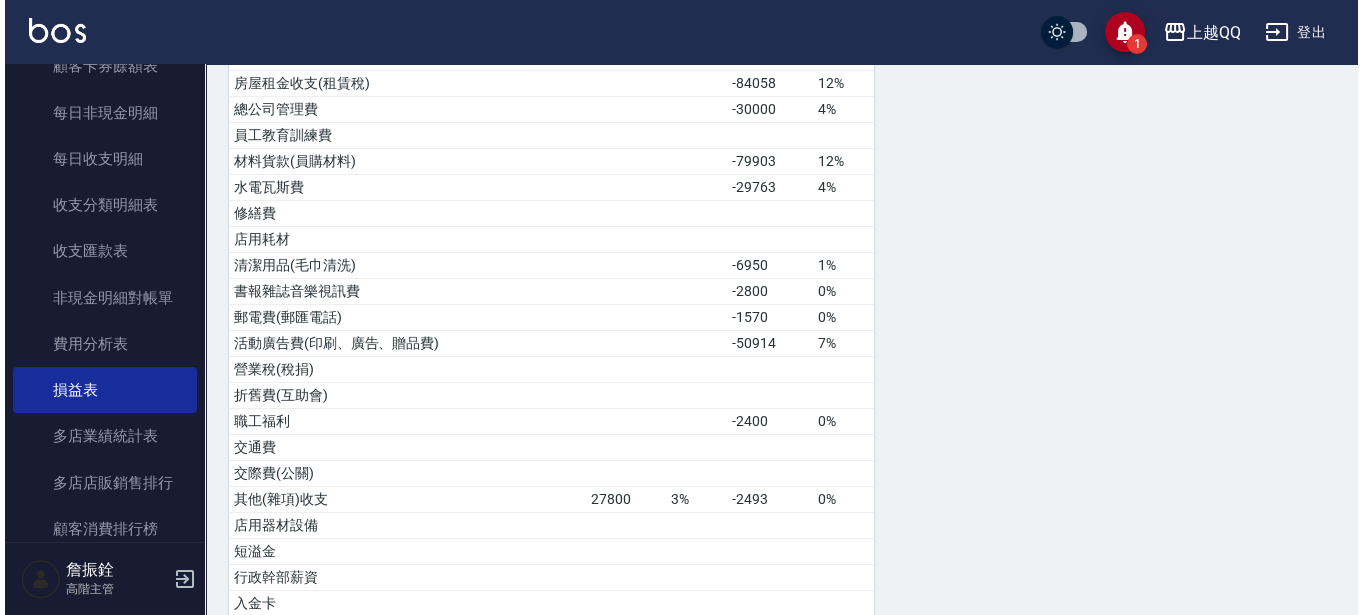 scroll, scrollTop: 977, scrollLeft: 0, axis: vertical 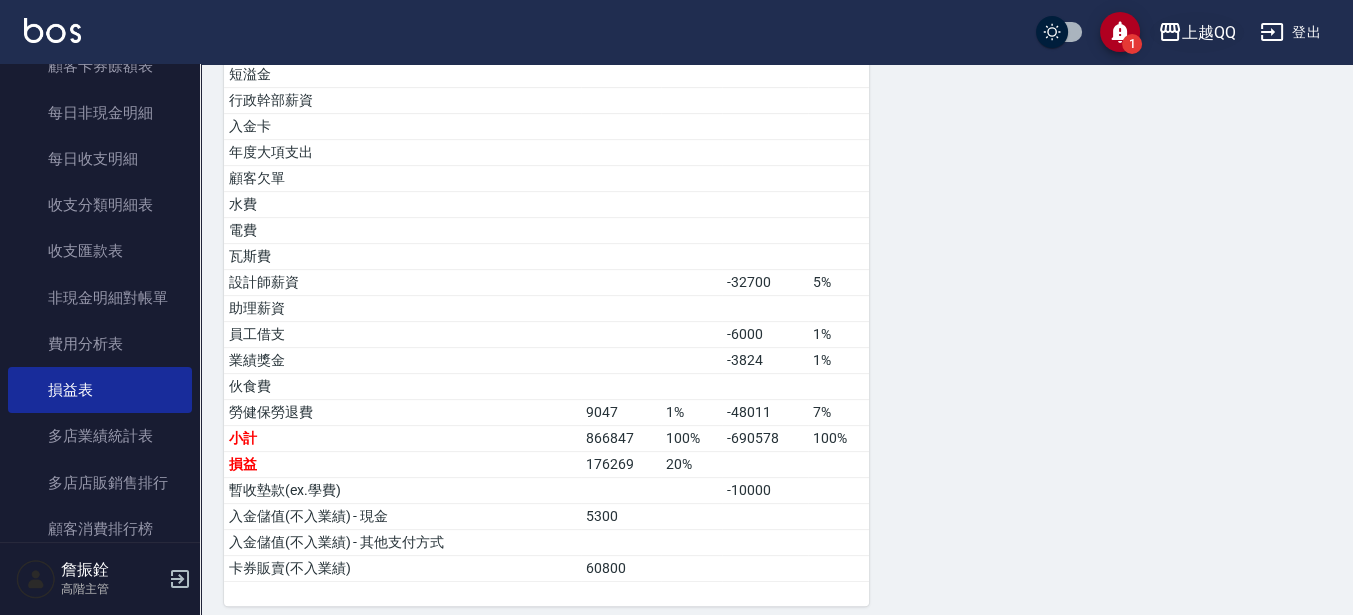 drag, startPoint x: 1212, startPoint y: 3, endPoint x: 1212, endPoint y: 33, distance: 30 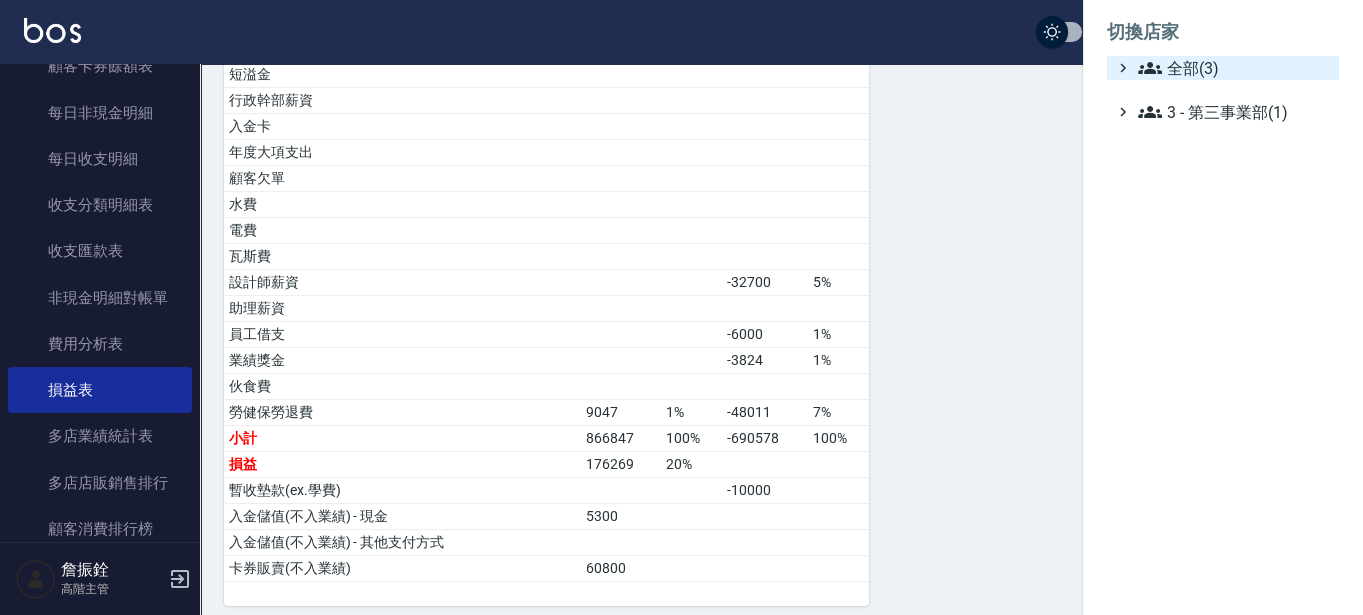 click on "全部(3)" at bounding box center (1234, 68) 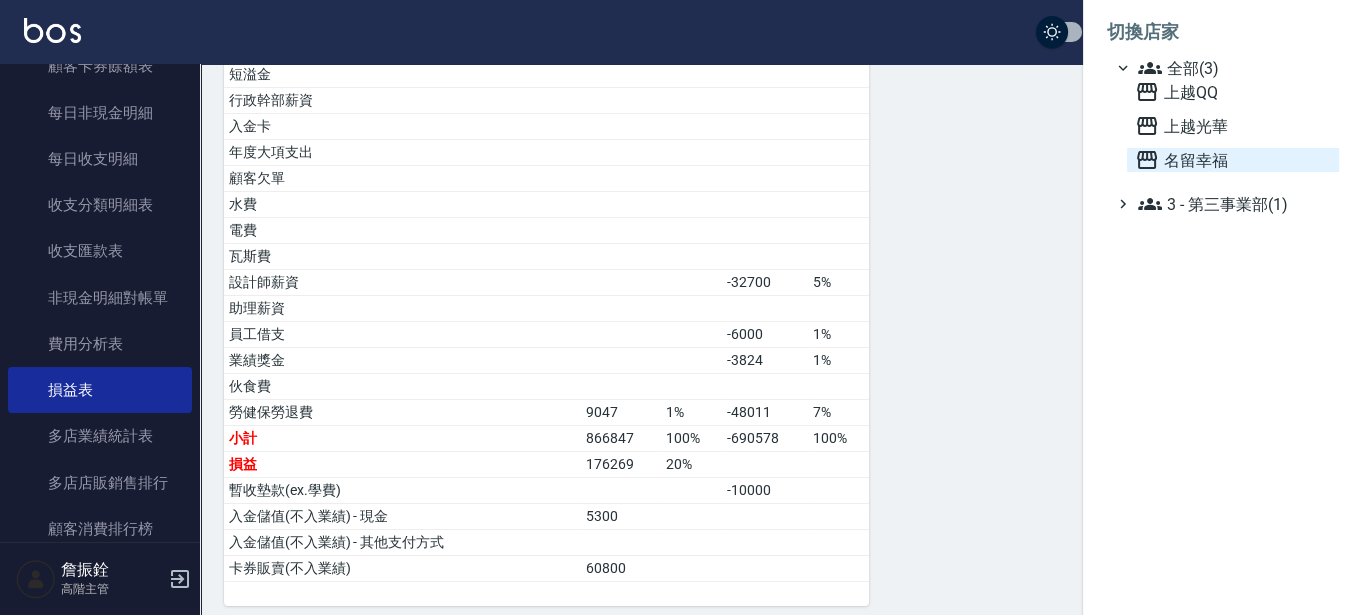 click on "名留幸福" at bounding box center (1233, 160) 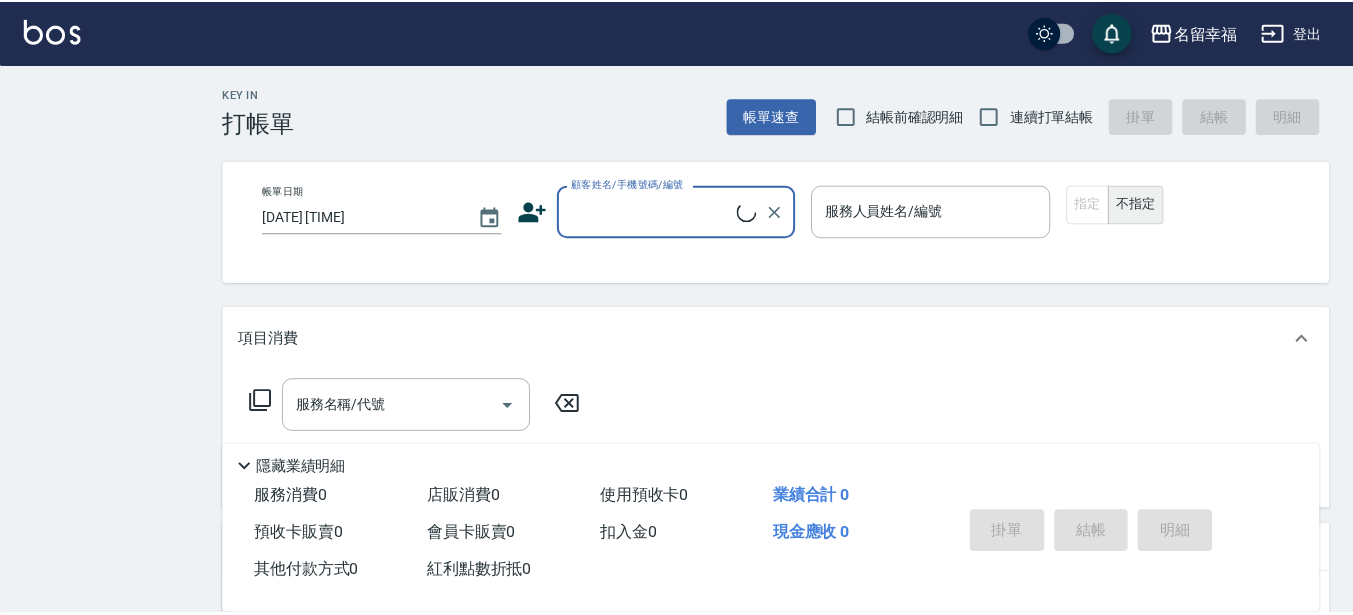 scroll, scrollTop: 0, scrollLeft: 0, axis: both 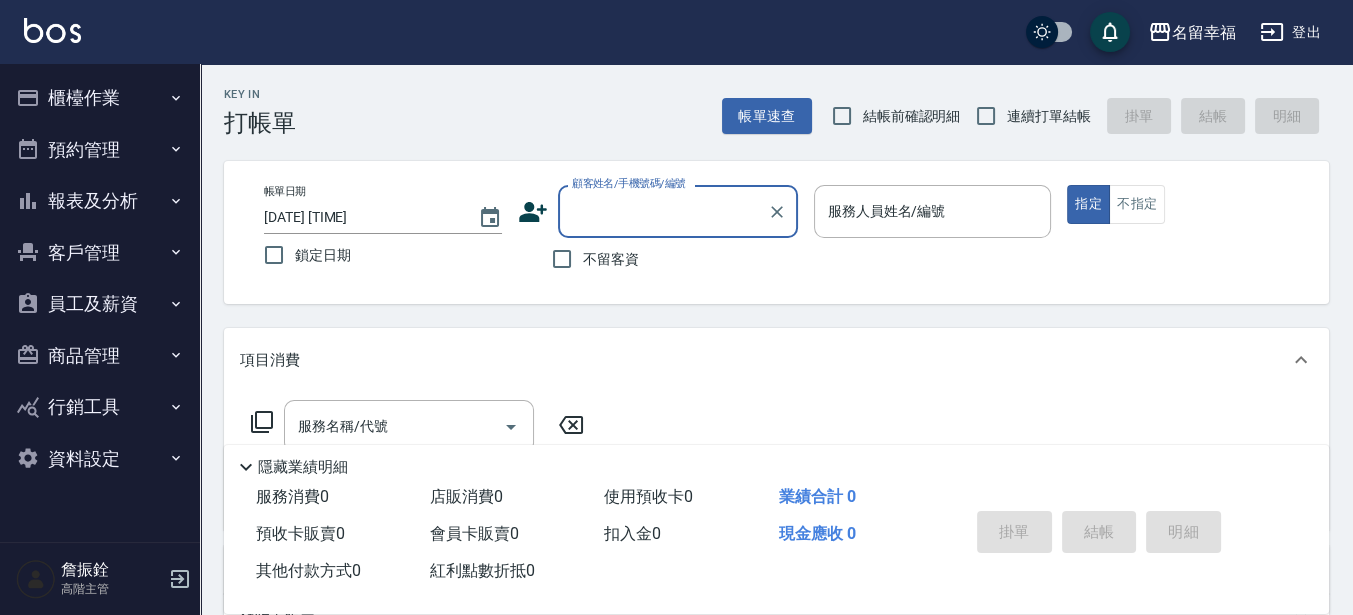 click on "報表及分析" at bounding box center (100, 201) 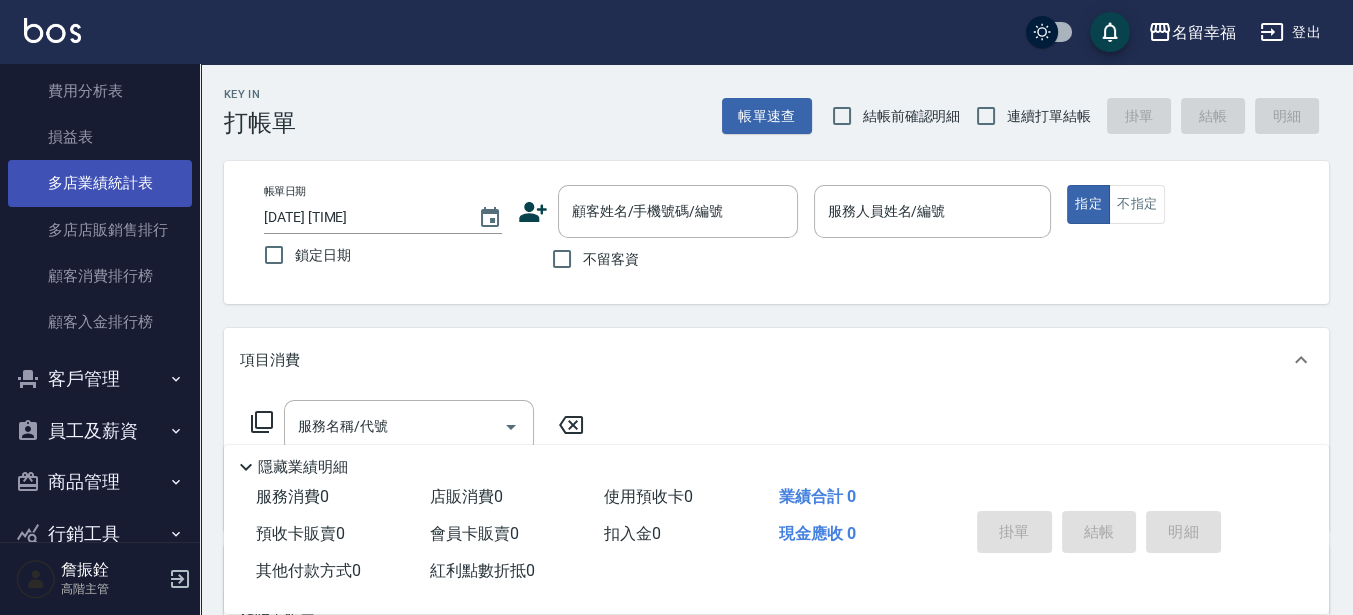 scroll, scrollTop: 1845, scrollLeft: 0, axis: vertical 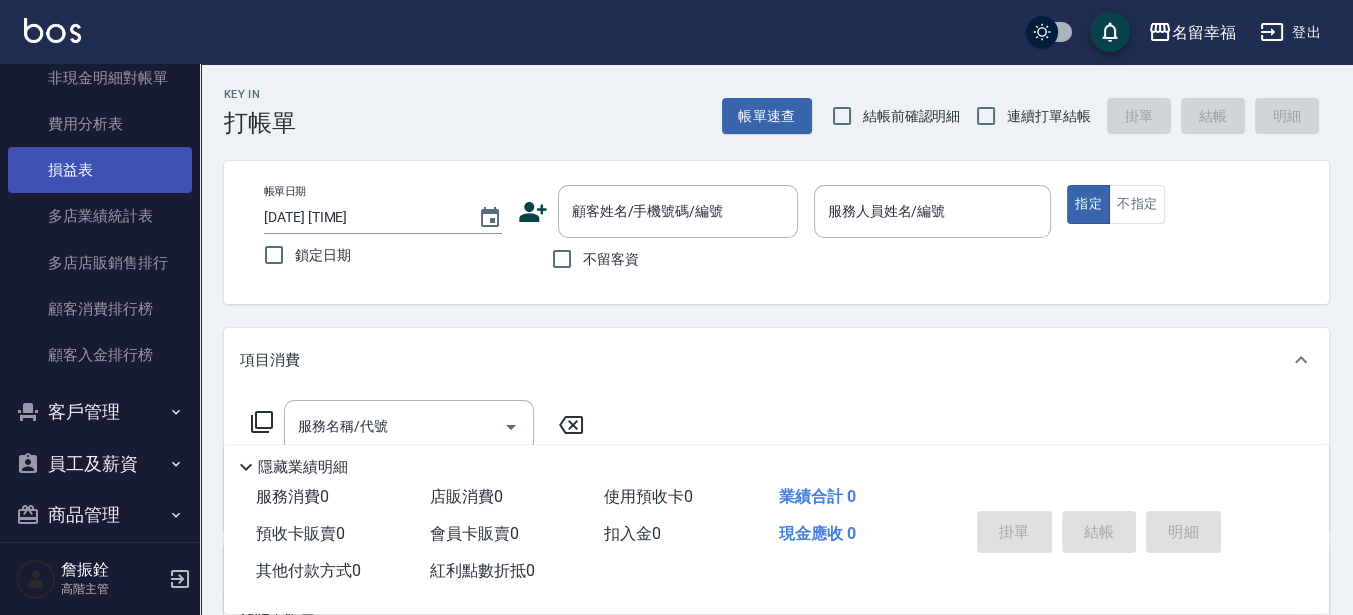 click on "損益表" at bounding box center (100, 170) 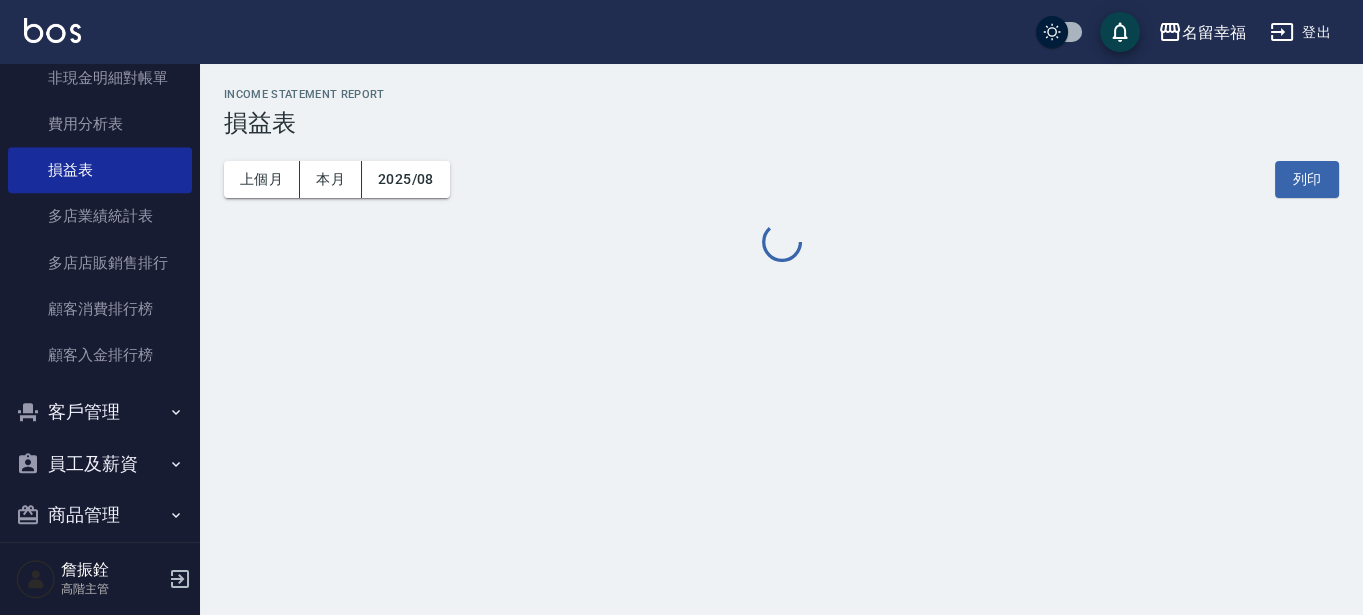 click on "上個月 本月 2025/08 列印" at bounding box center [781, 179] 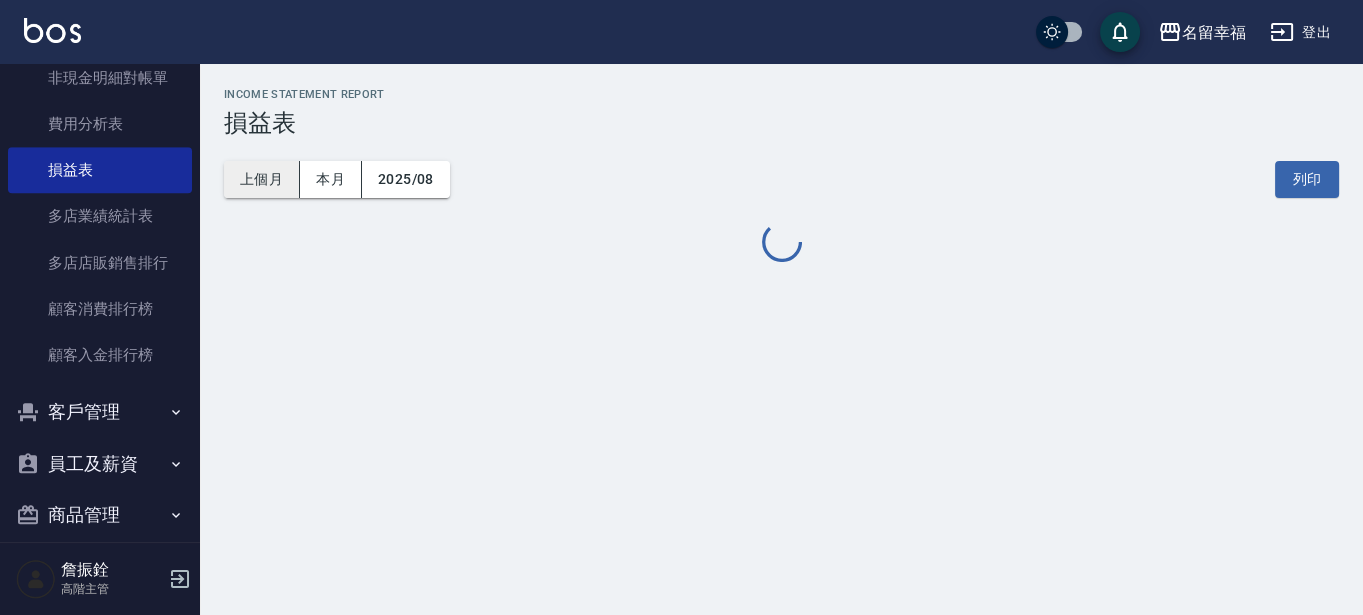 click on "上個月" at bounding box center (262, 179) 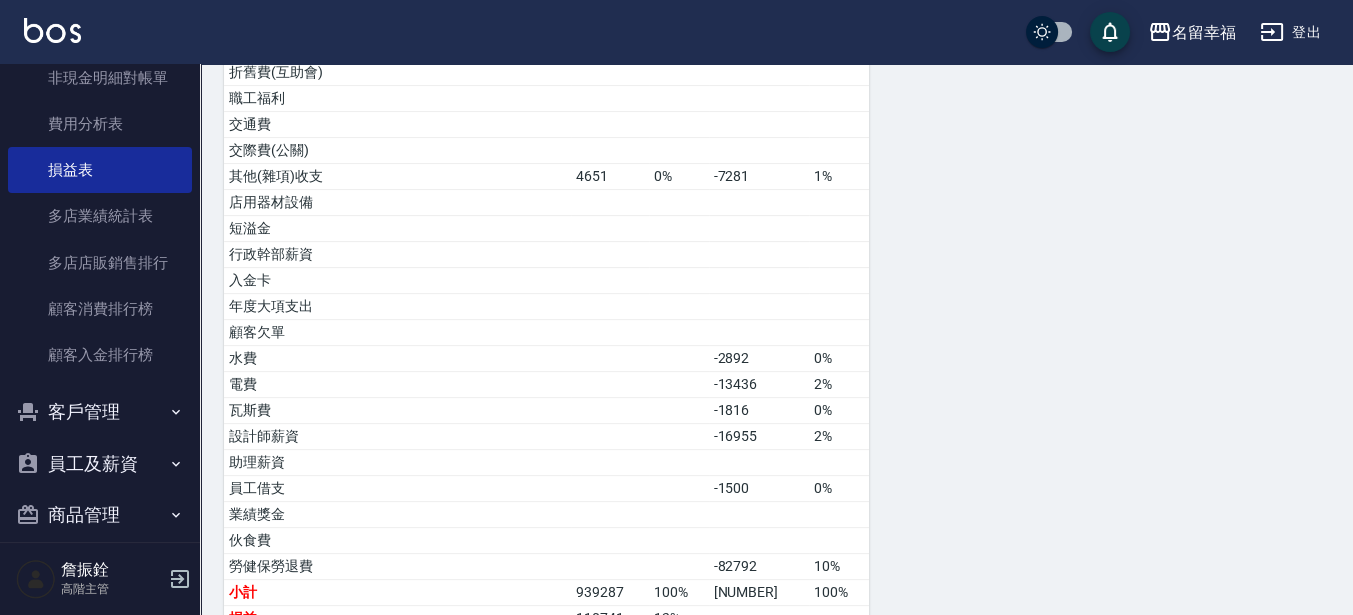 scroll, scrollTop: 977, scrollLeft: 0, axis: vertical 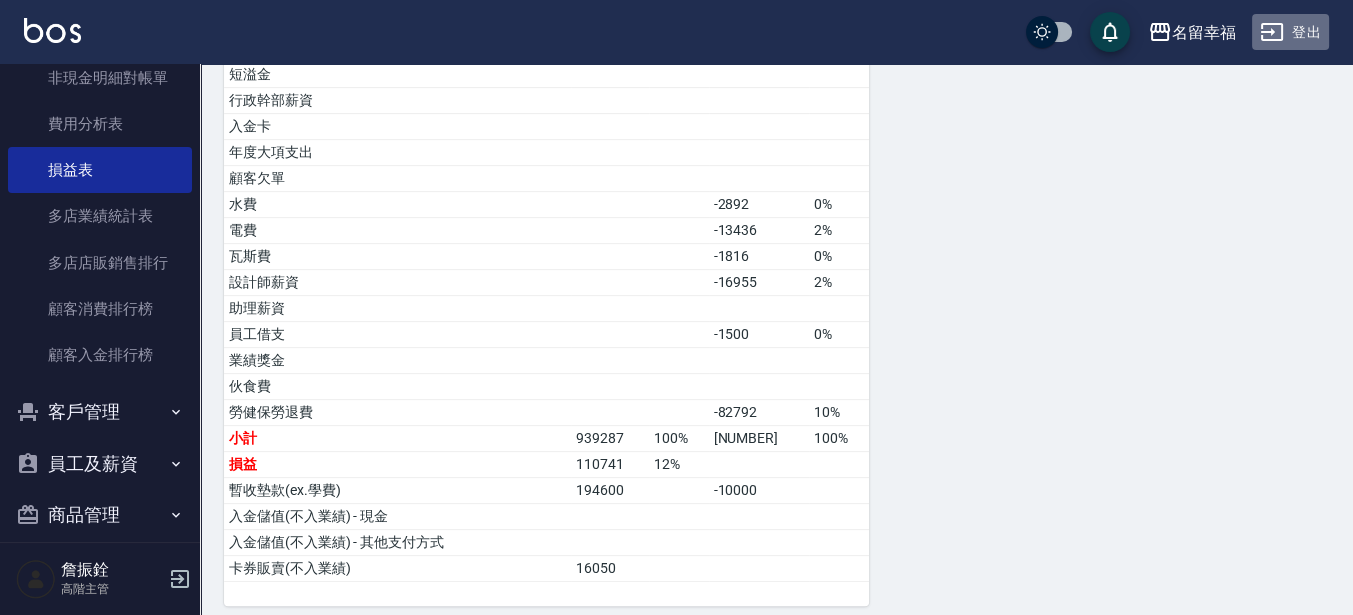 click 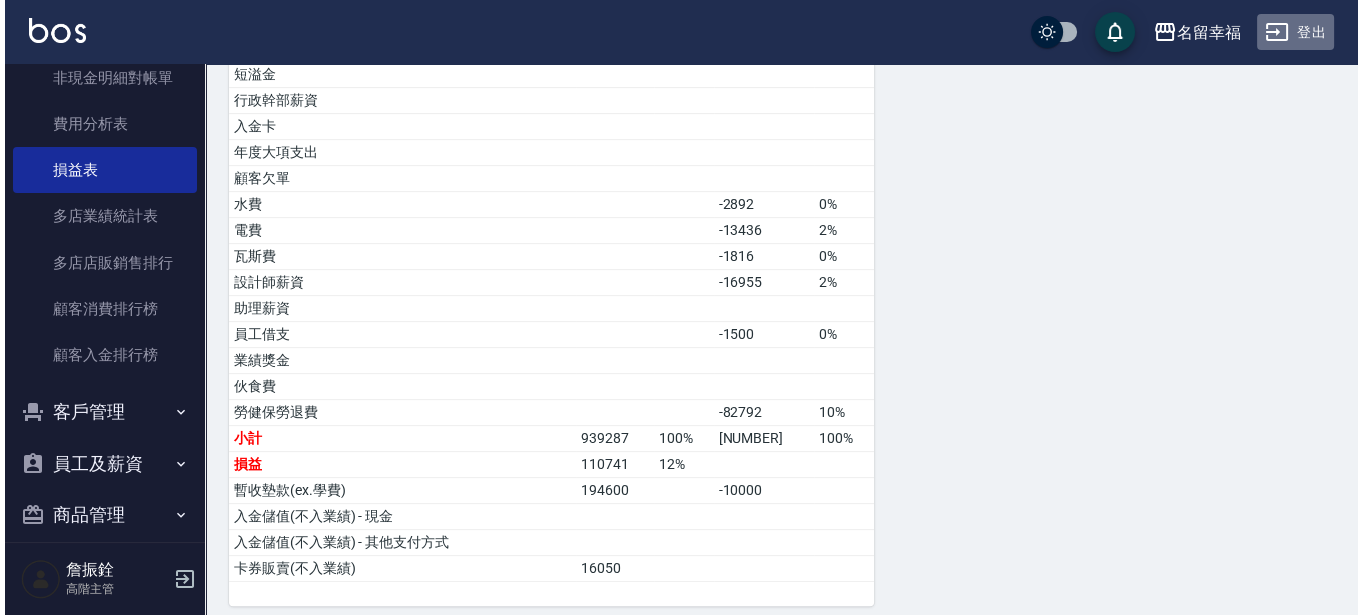 scroll, scrollTop: 0, scrollLeft: 0, axis: both 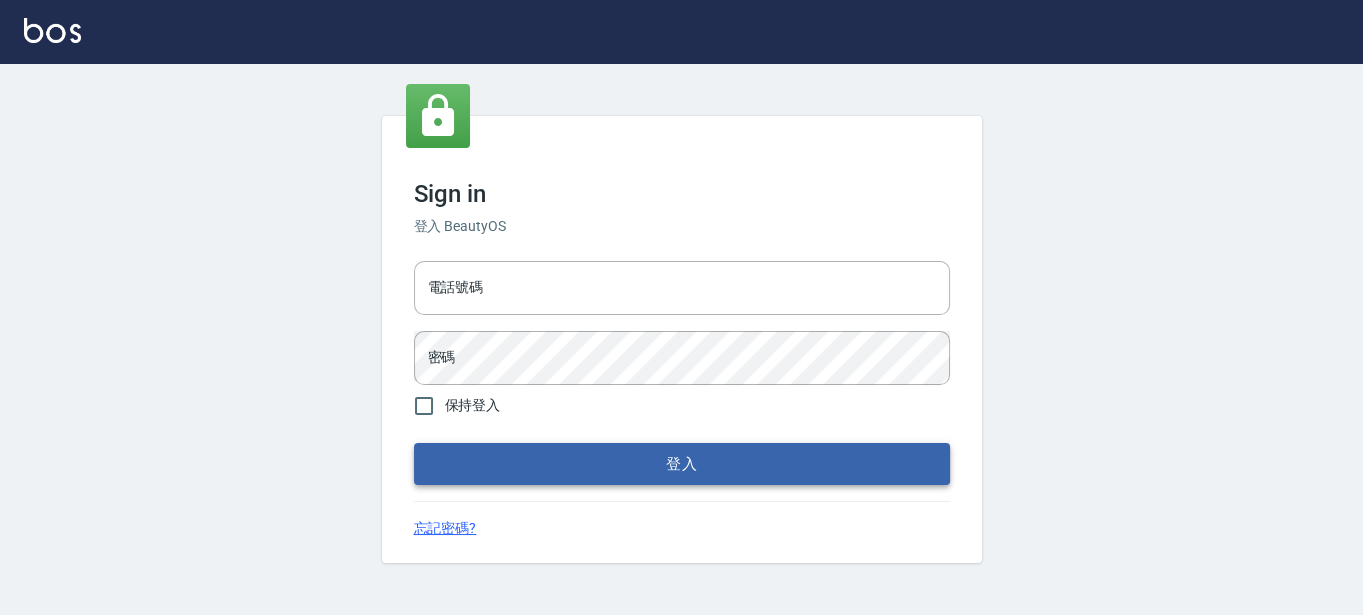 type on "0289832082" 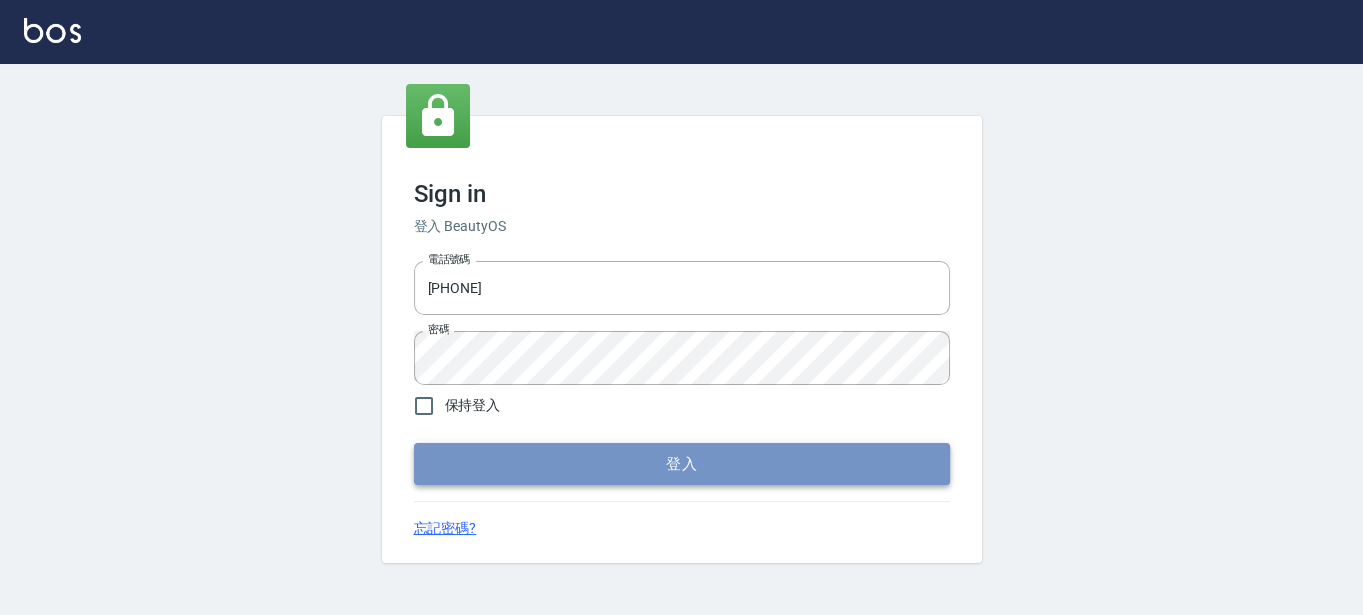 click on "登入" at bounding box center [682, 464] 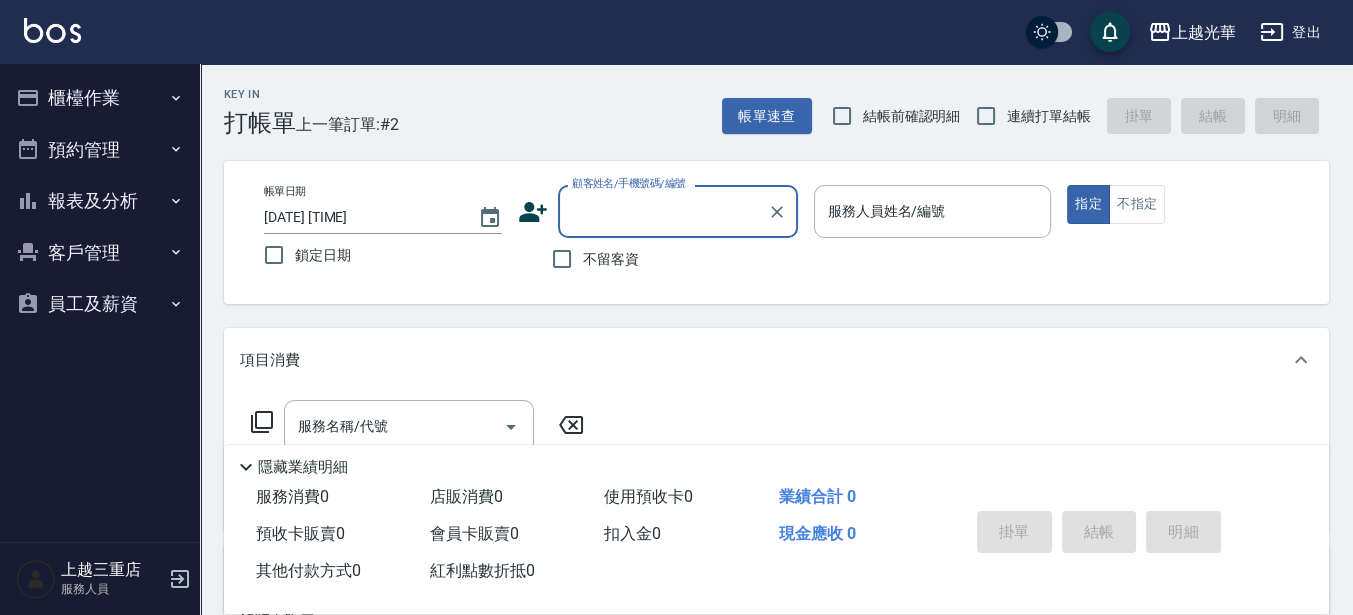 click on "櫃檯作業" at bounding box center (100, 98) 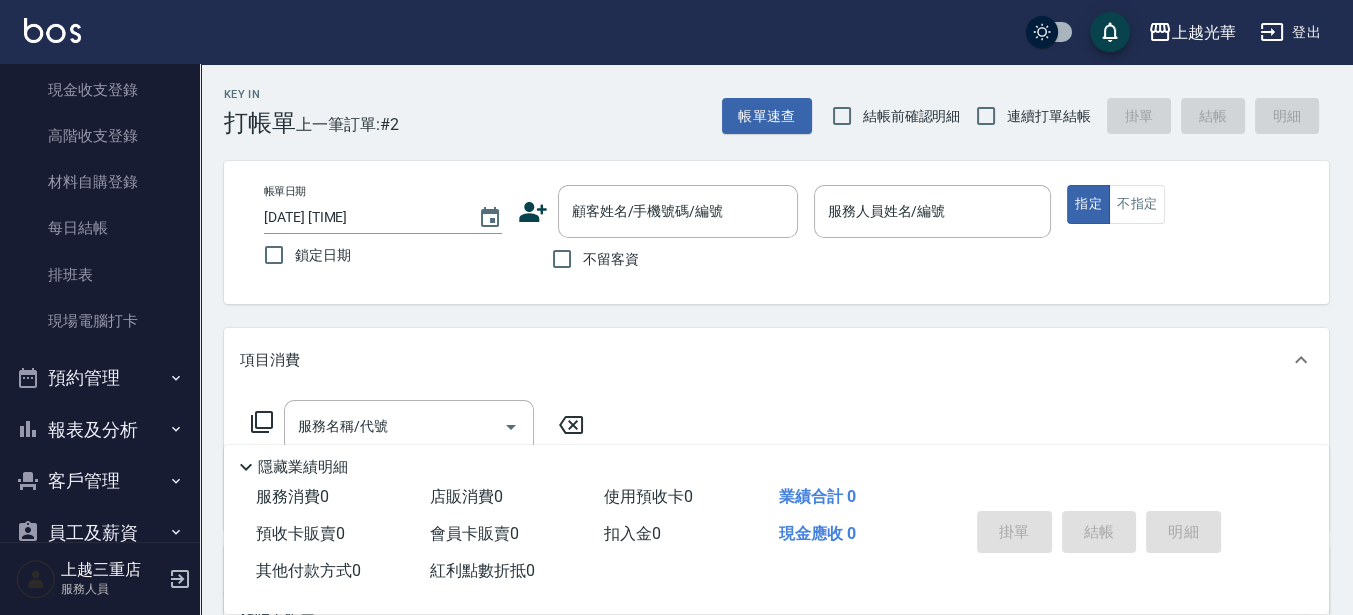 scroll, scrollTop: 289, scrollLeft: 0, axis: vertical 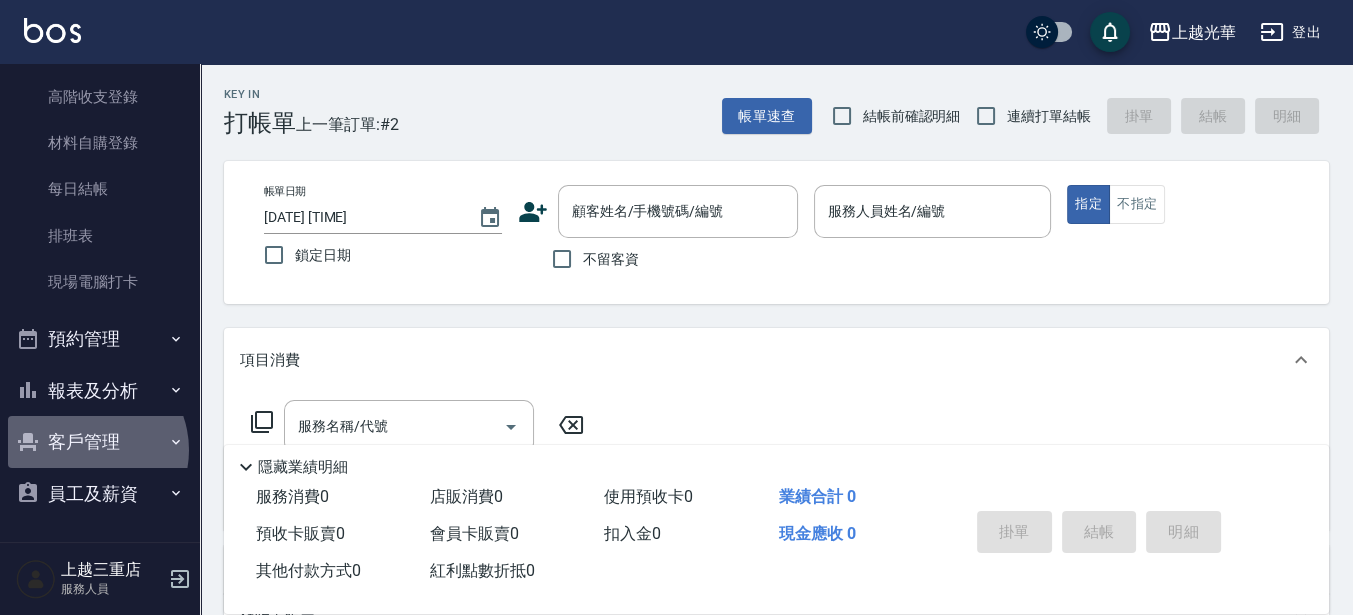 click on "客戶管理" at bounding box center [100, 442] 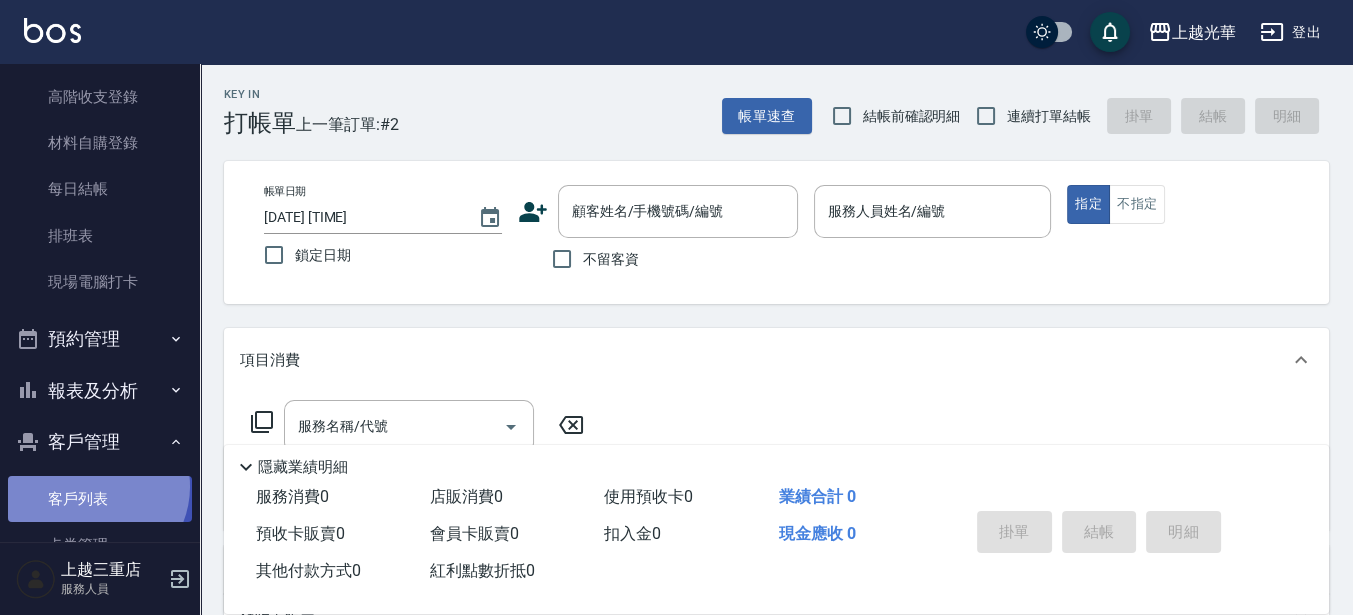 click on "客戶列表" at bounding box center (100, 499) 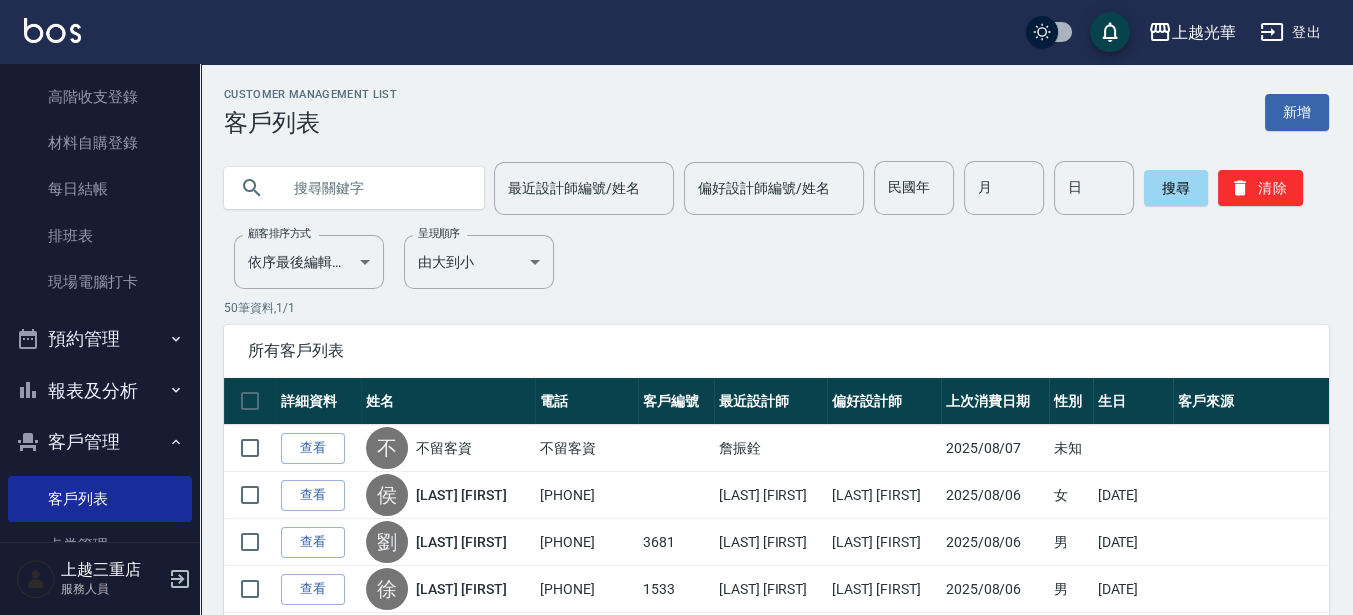 click at bounding box center (374, 188) 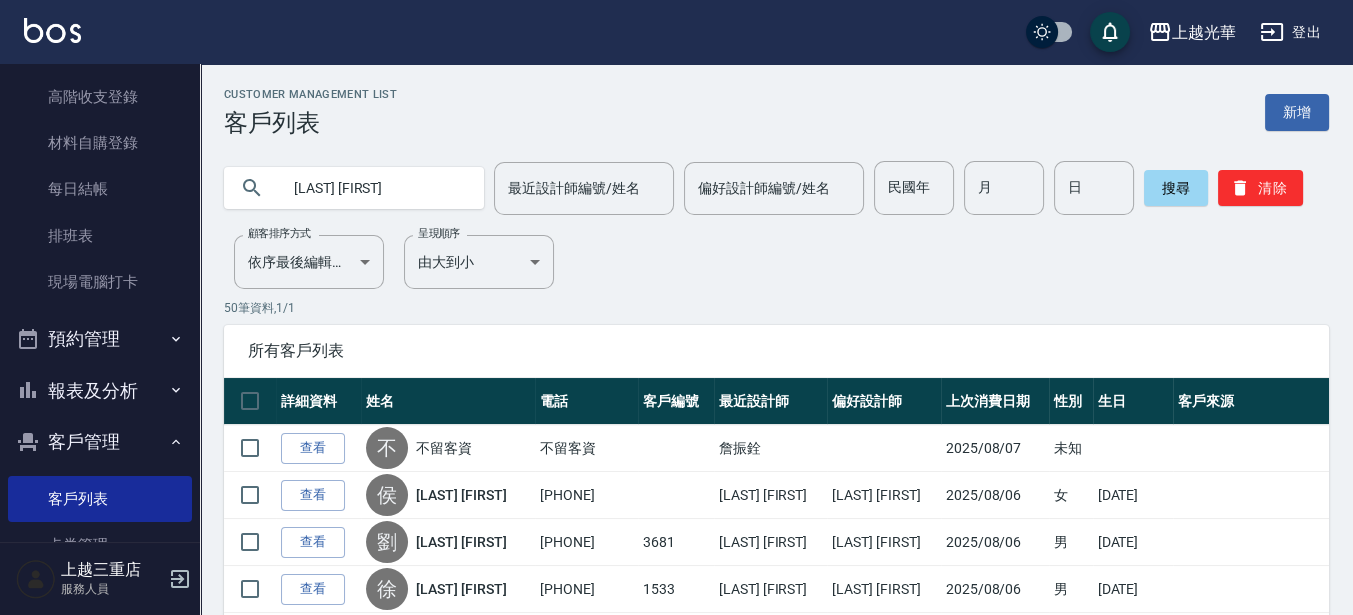 type on "許彤" 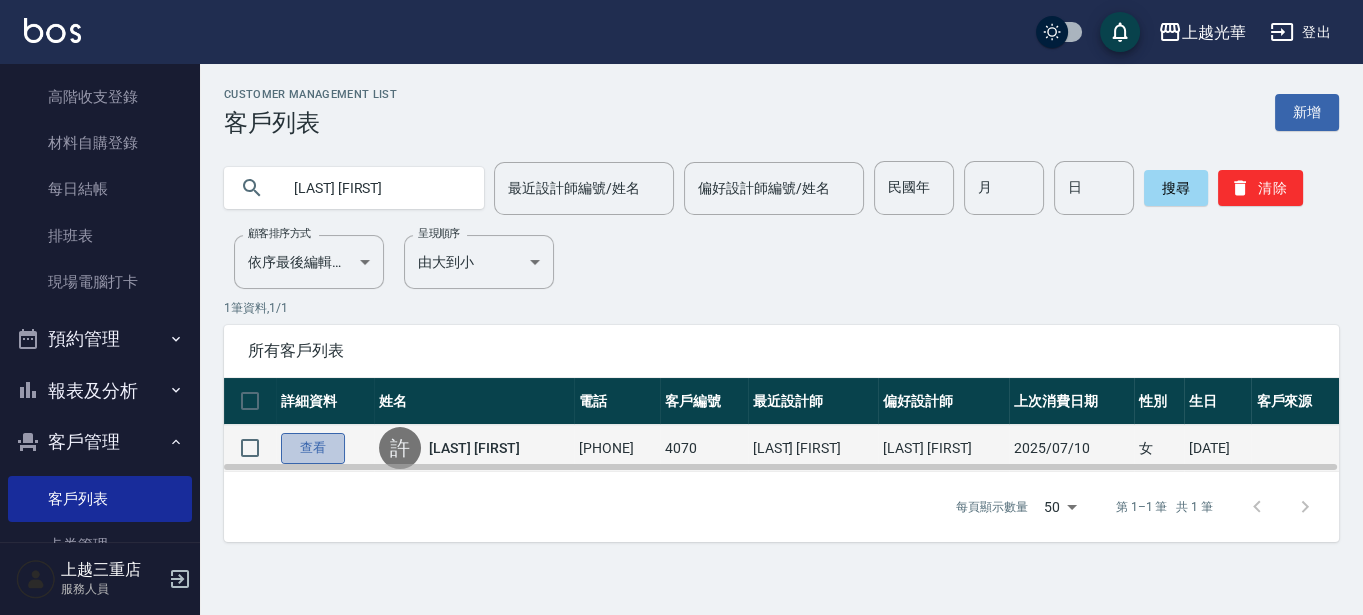 click on "查看" at bounding box center [313, 448] 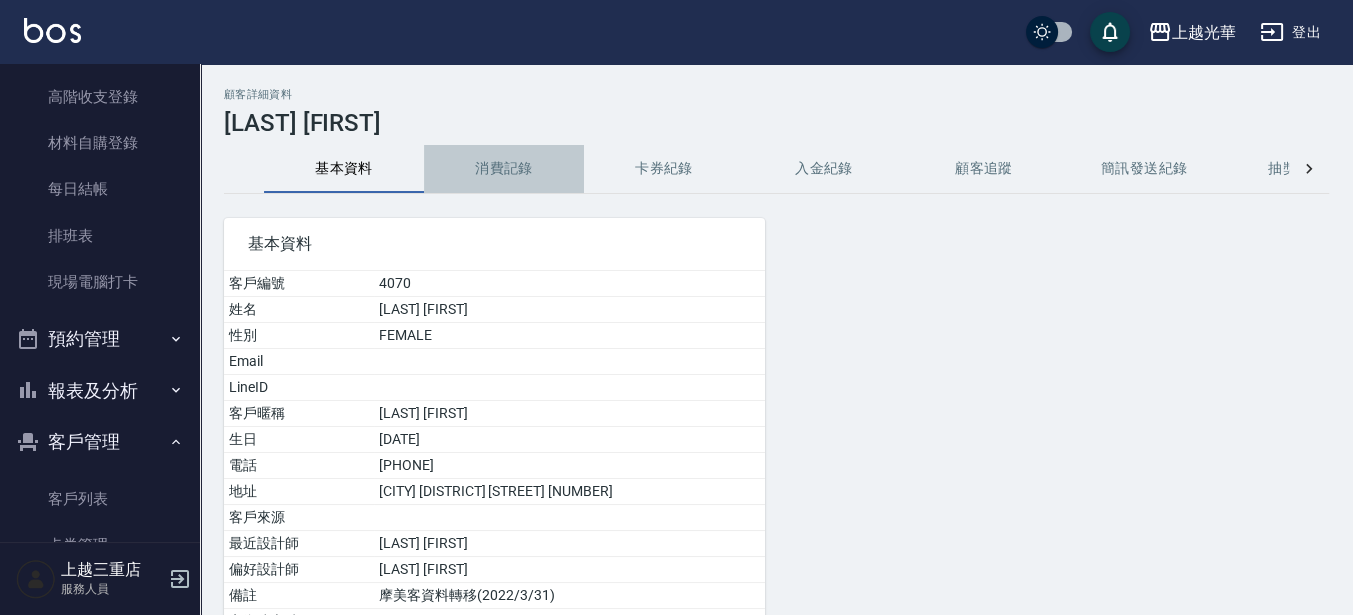 click on "消費記錄" at bounding box center (504, 169) 